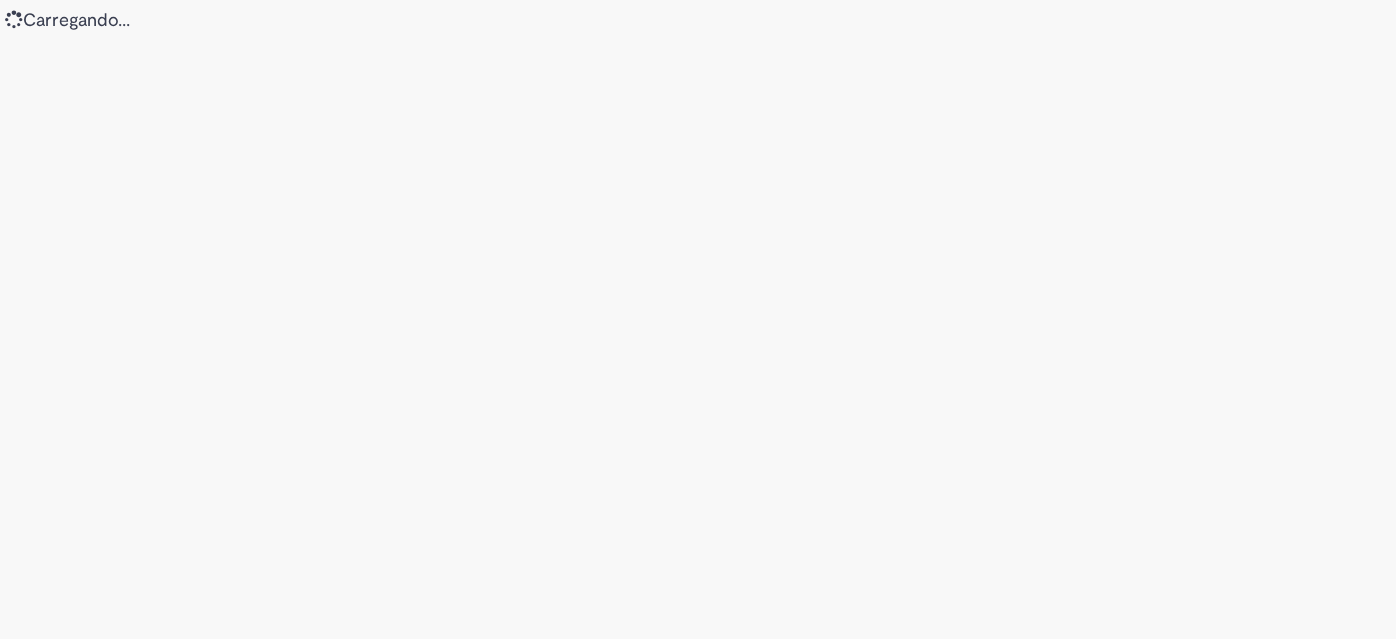 scroll, scrollTop: 0, scrollLeft: 0, axis: both 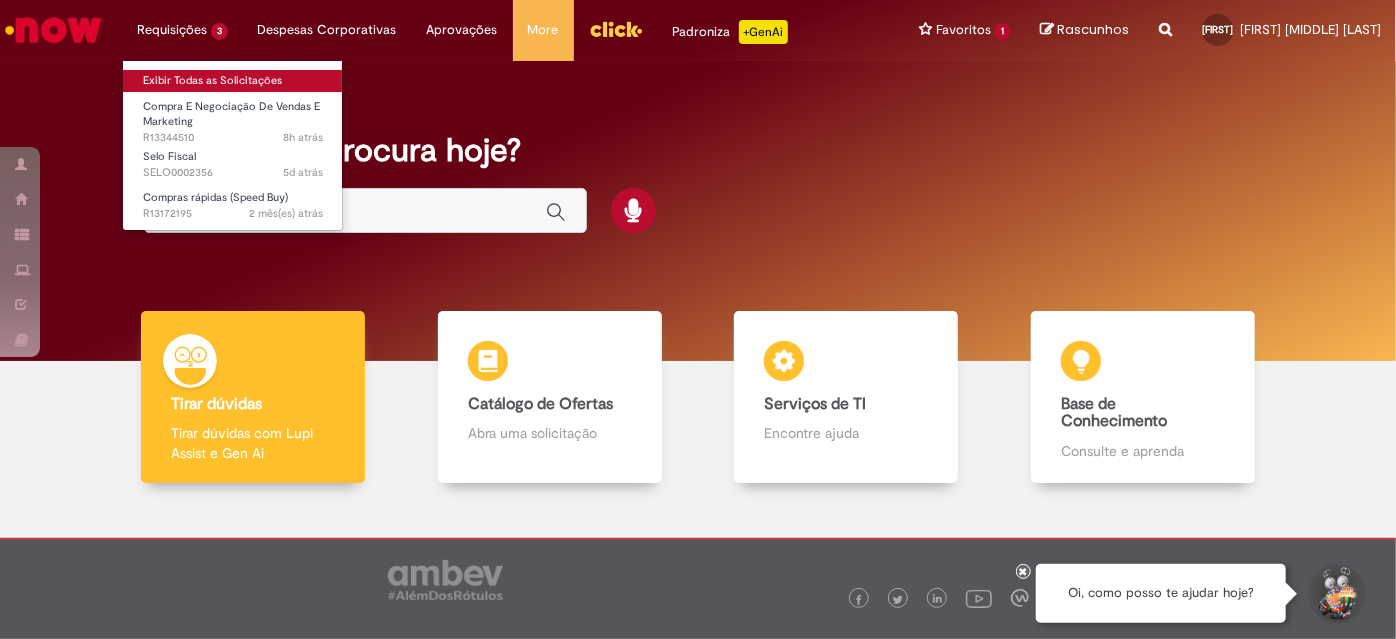 click on "Exibir Todas as Solicitações" at bounding box center [233, 81] 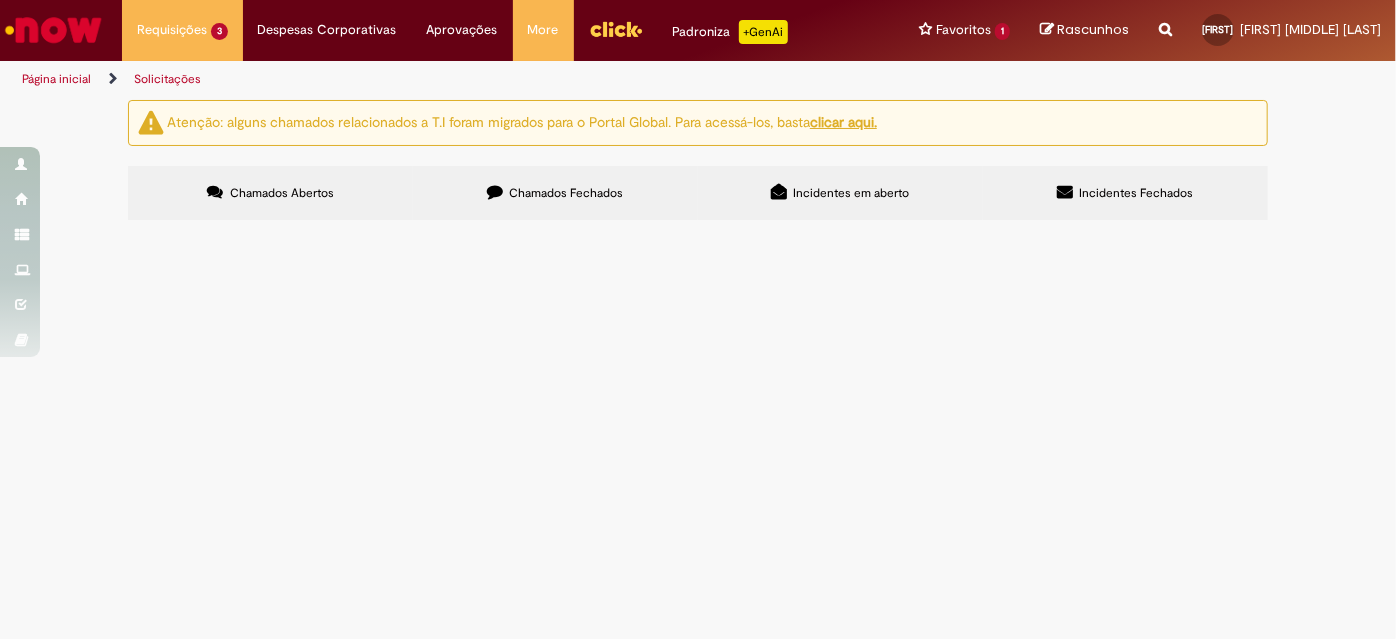 click at bounding box center [495, 192] 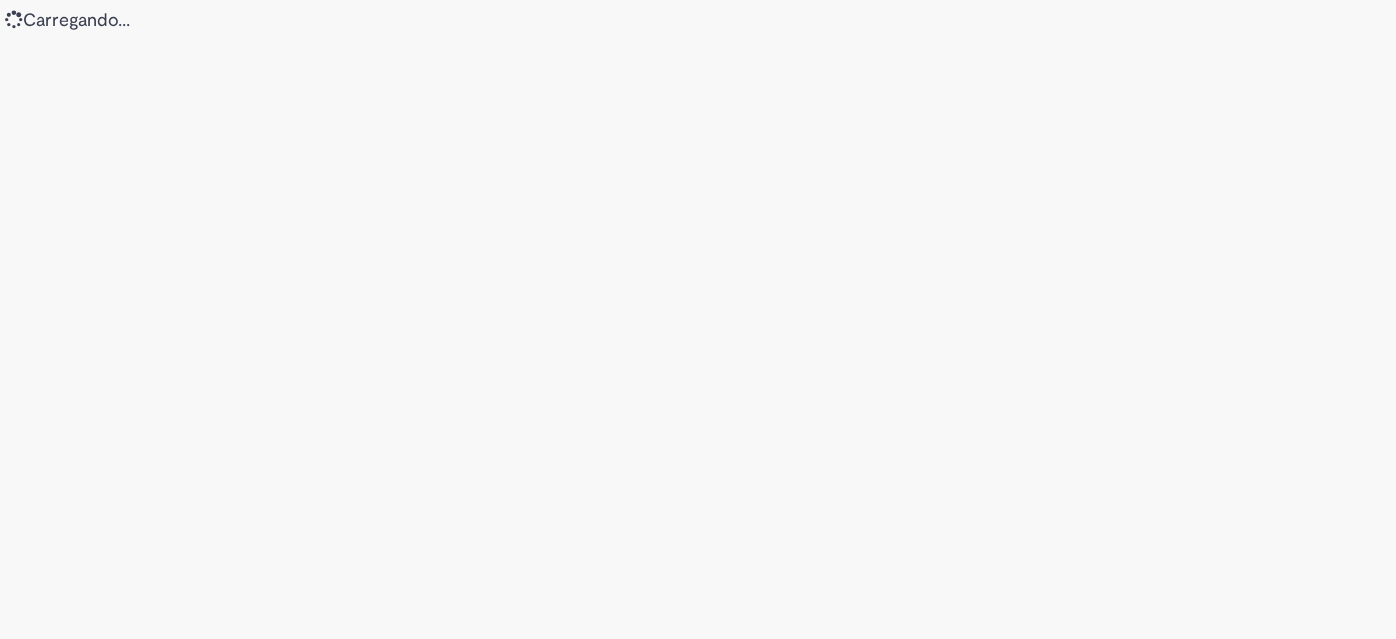 scroll, scrollTop: 0, scrollLeft: 0, axis: both 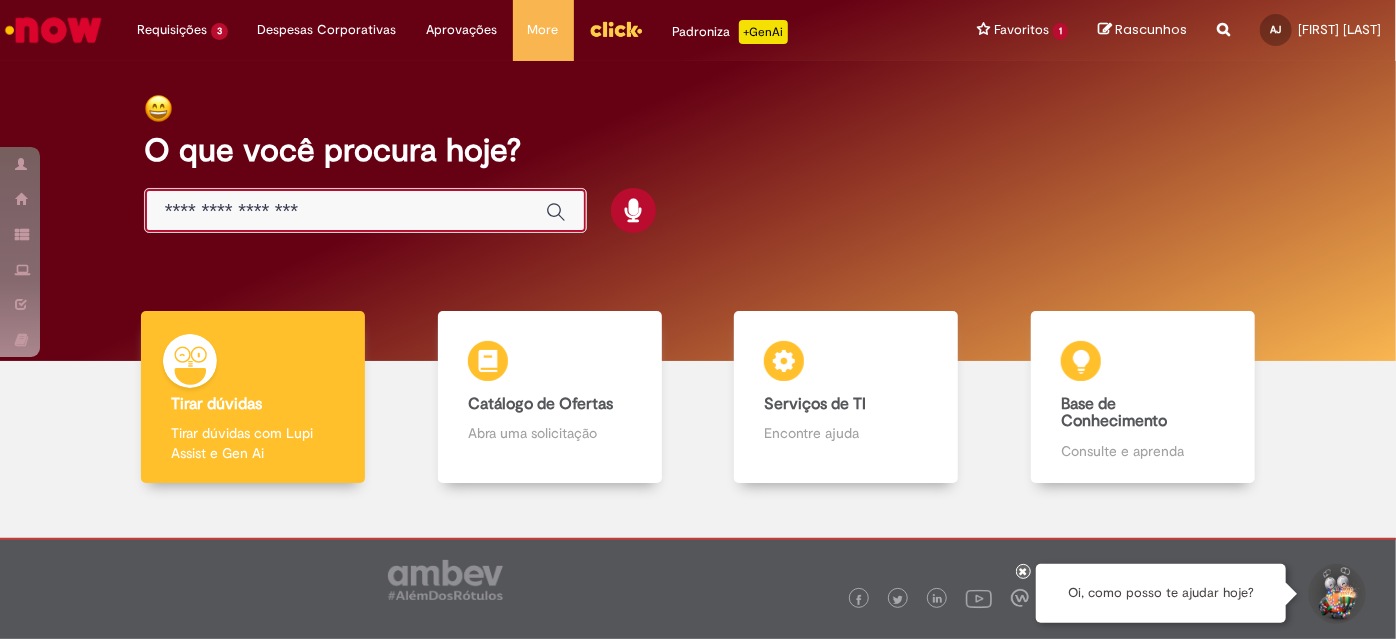 click at bounding box center [345, 211] 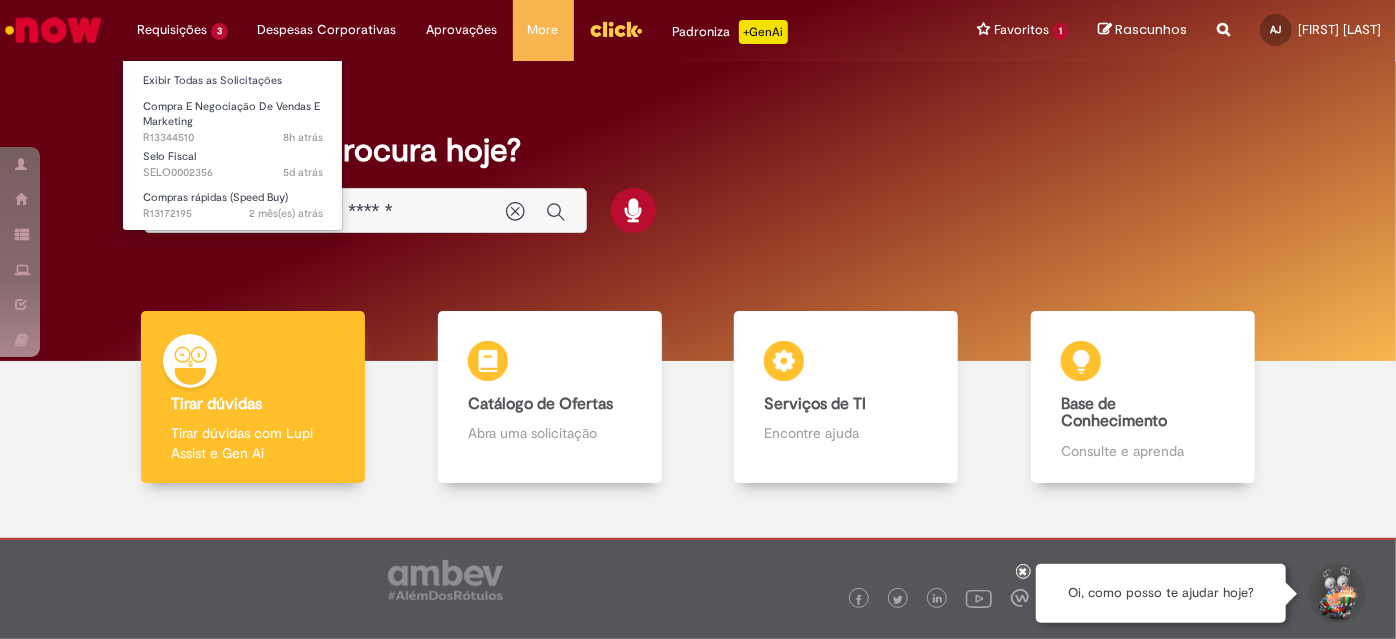 type on "**********" 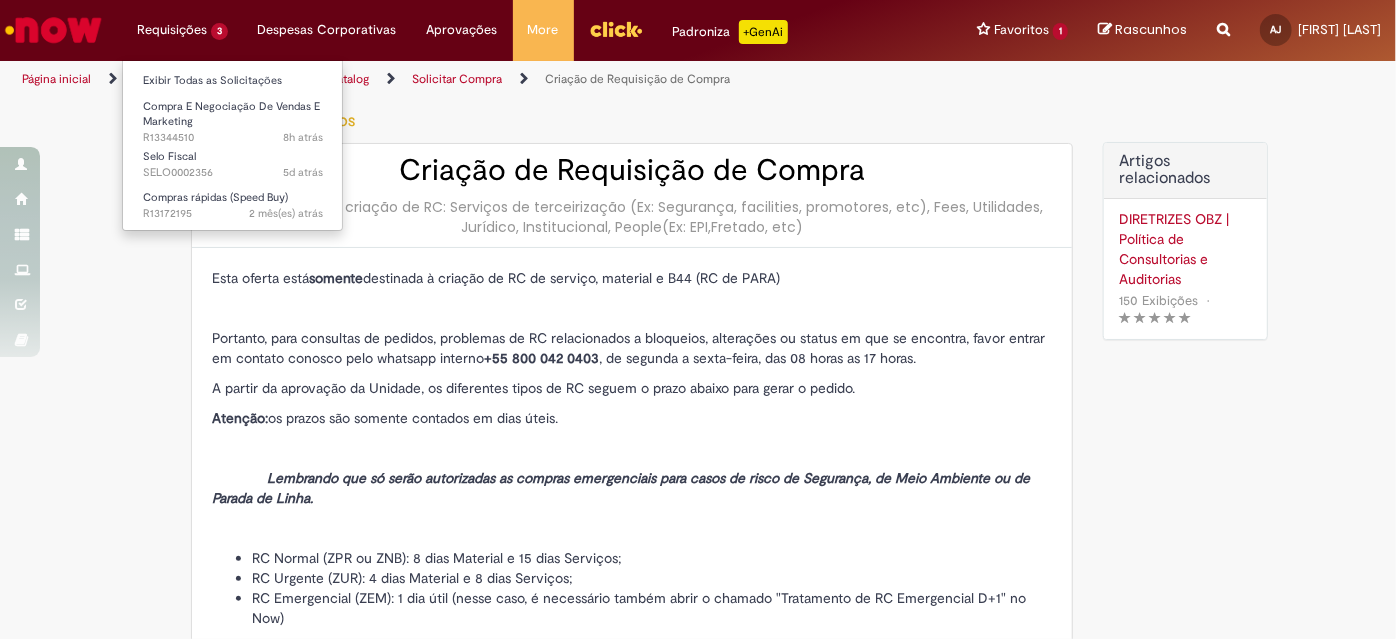 type on "********" 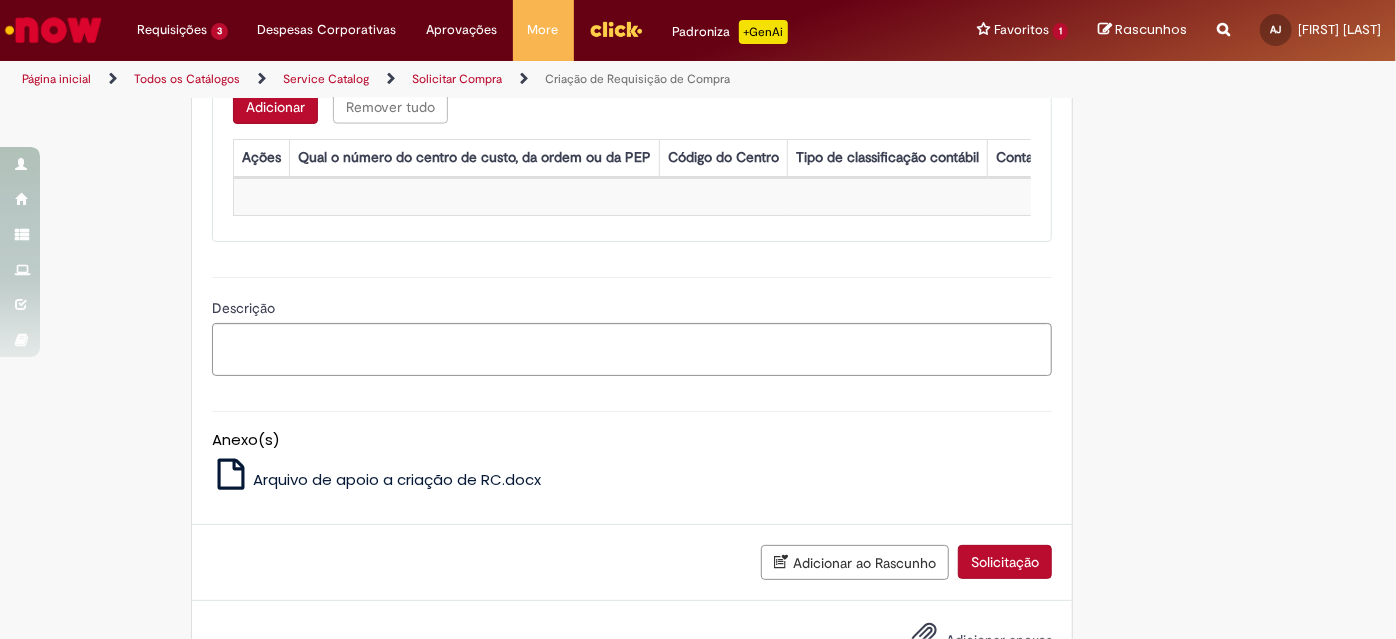 scroll, scrollTop: 1704, scrollLeft: 0, axis: vertical 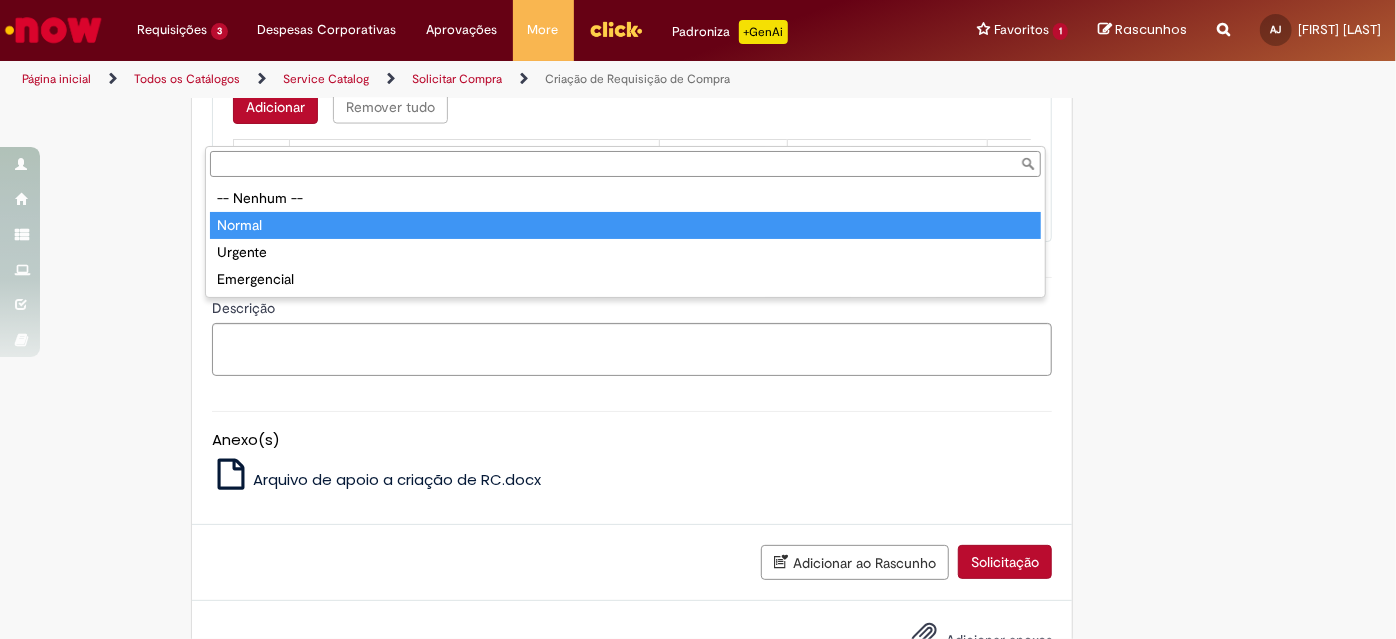 type on "******" 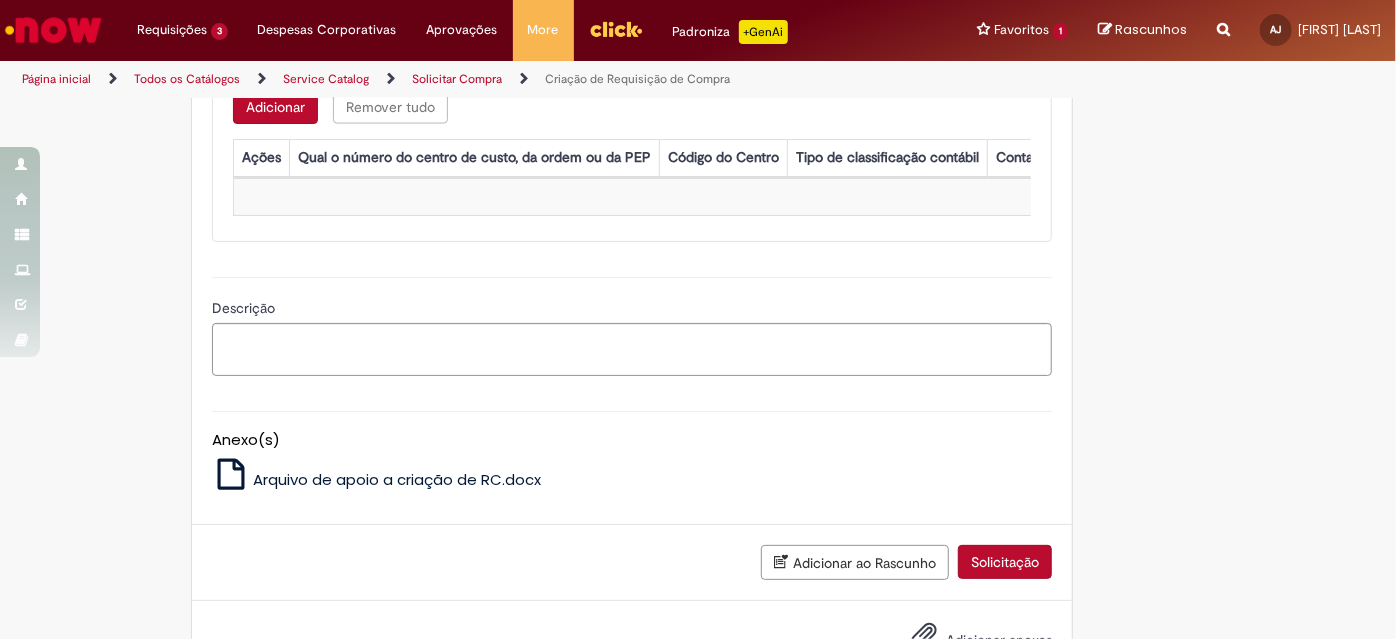 click on "Nome do solicitante" at bounding box center [849, -171] 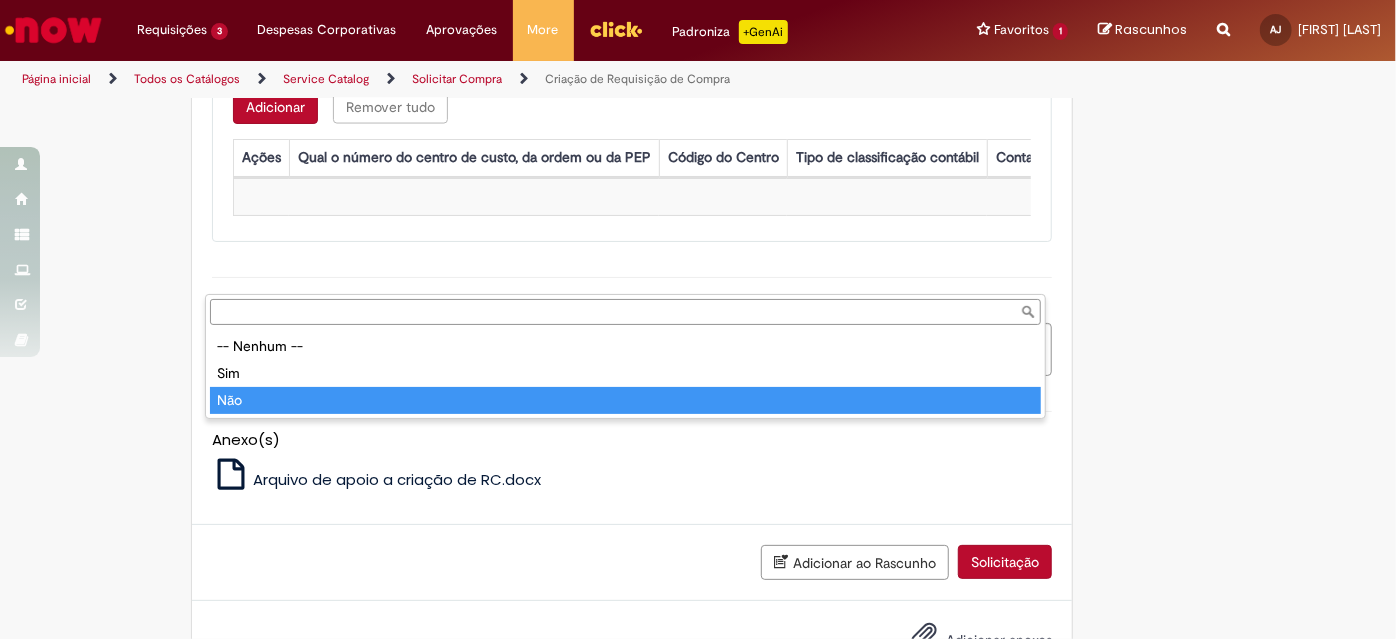 type on "***" 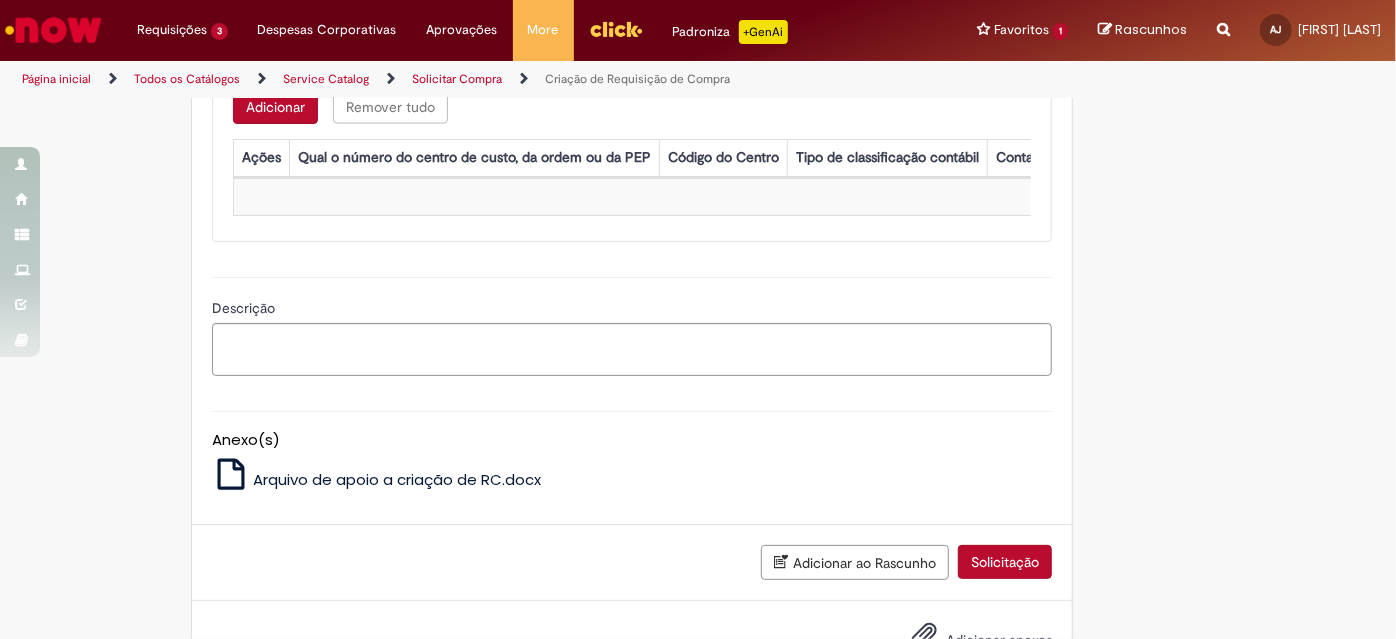 click on "Descrição detalhada do que deseja comprar" at bounding box center [632, -23] 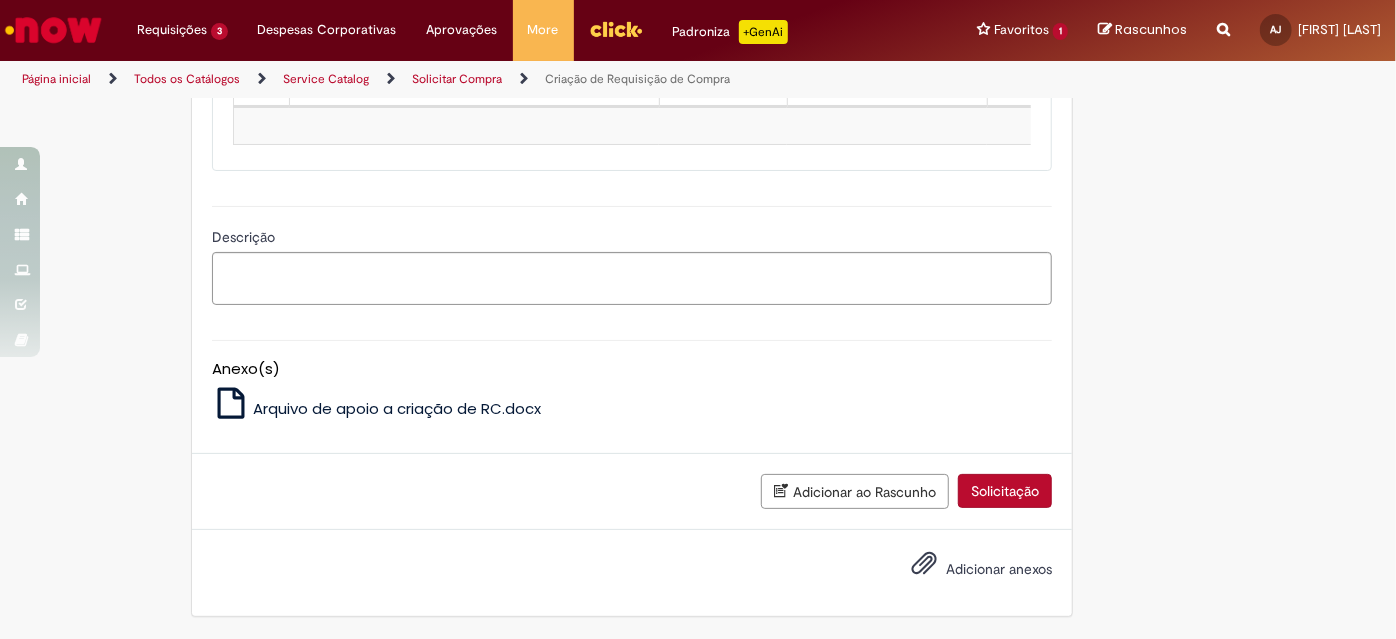 scroll, scrollTop: 1911, scrollLeft: 0, axis: vertical 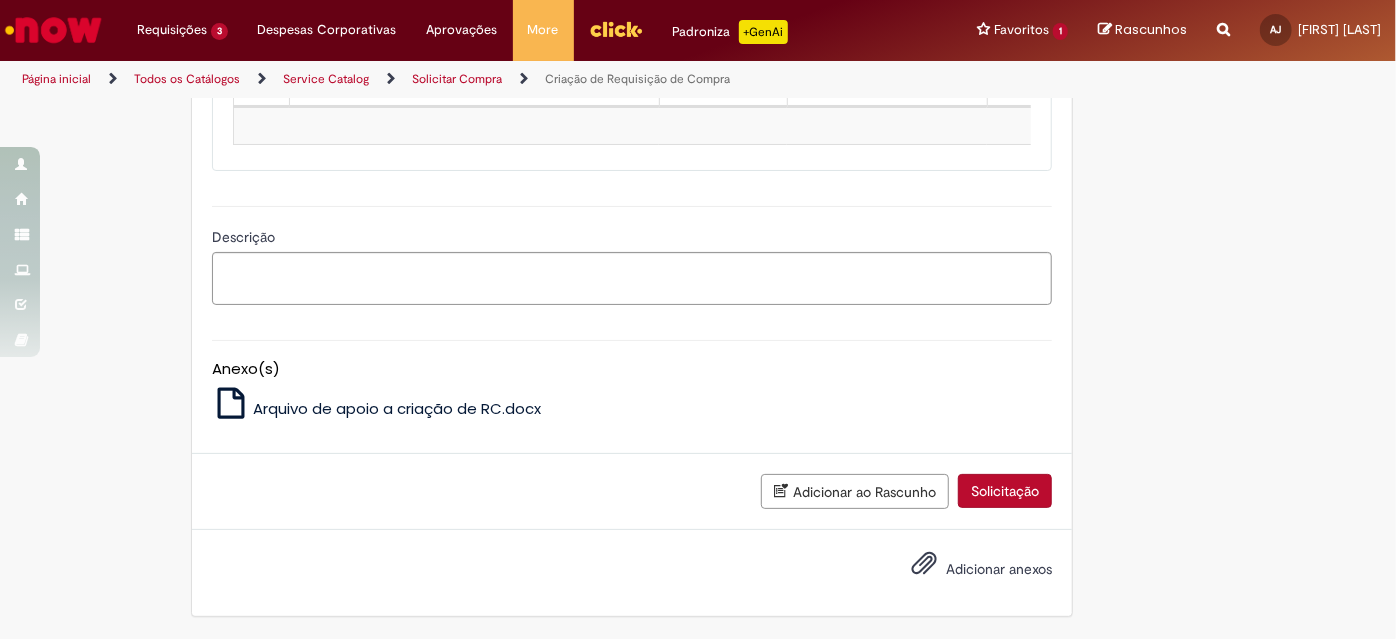 type on "**********" 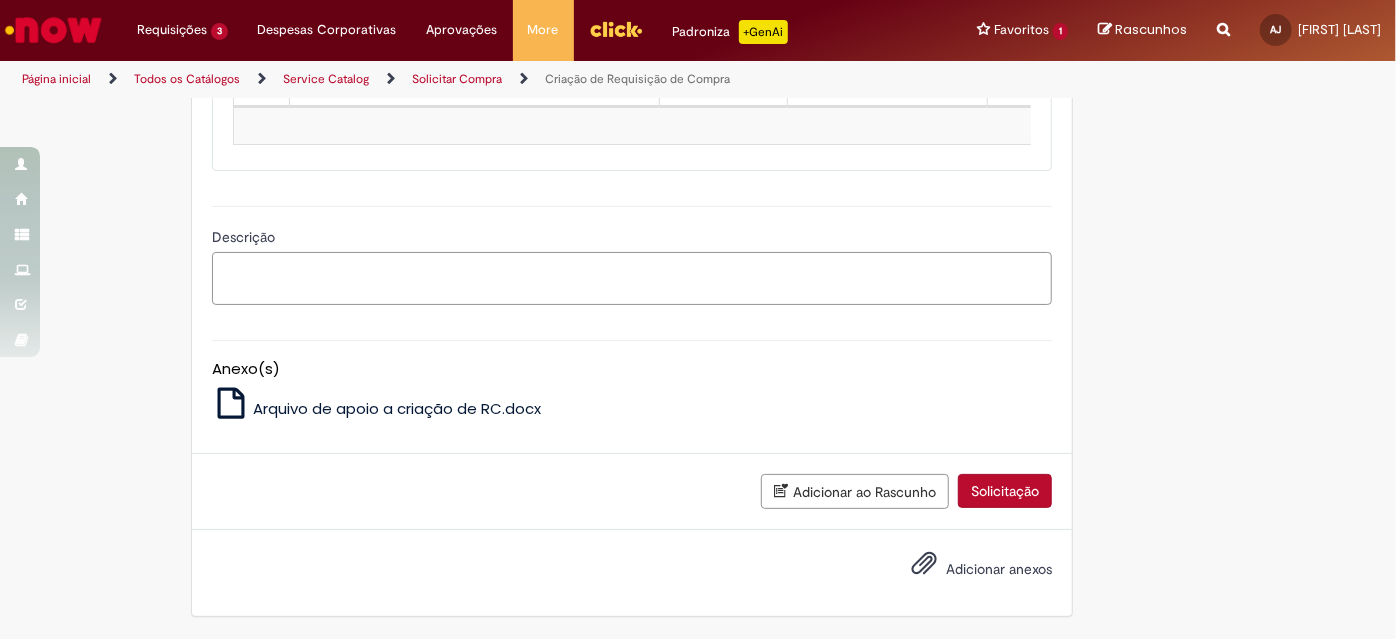 click on "Descrição" at bounding box center (632, 278) 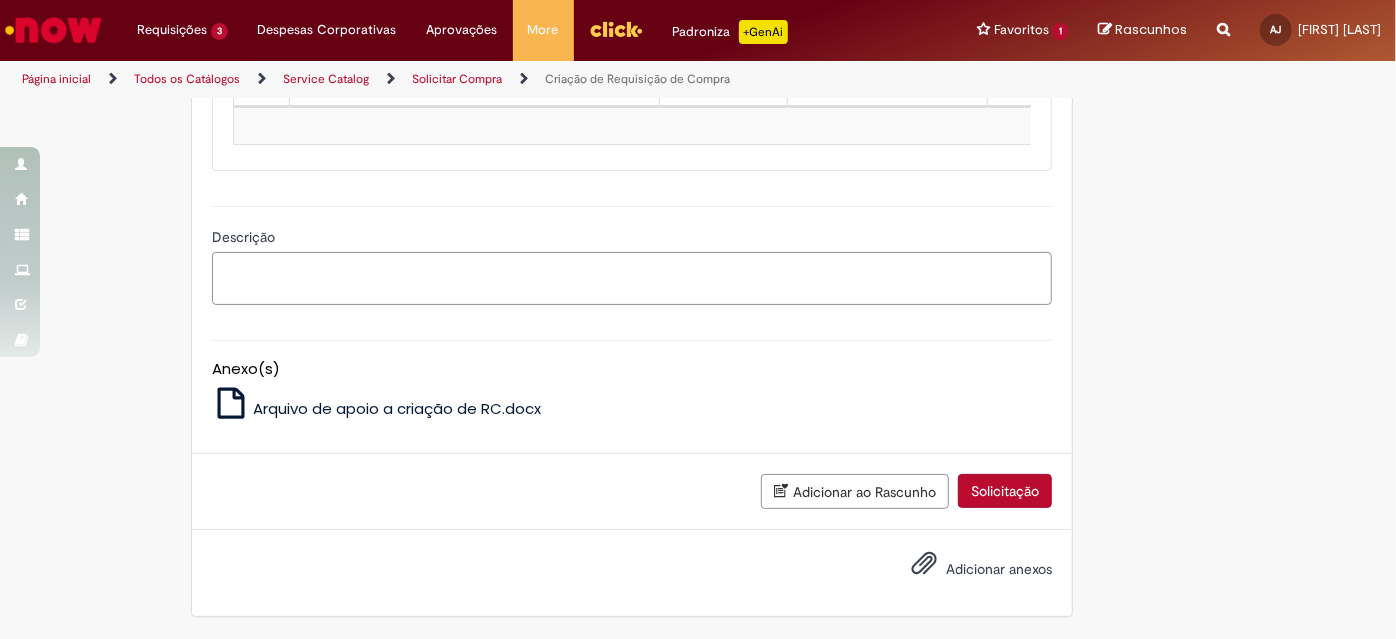 paste on "**********" 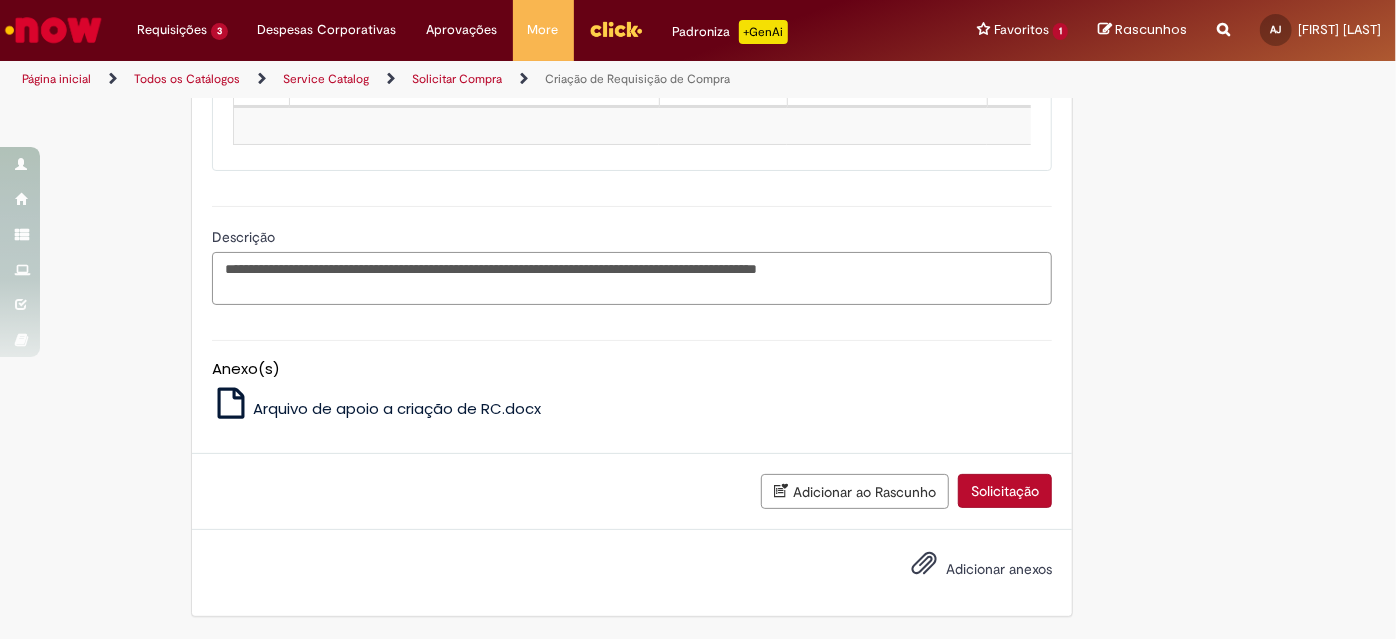 type on "**********" 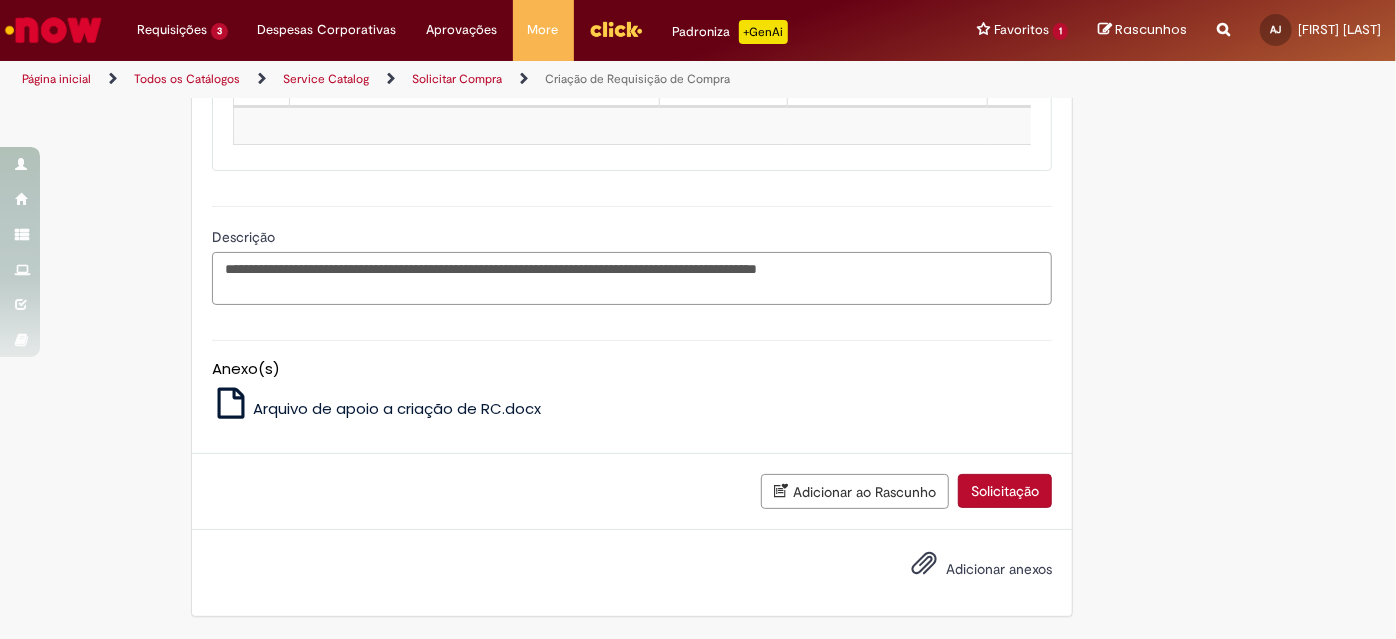 scroll, scrollTop: 1893, scrollLeft: 0, axis: vertical 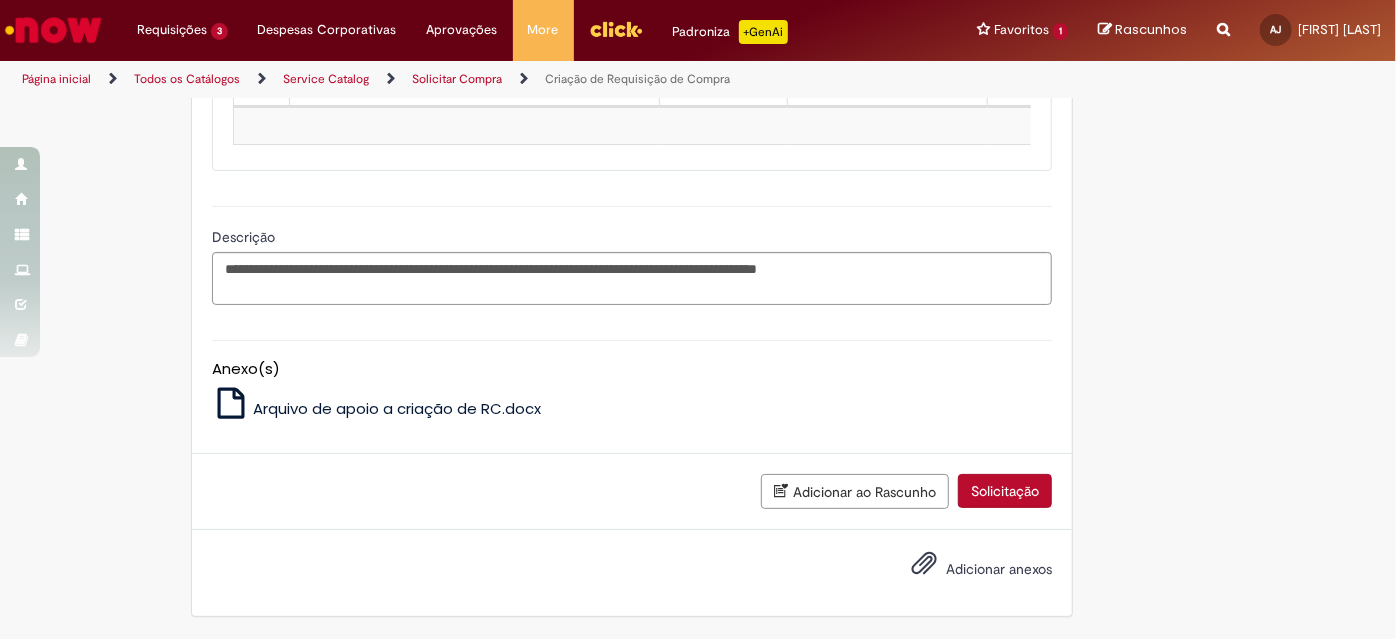 click on "Adicionar" at bounding box center (275, 36) 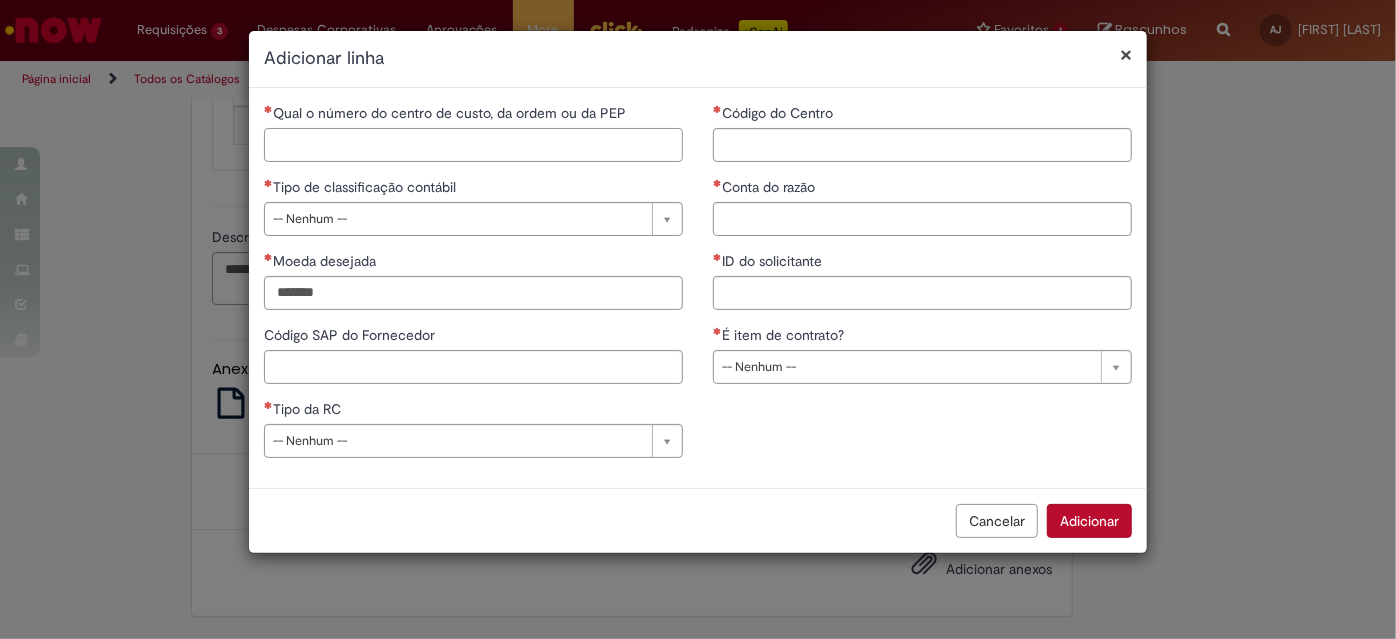 click on "Qual o número do centro de custo, da ordem ou da PEP" at bounding box center [473, 145] 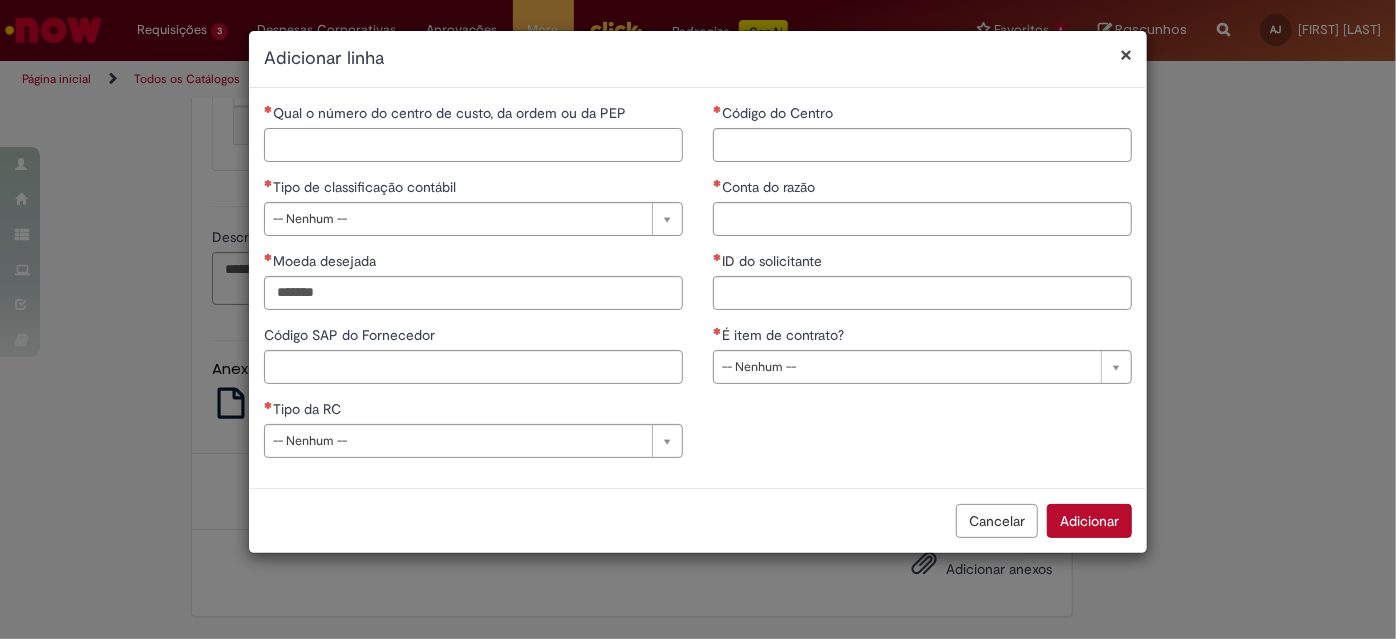 paste on "**********" 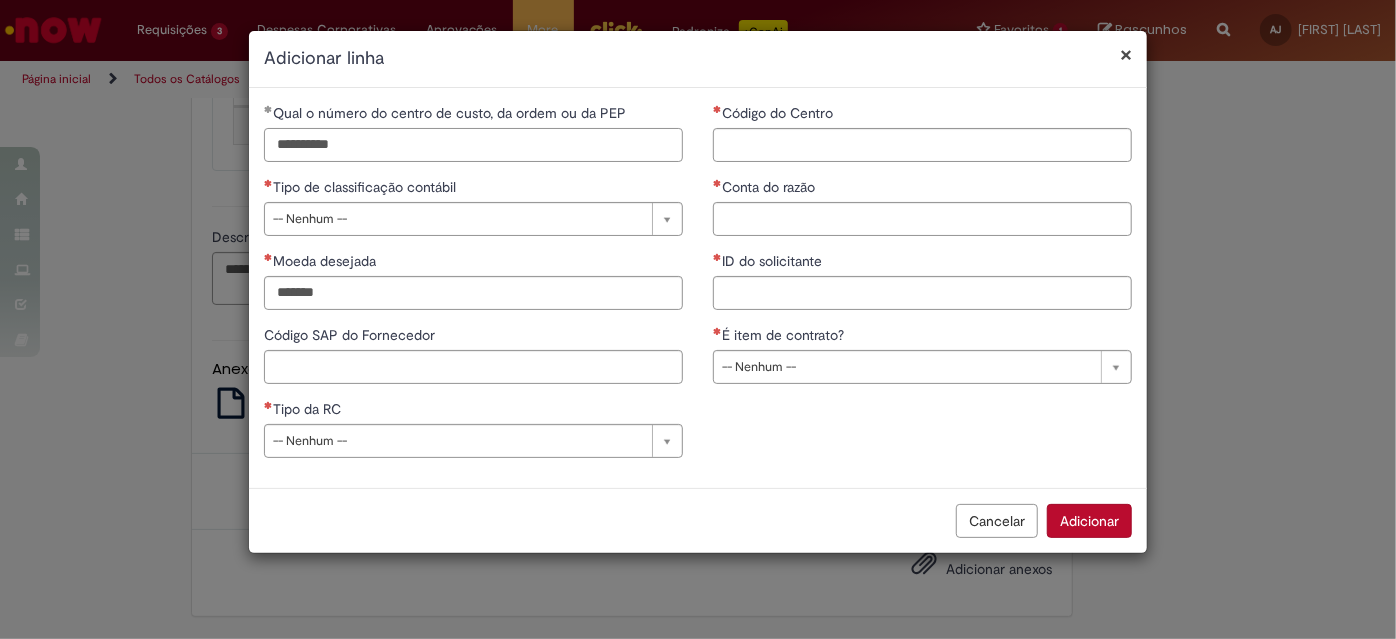 type on "**********" 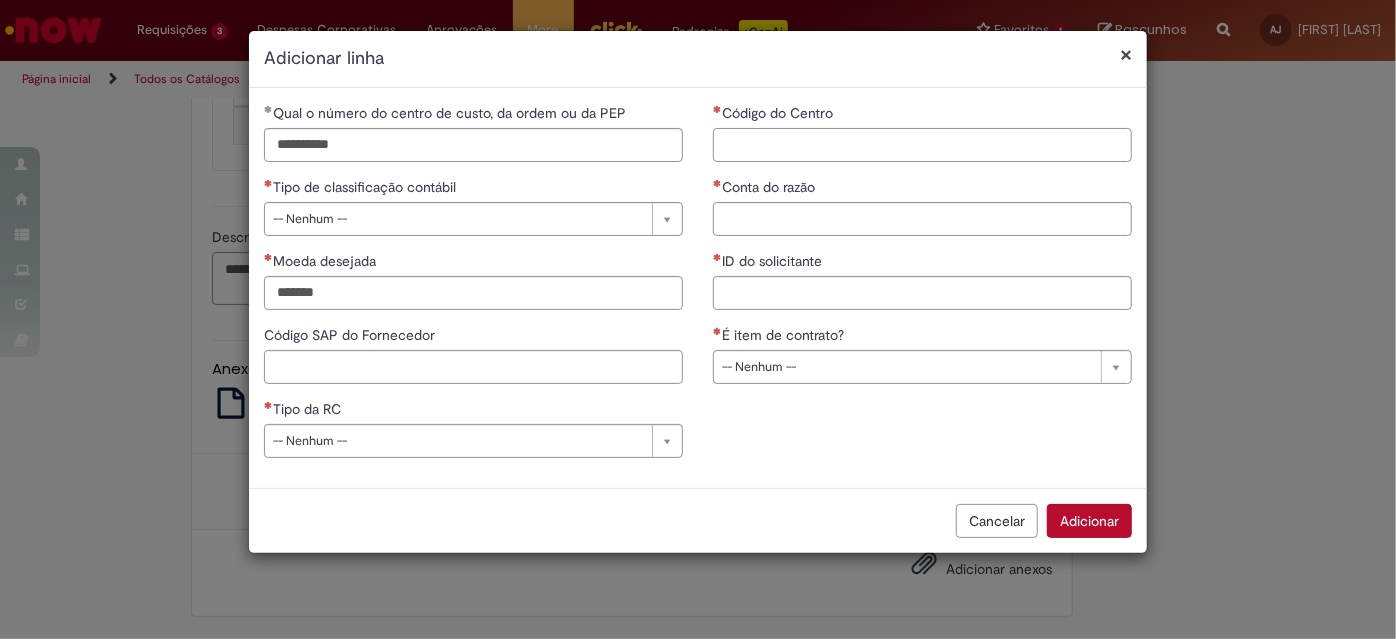 click on "Código do Centro" at bounding box center [922, 145] 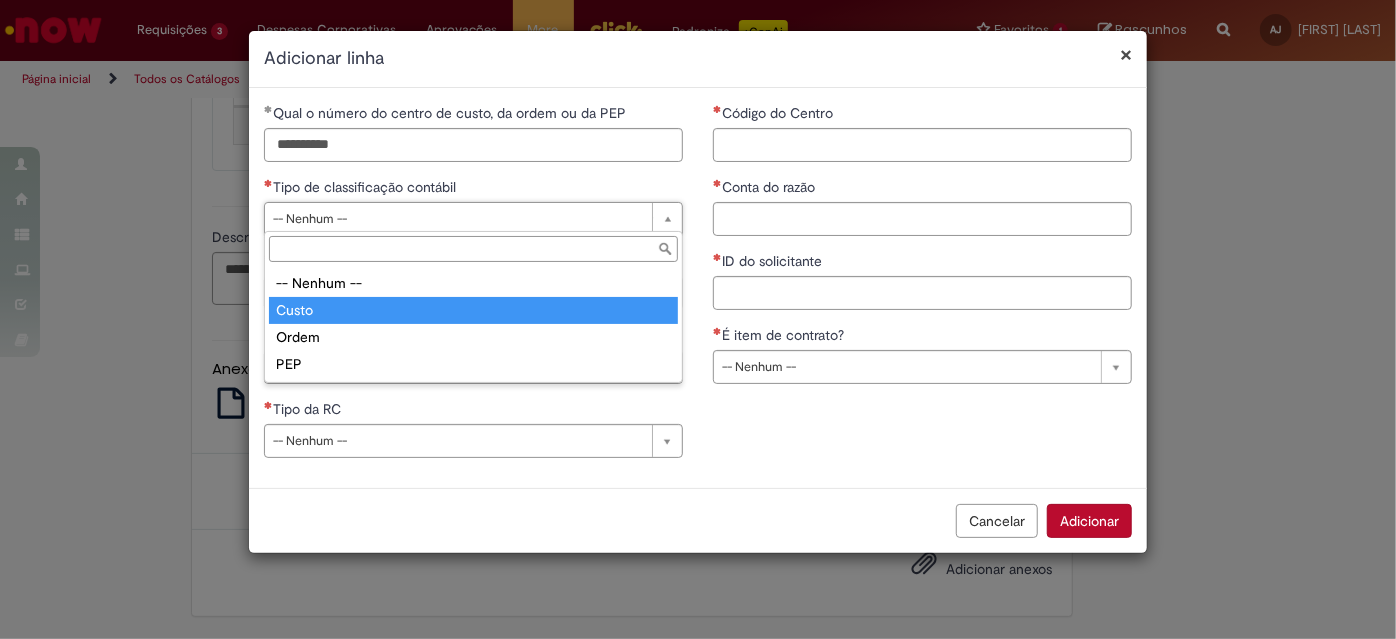 type on "*****" 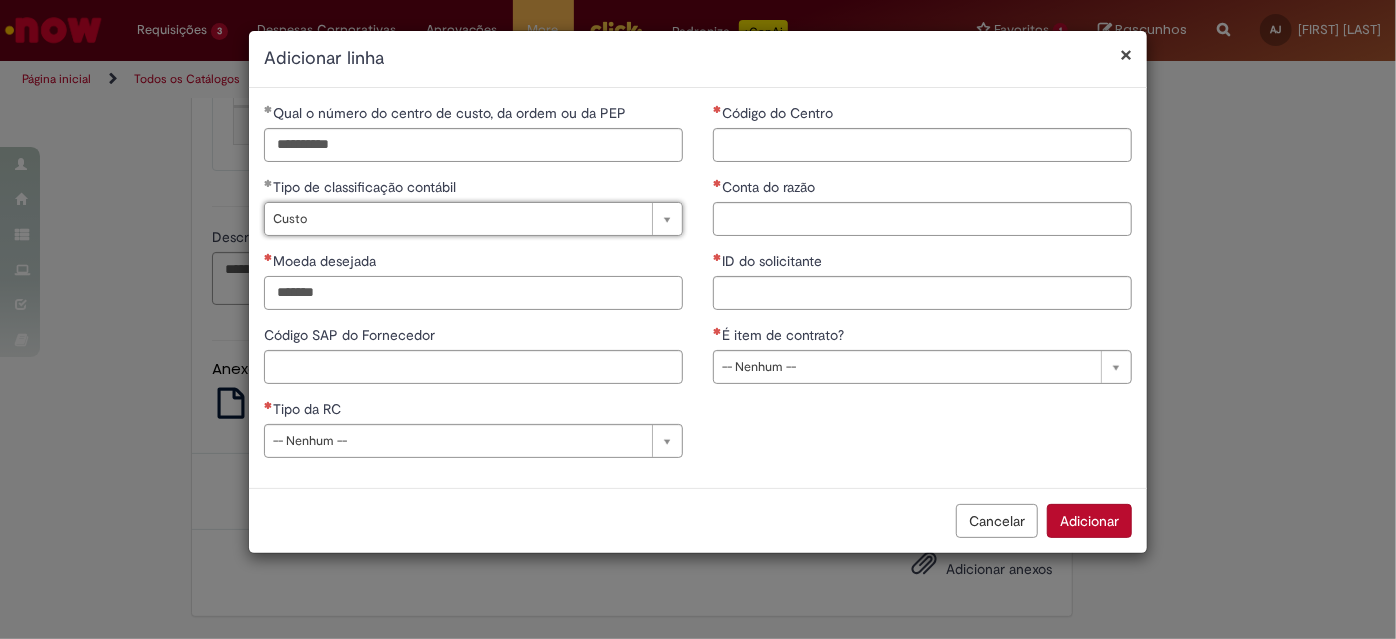 click on "Moeda desejada" at bounding box center (473, 293) 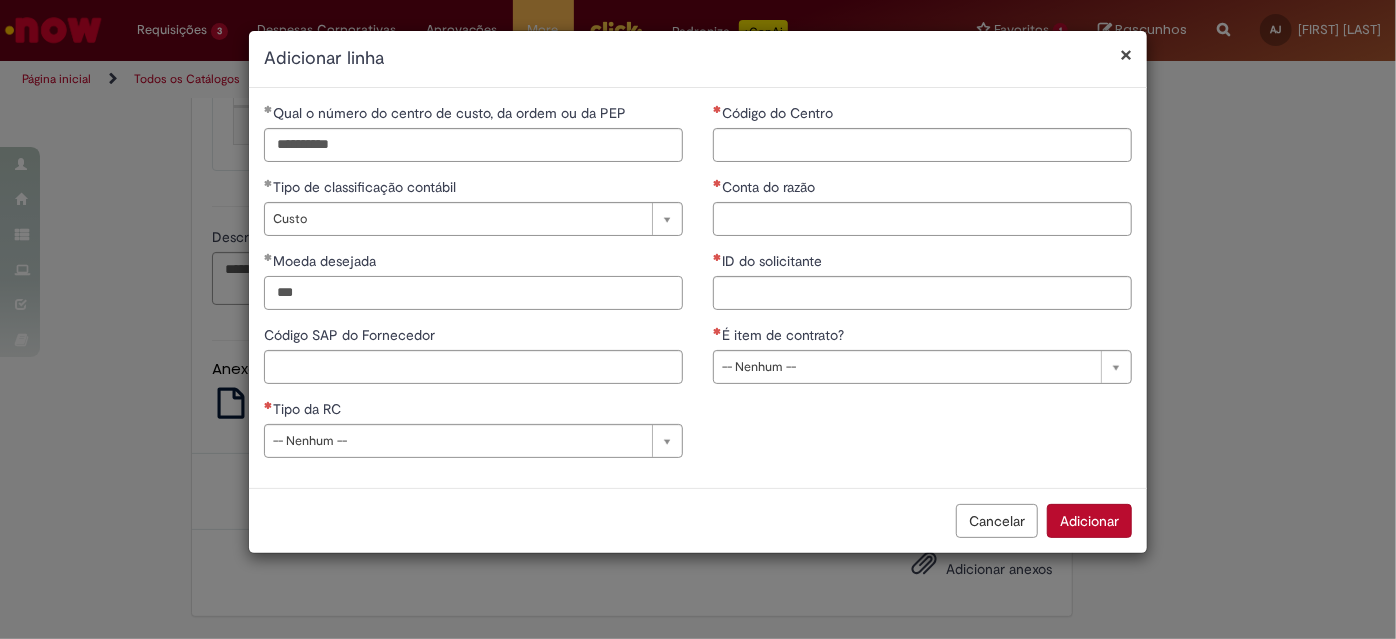 type on "***" 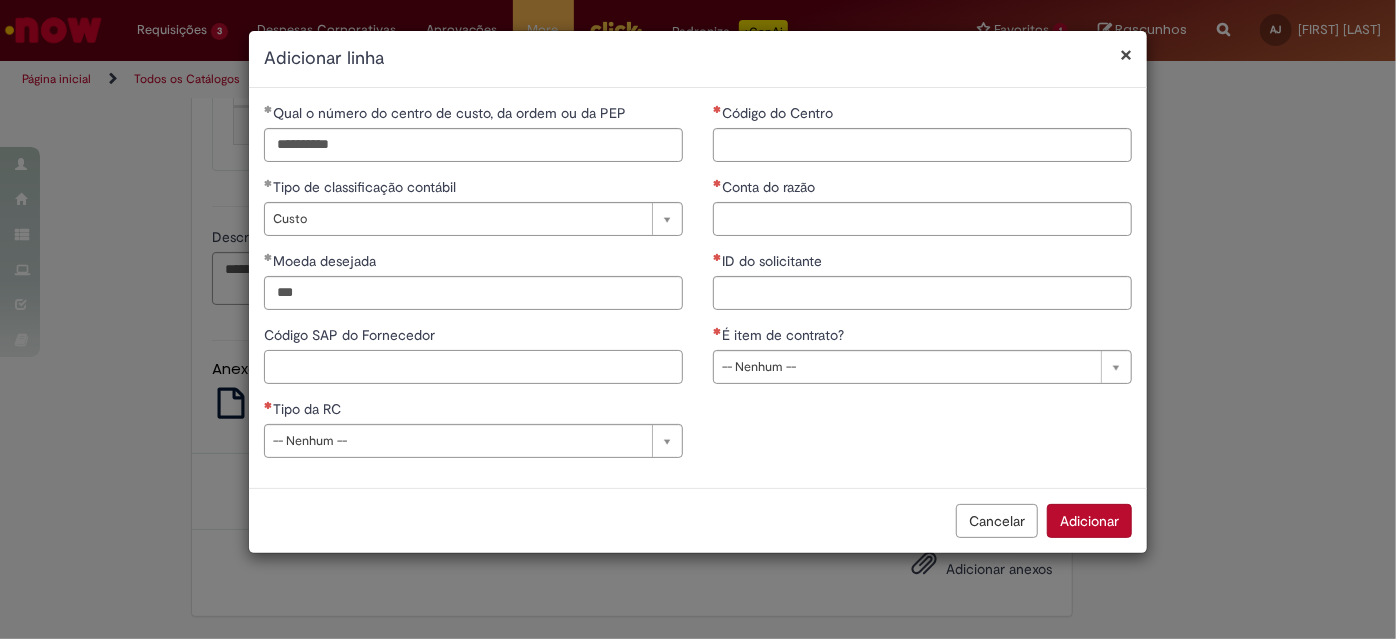 click on "Código SAP do Fornecedor" at bounding box center (473, 367) 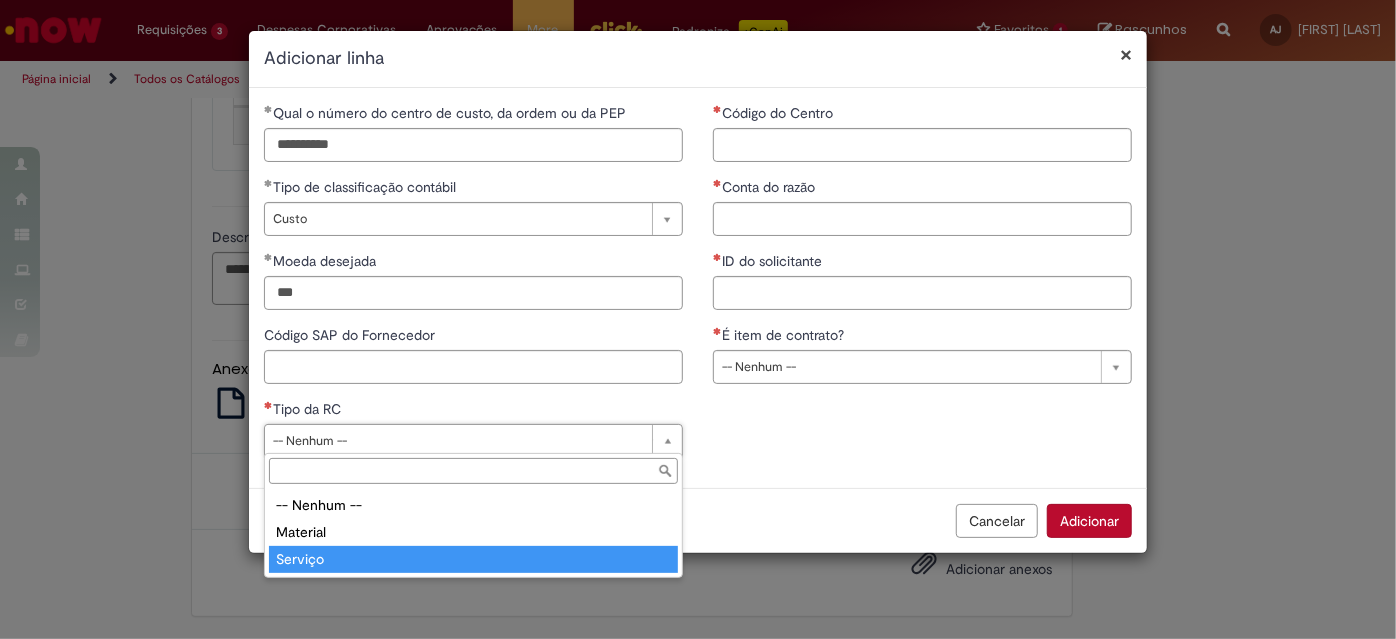 type on "*******" 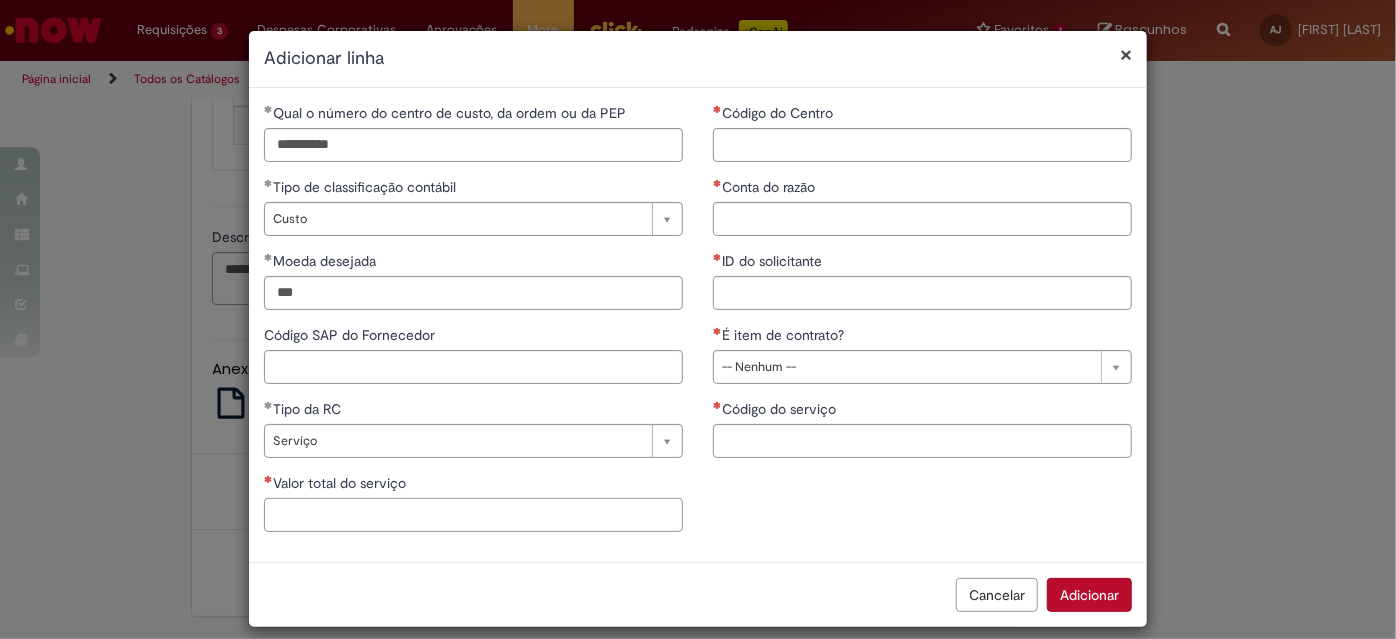 click on "Valor total do serviço" at bounding box center (473, 515) 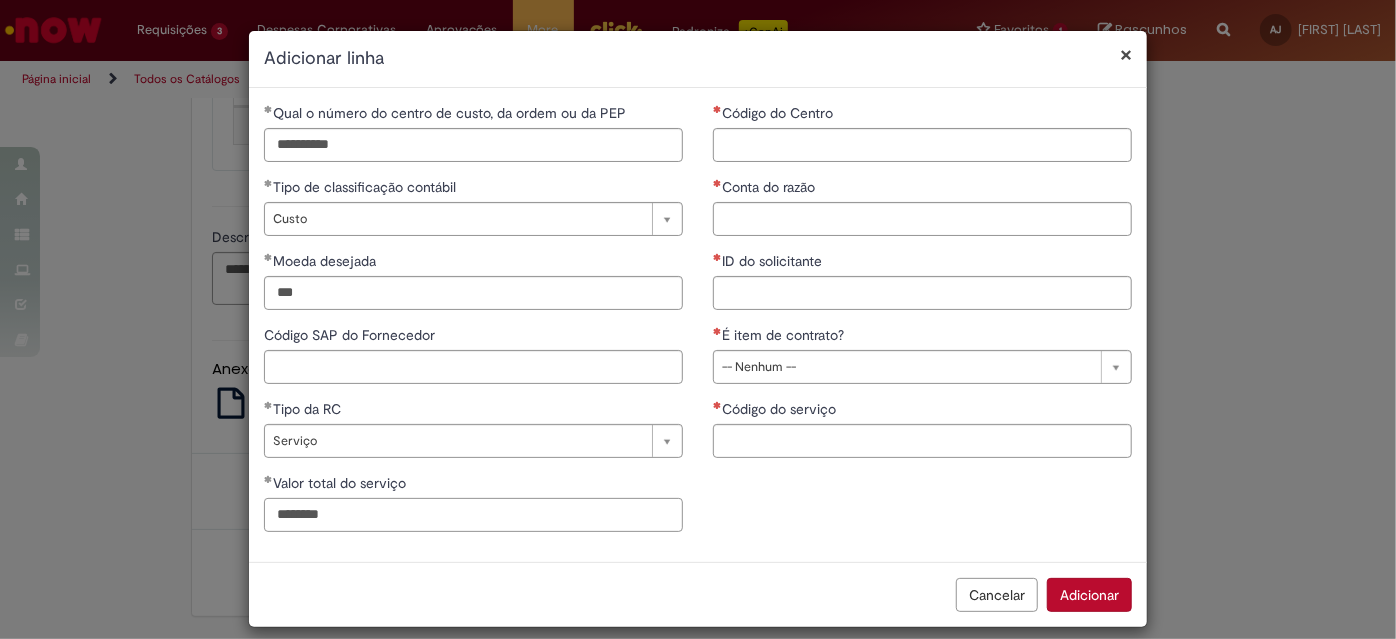 paste on "**********" 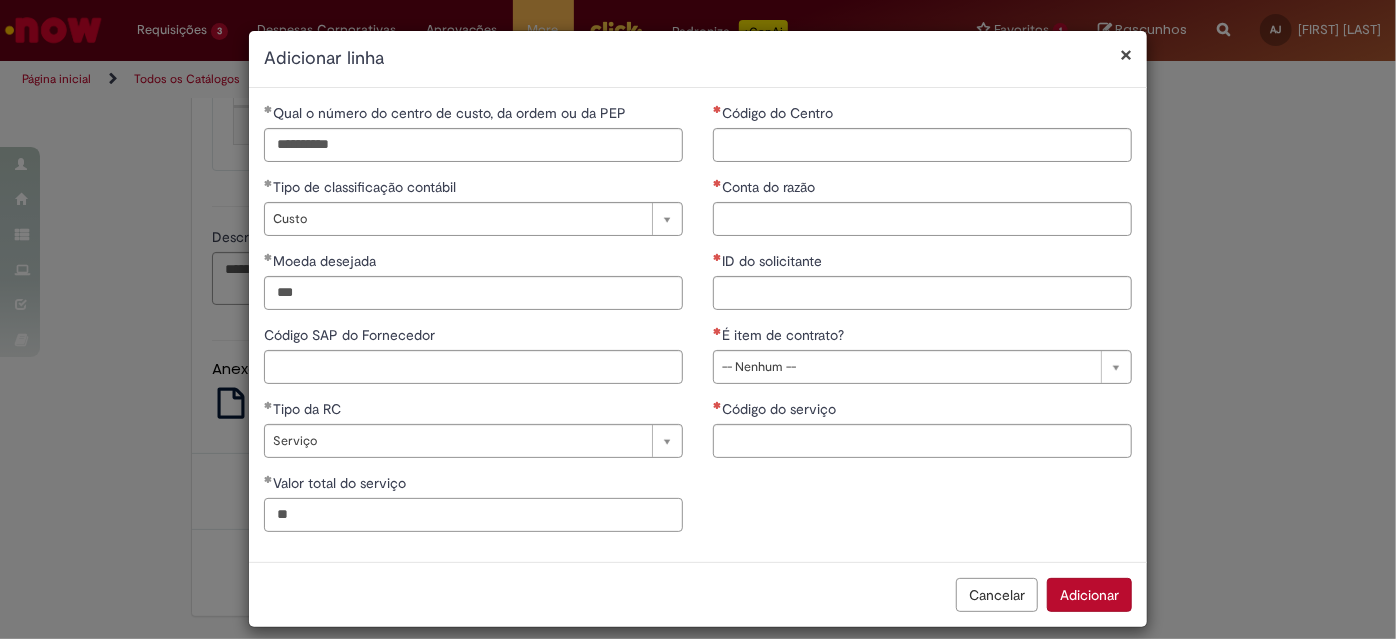 type on "*" 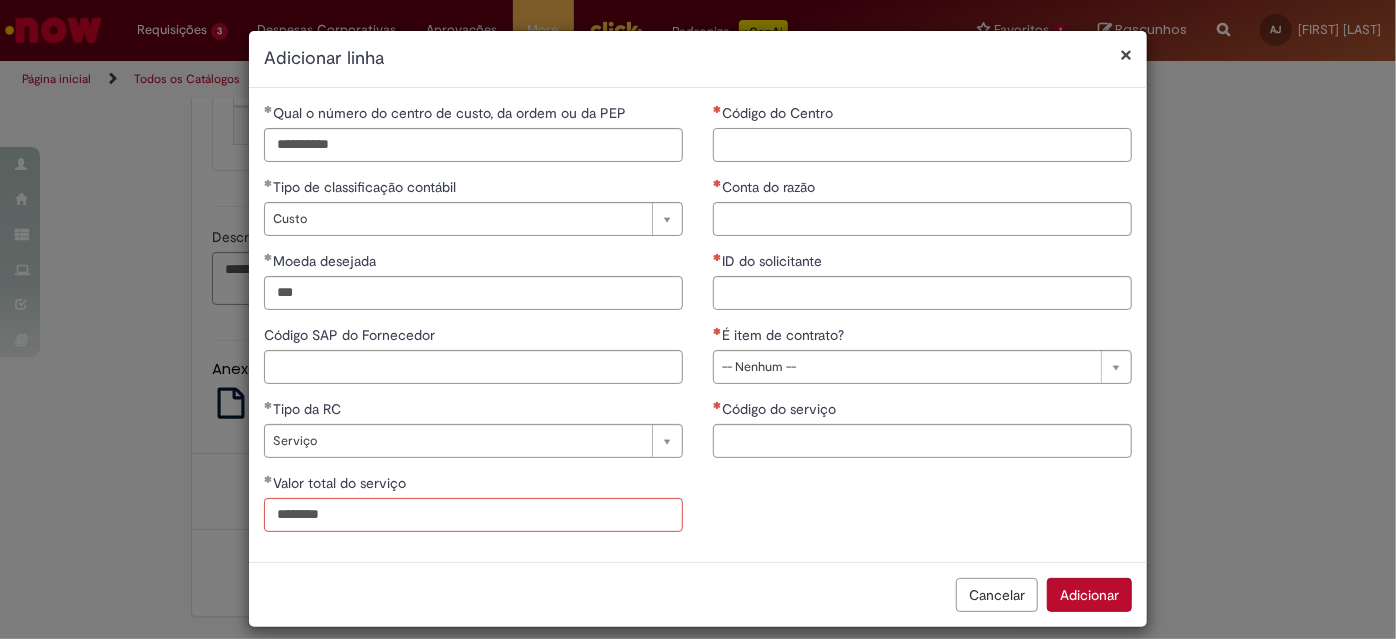 type on "**********" 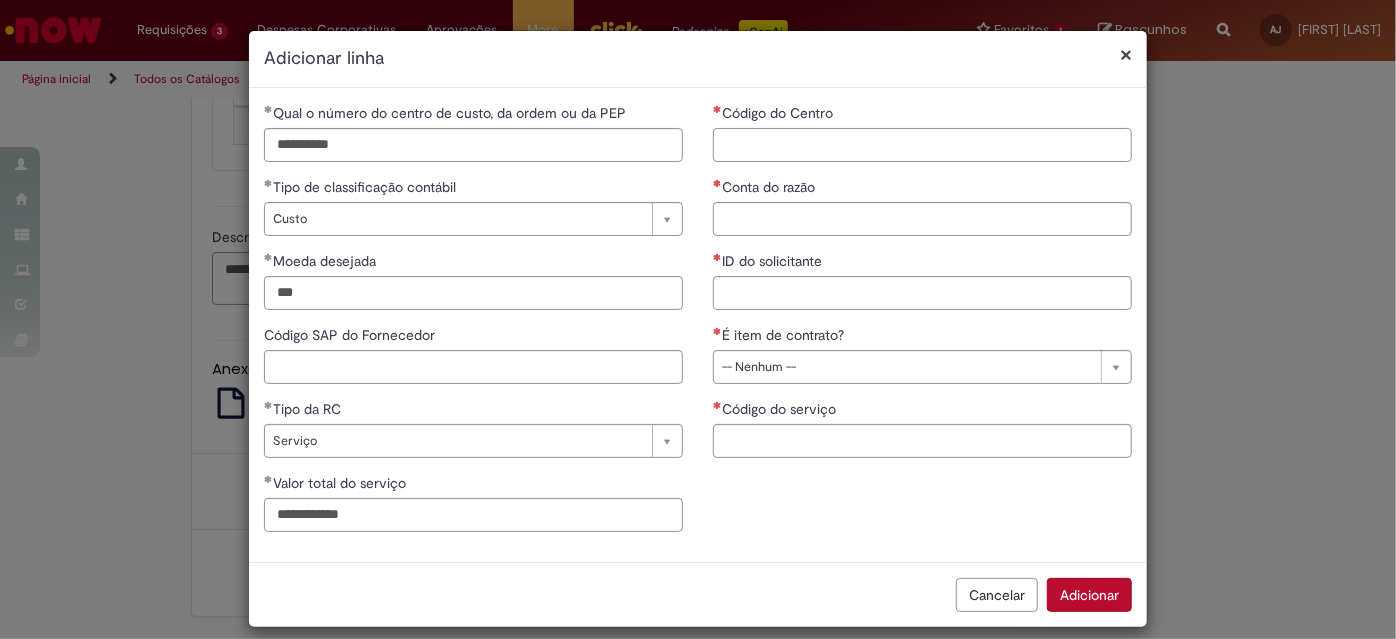 click on "Código do Centro" at bounding box center (922, 145) 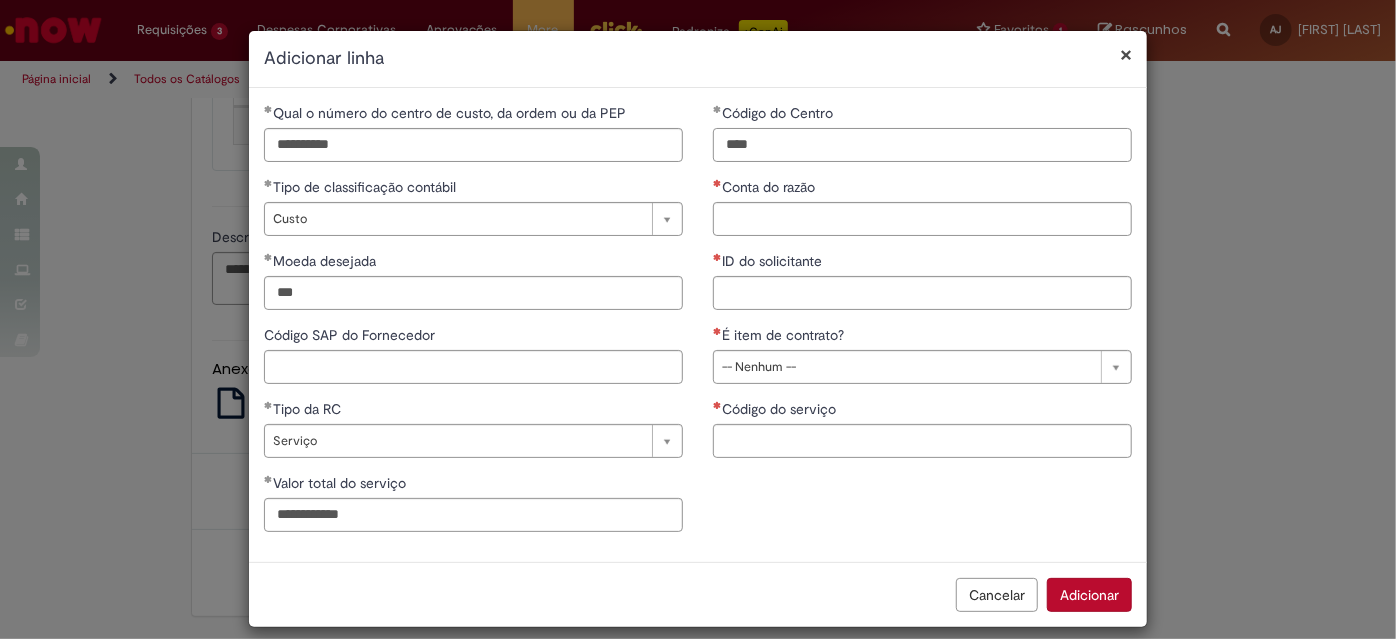 type on "****" 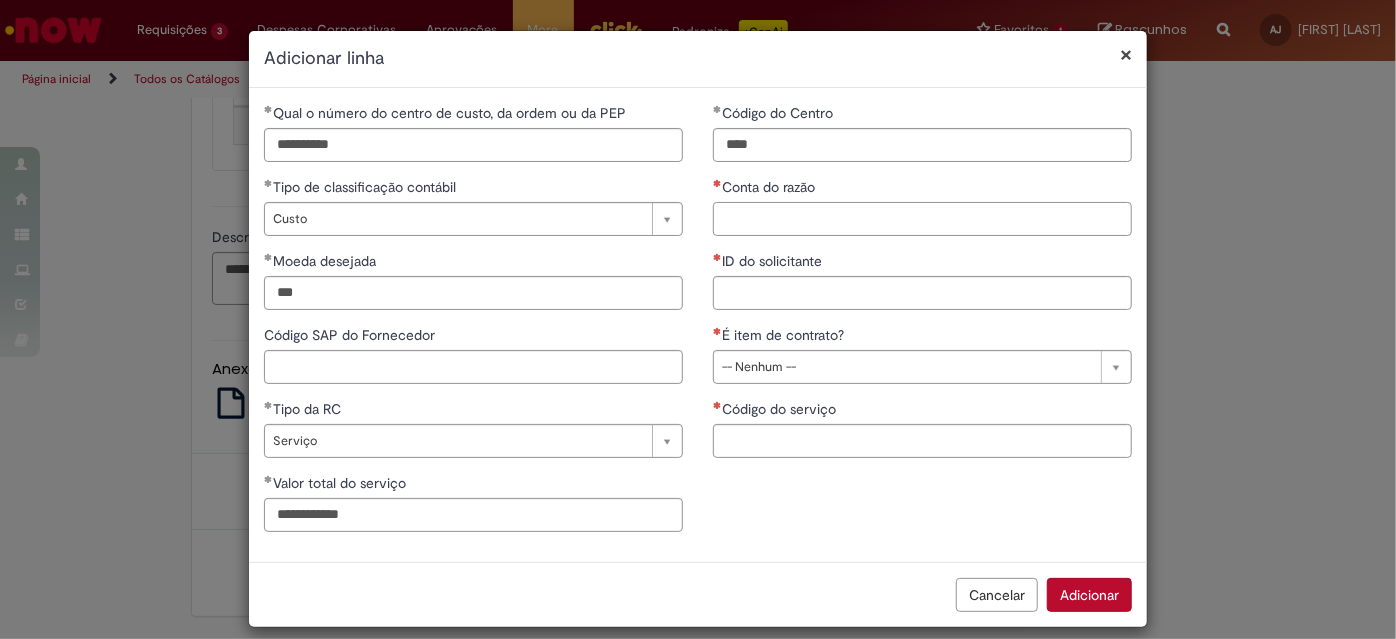 paste on "*******" 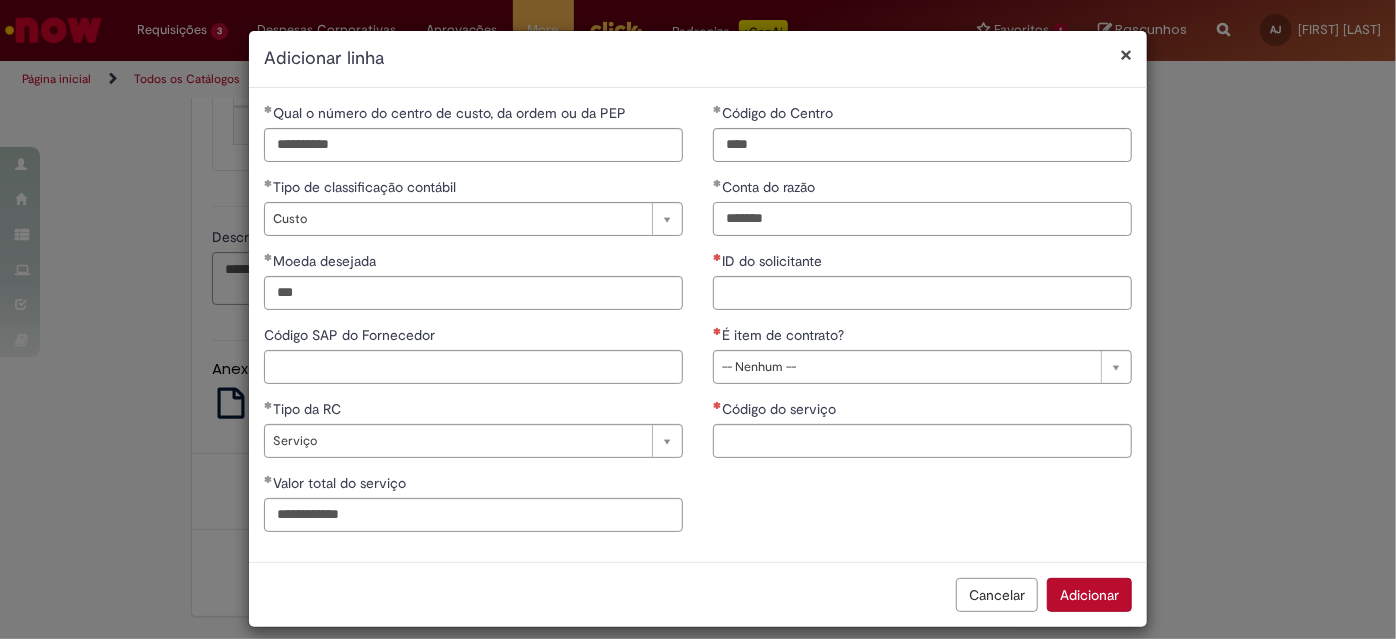 type on "*******" 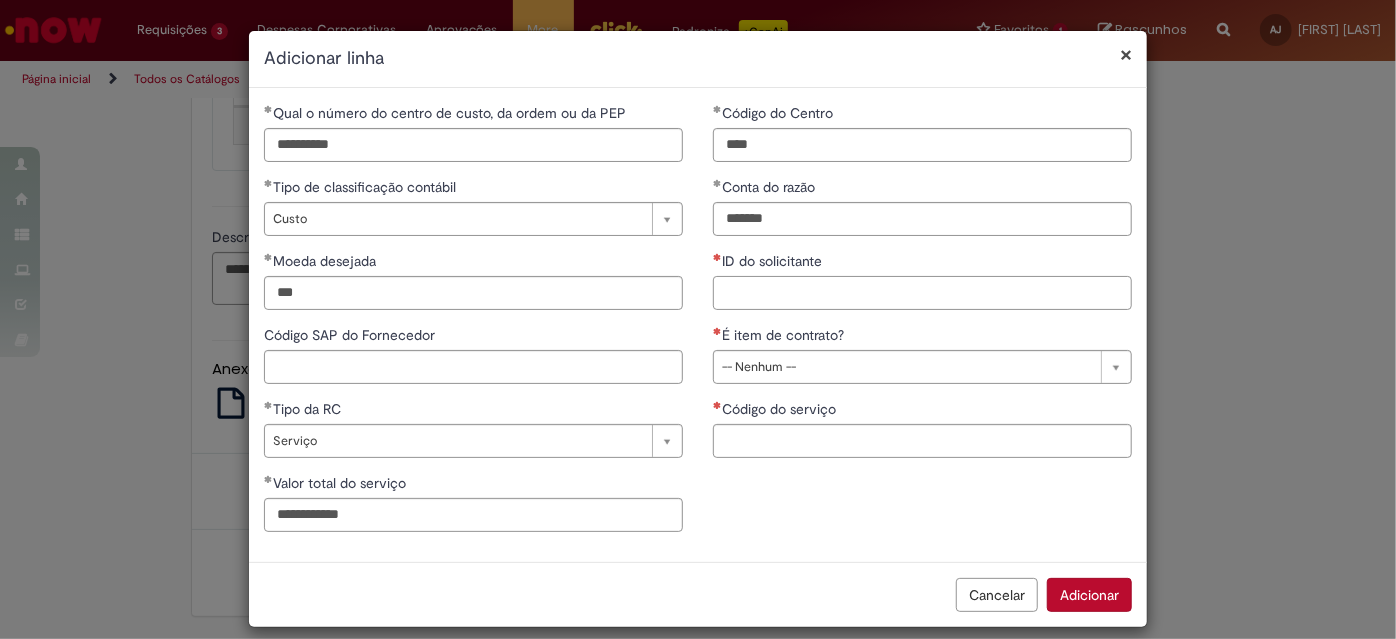 click on "ID do solicitante" at bounding box center (922, 293) 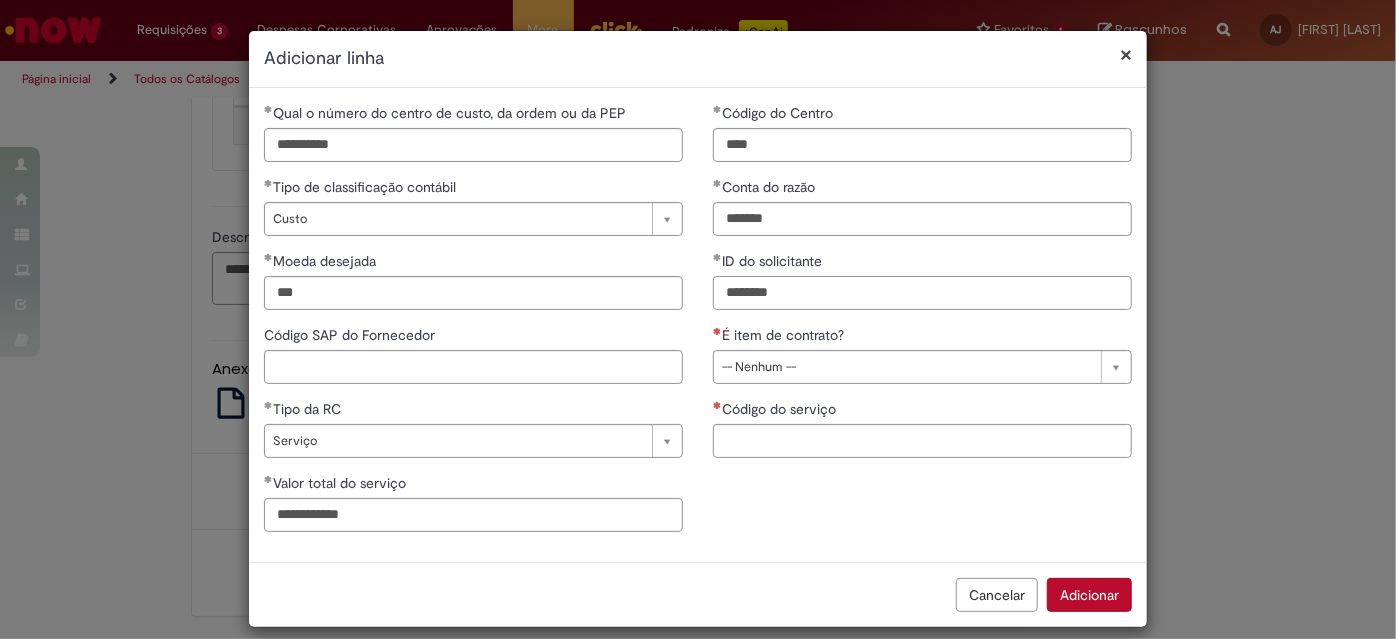 type on "********" 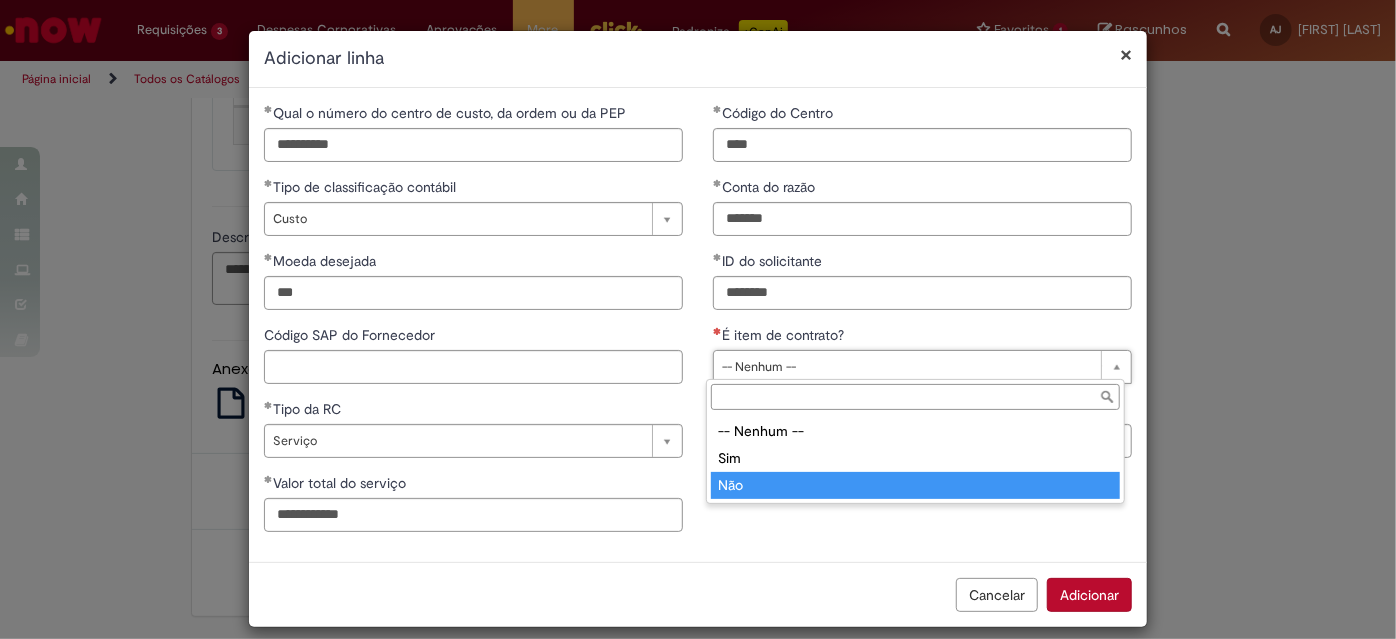 drag, startPoint x: 801, startPoint y: 372, endPoint x: 773, endPoint y: 484, distance: 115.44696 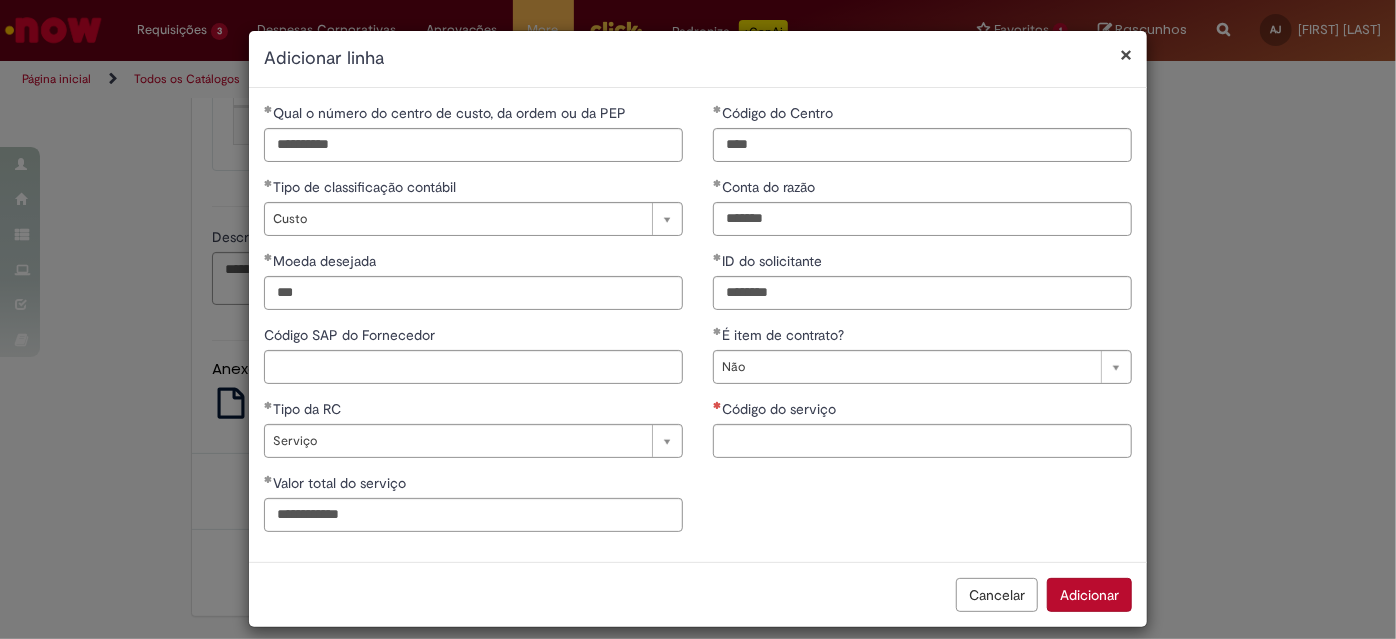 click on "Qual o número do centro de custo, da ordem ou da PEP [NUMBERS] Tipo de classificação contábil Custo [NUMBERS] [NUMBERS] [NUMBERS] [NUMBERS] [NUMBERS] Moeda desejada Código SAP do Fornecedor Número do contrato Tipo da RC Serviço [NUMBERS] [NUMBERS] [NUMBERS] [NUMBERS] [NUMBERS] [NUMBERS] Valor total do serviço [NUMBERS] Valor unitário do material Código do Centro [NUMBERS] Conta do razão [NUMBERS] ID do solicitante [NUMBERS] É item de contrato? Não [NUMBERS] [NUMBERS] [NUMBERS] [NUMBERS] Número do item do contrato Código do serviço Código do material Quantidade do material" at bounding box center (698, 325) 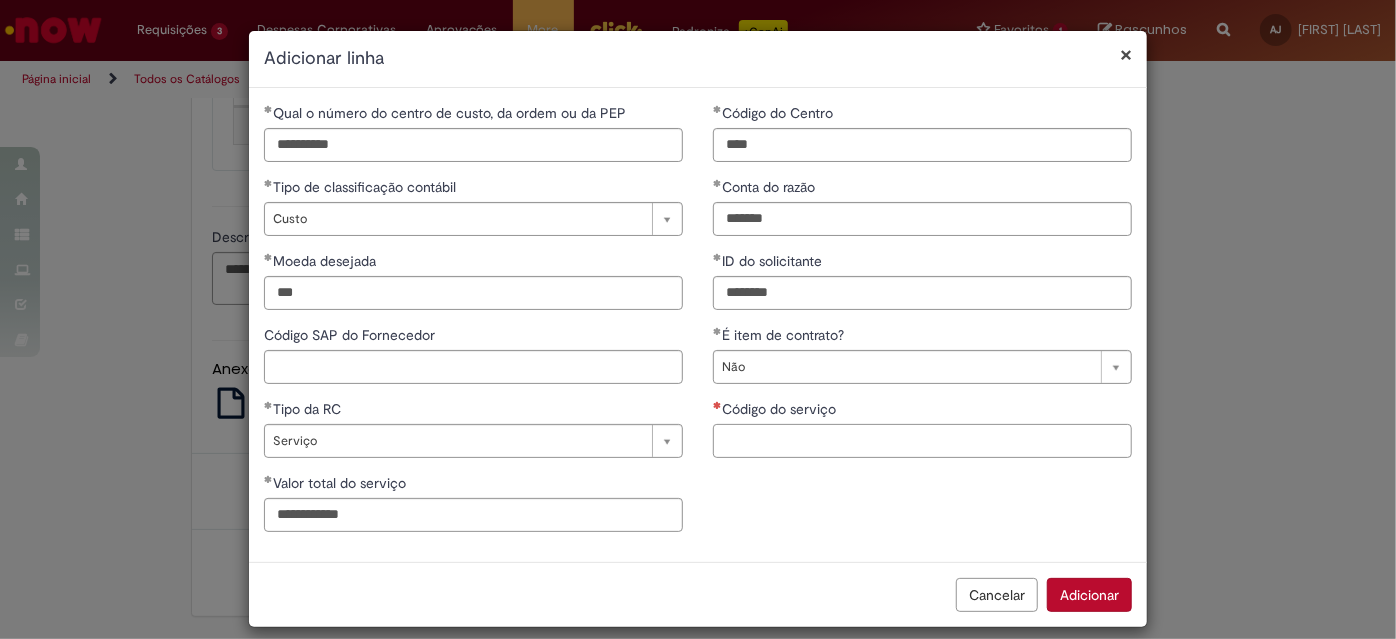 click on "Código do serviço" at bounding box center (922, 441) 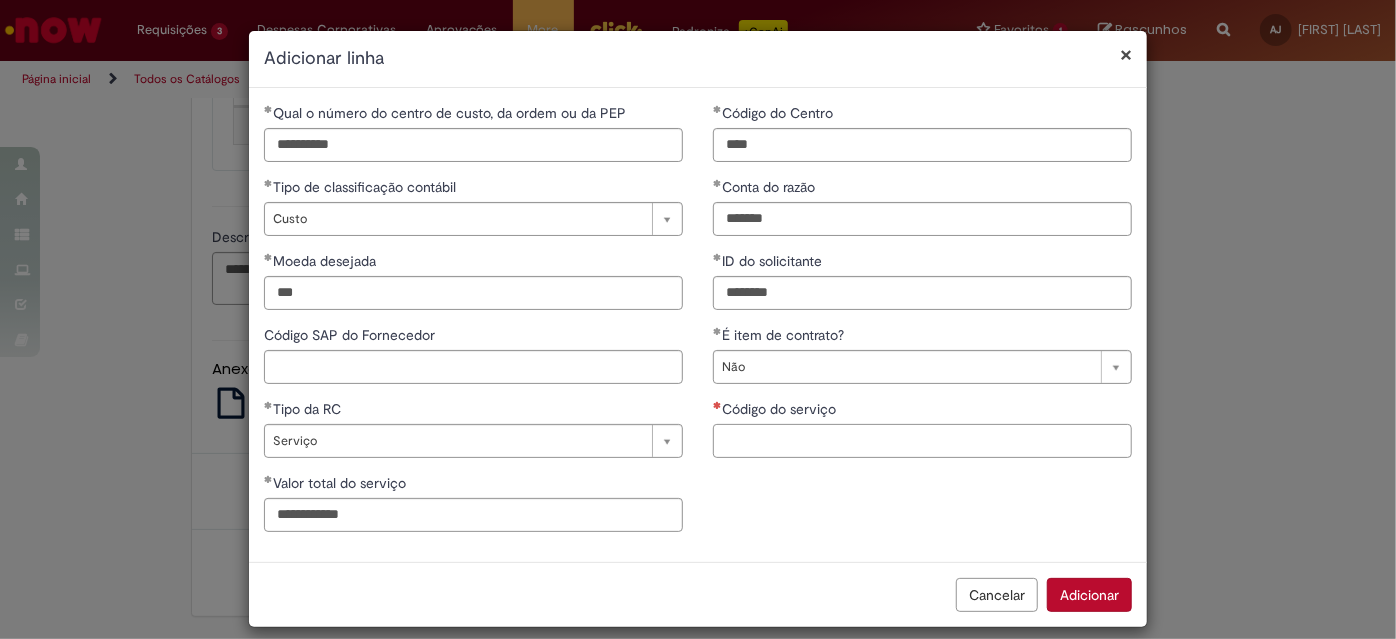 paste on "*******" 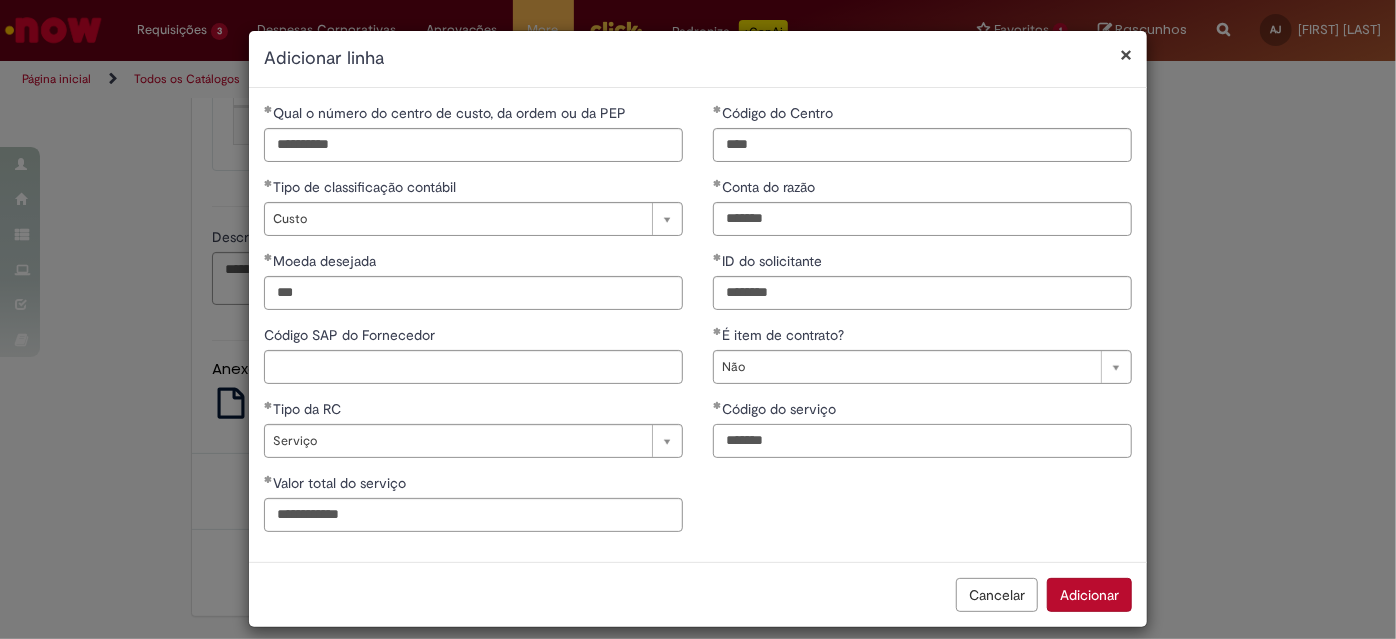 type on "*******" 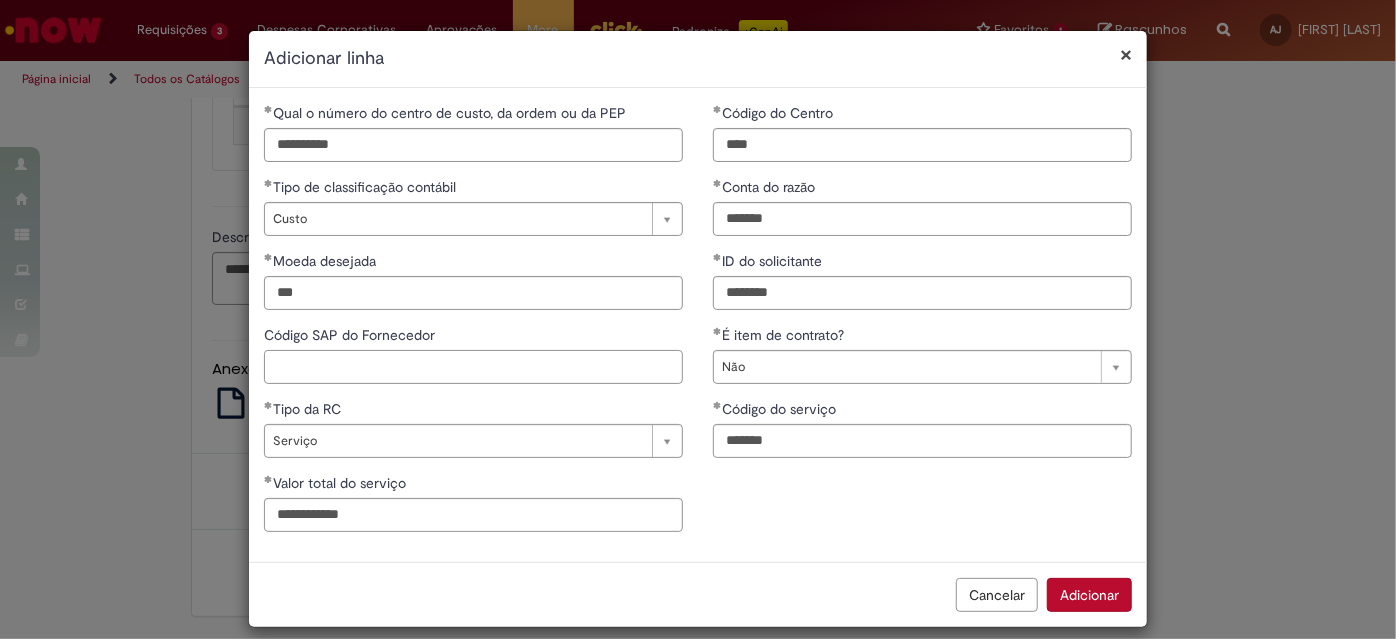 click on "Código SAP do Fornecedor" at bounding box center [473, 367] 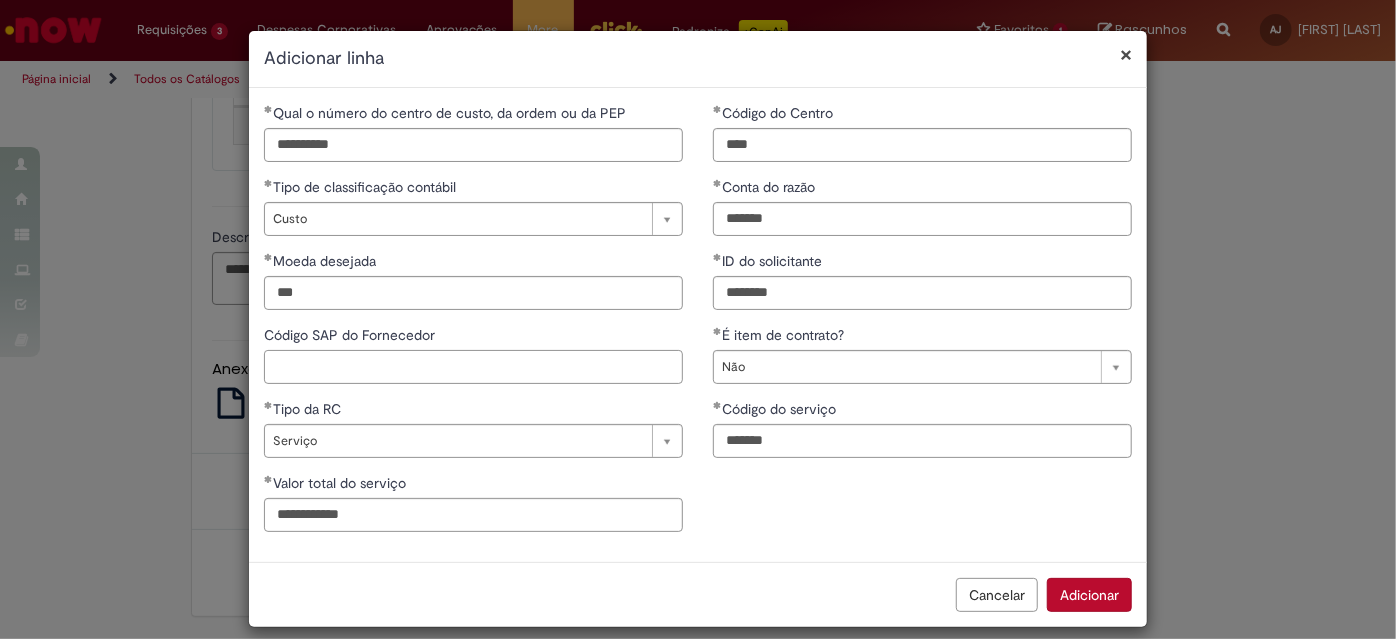 click on "Código SAP do Fornecedor" at bounding box center [473, 367] 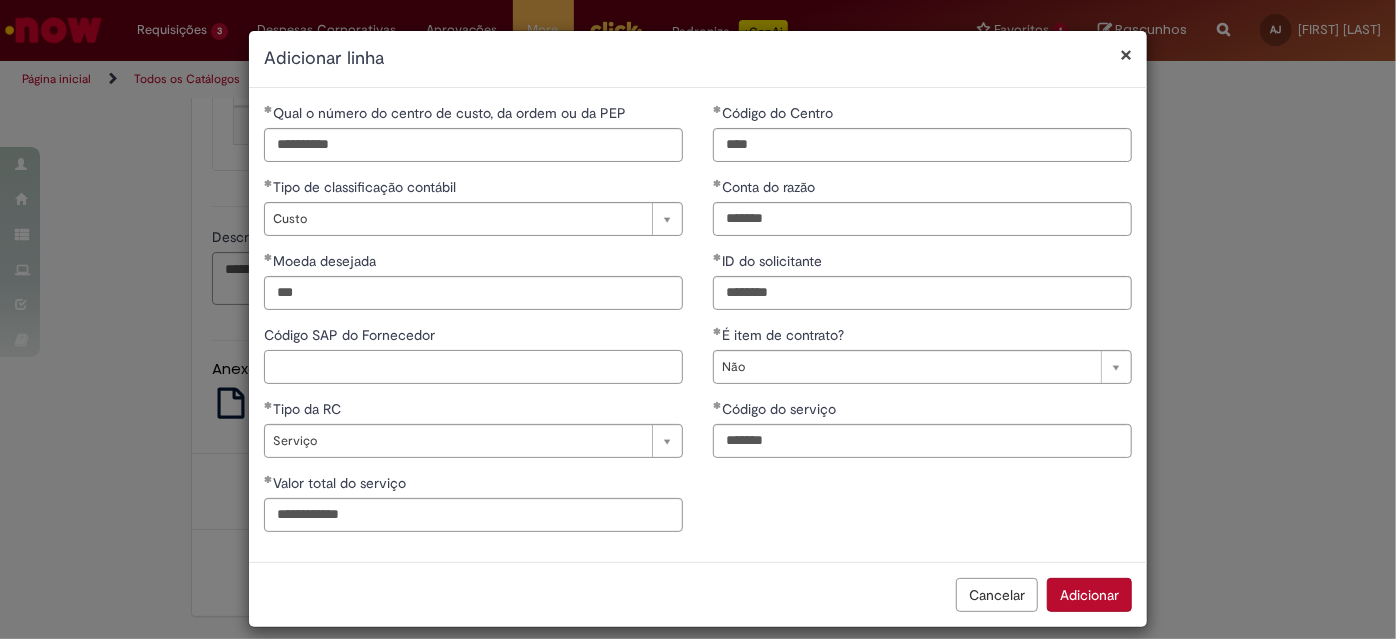paste on "******" 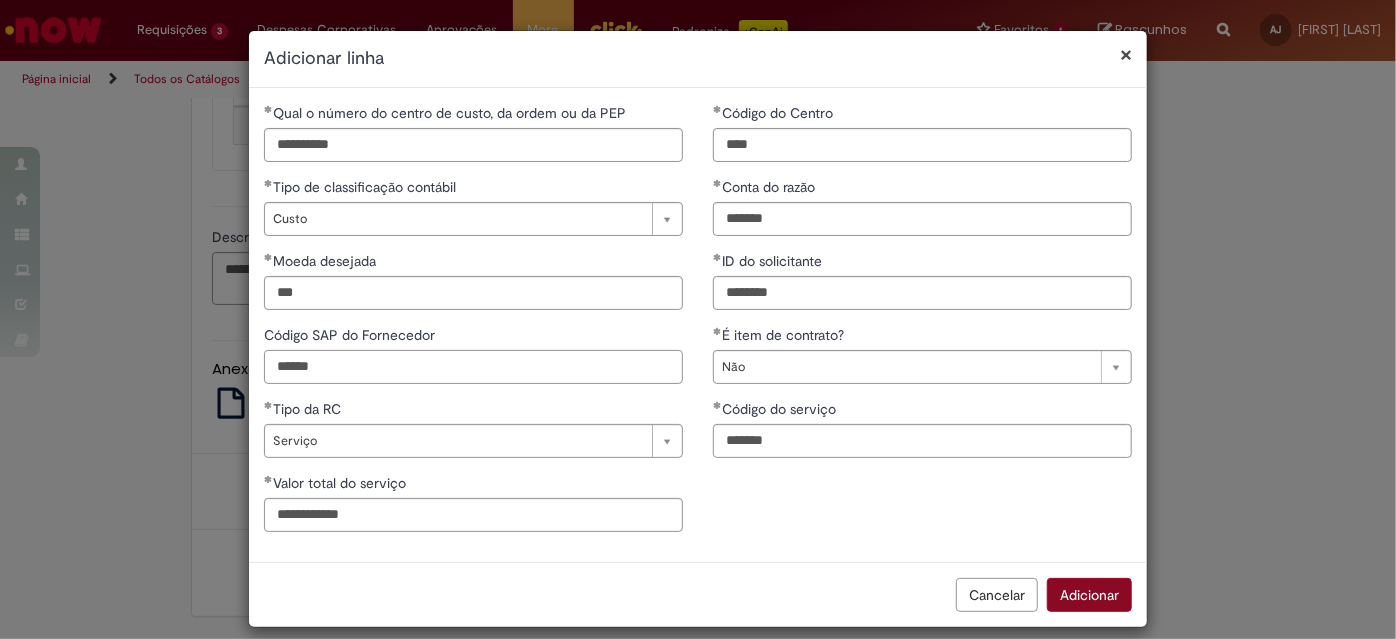 type on "******" 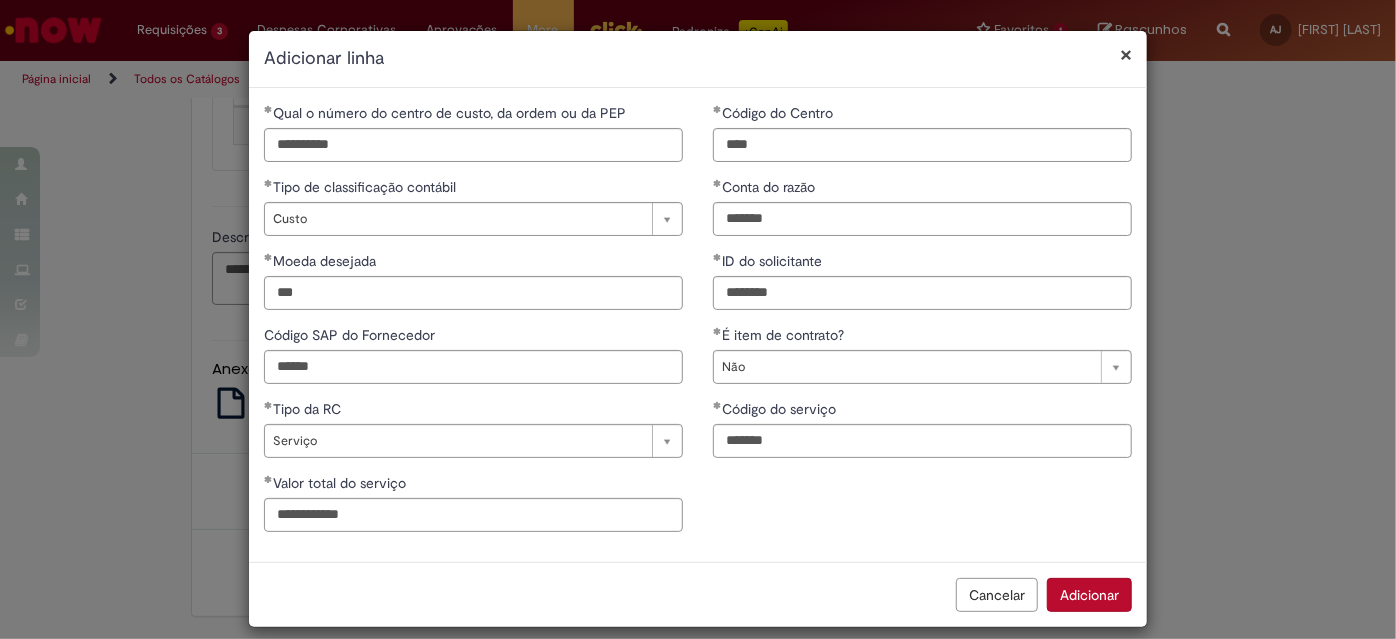 click on "Adicionar" at bounding box center [1089, 595] 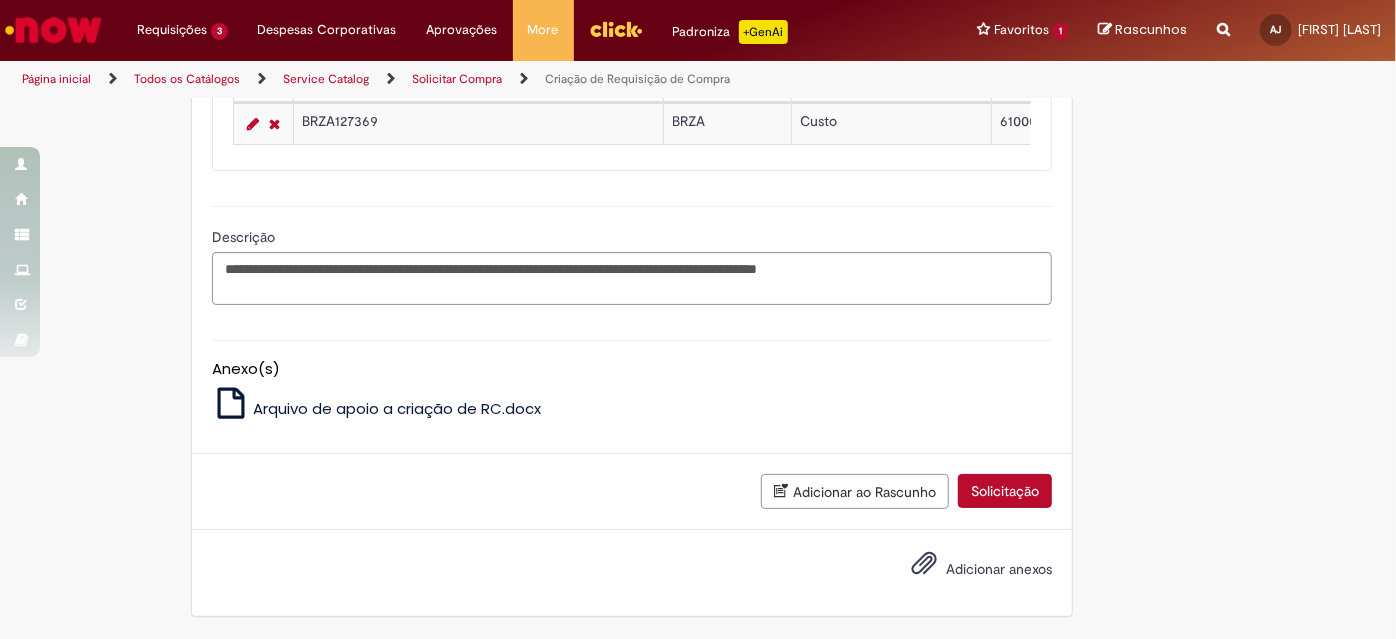 scroll, scrollTop: 1839, scrollLeft: 0, axis: vertical 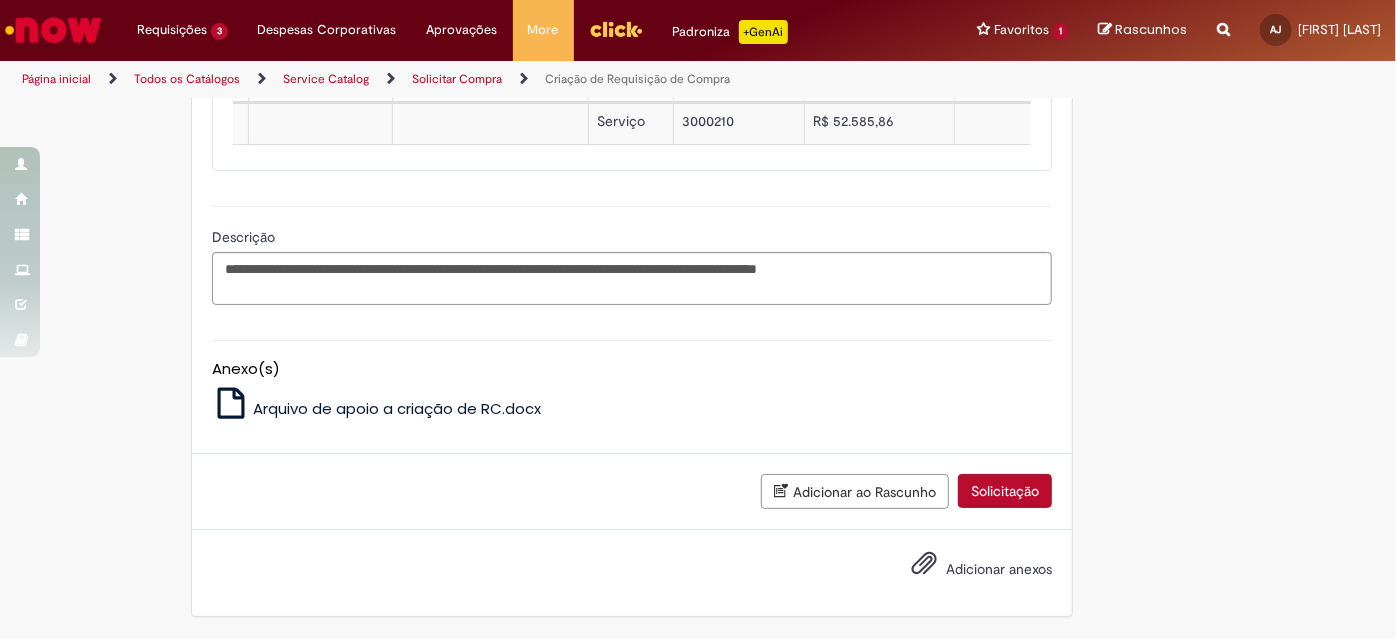 type 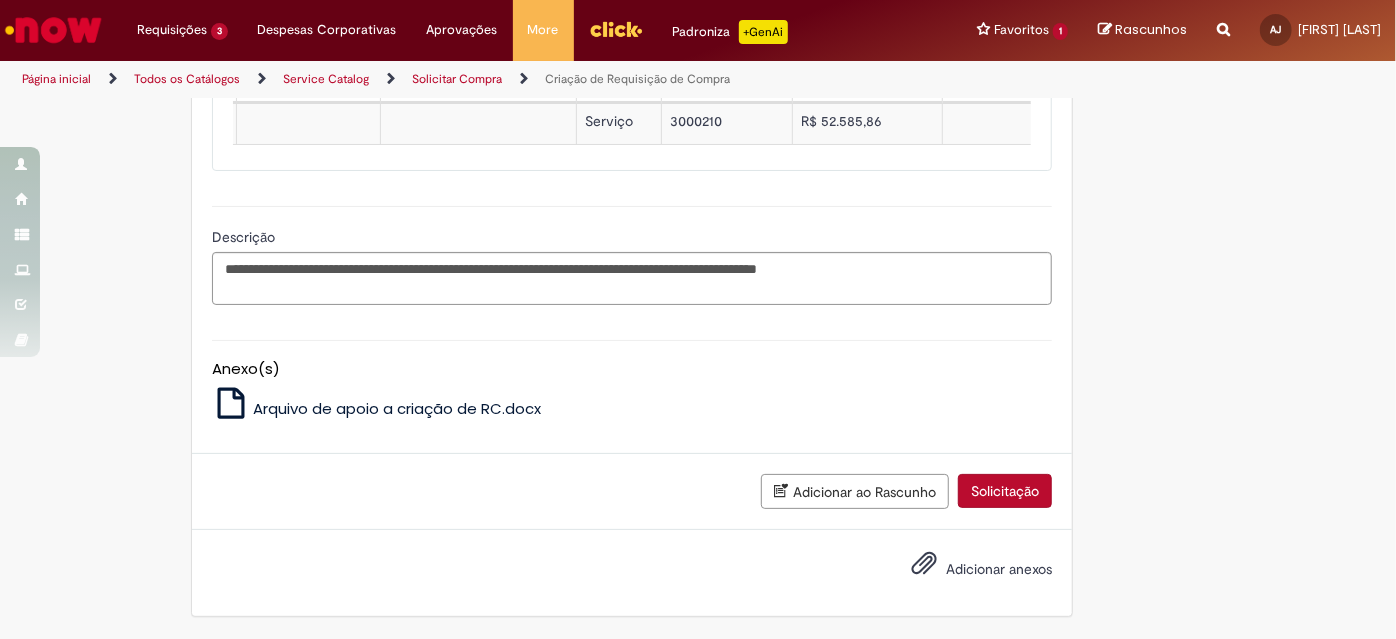 scroll, scrollTop: 0, scrollLeft: 1434, axis: horizontal 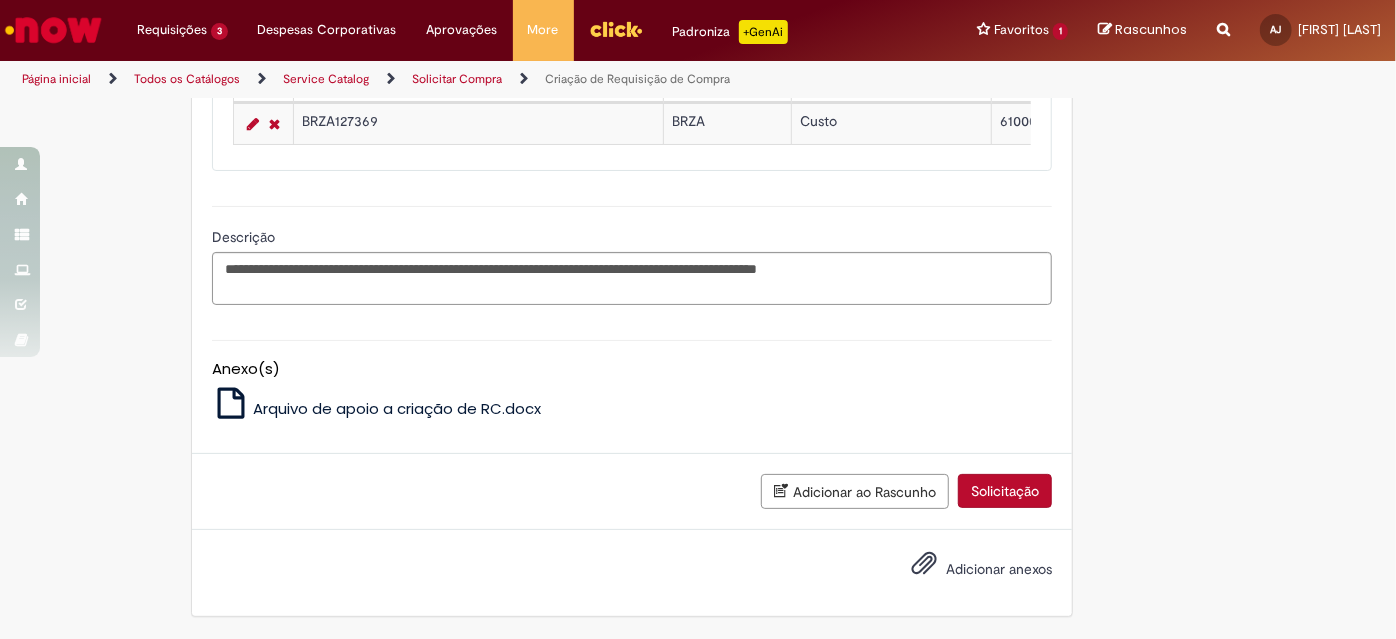 click on "Solicitação" at bounding box center [1005, 491] 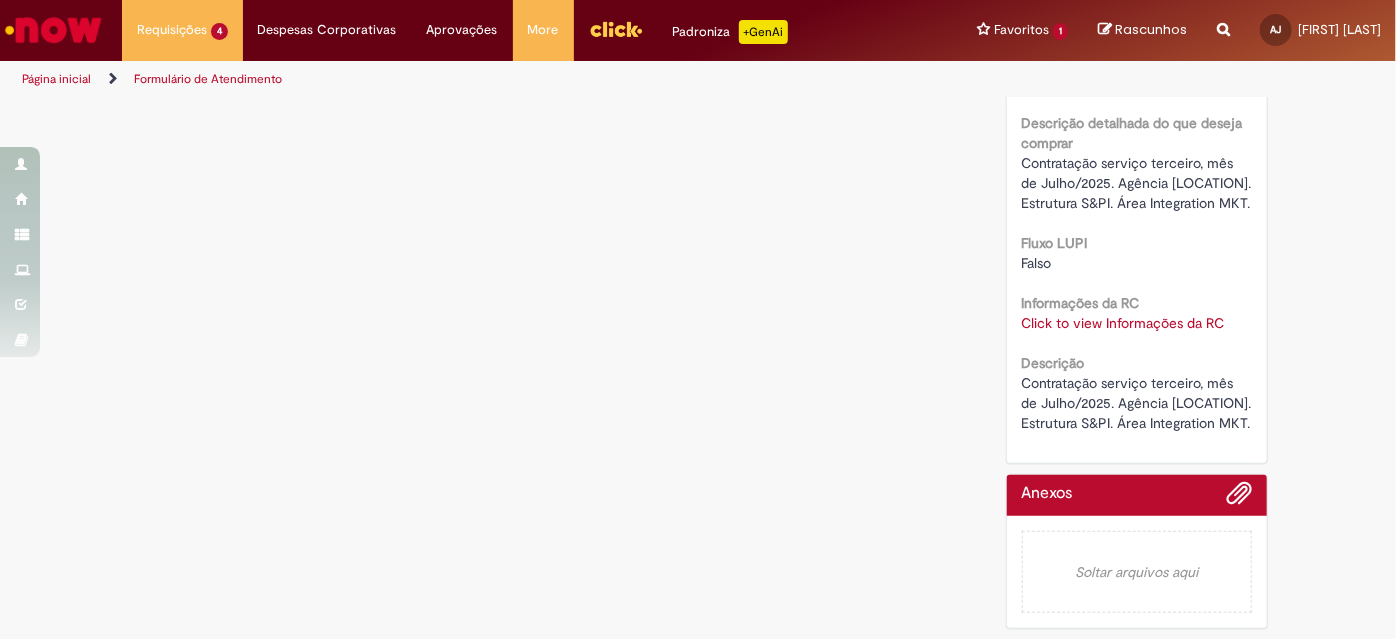 scroll, scrollTop: 0, scrollLeft: 0, axis: both 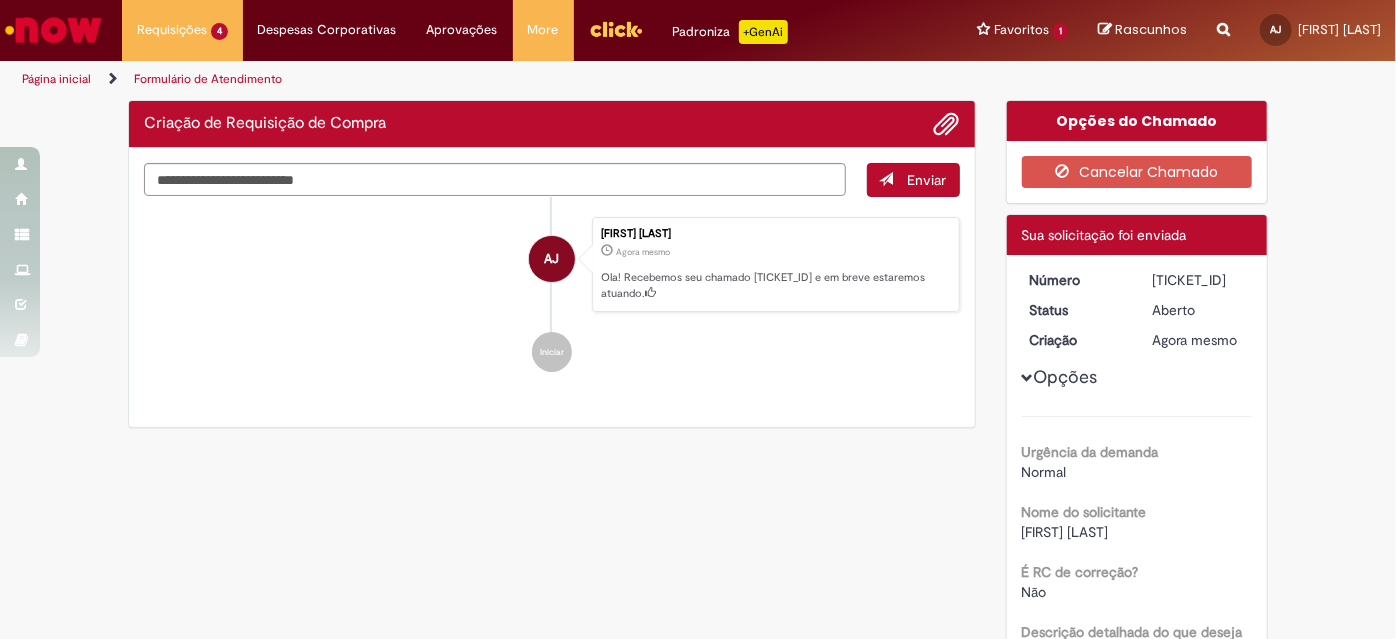 click on "Enviar
AJ
[FIRST] [LAST]
Agora mesmo Agora mesmo
Ola! Recebemos seu chamado [TICKET_ID] e em breve estaremos atuando.
Iniciar" at bounding box center [552, 288] 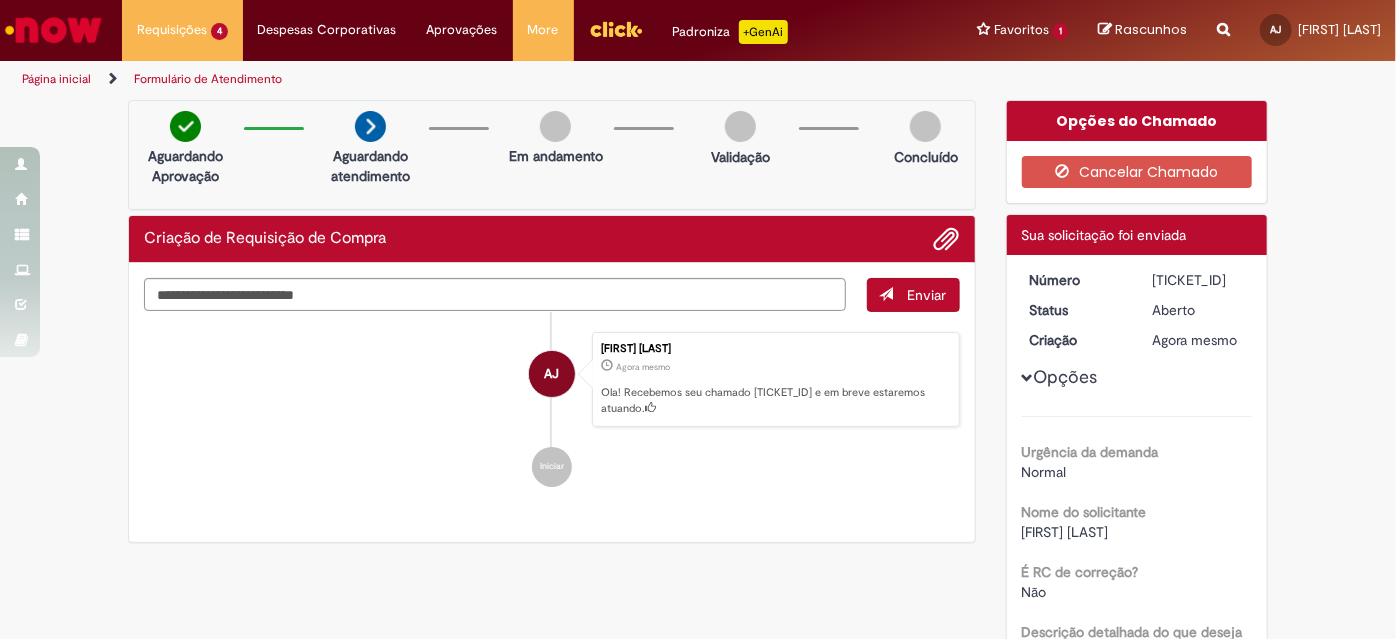 click on "Enviar
AJ
[FIRST] [LAST]
Agora mesmo Agora mesmo
Ola! Recebemos seu chamado [TICKET_ID] e em breve estaremos atuando.
Iniciar" at bounding box center (552, 403) 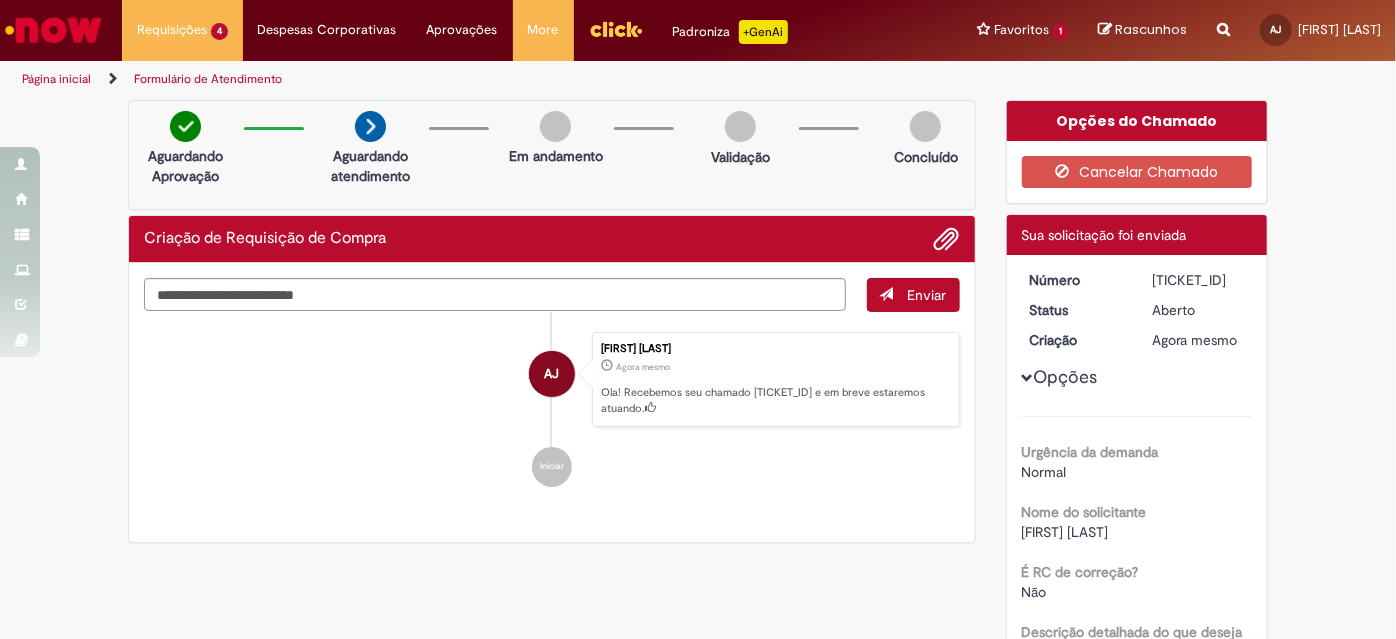 click at bounding box center [53, 30] 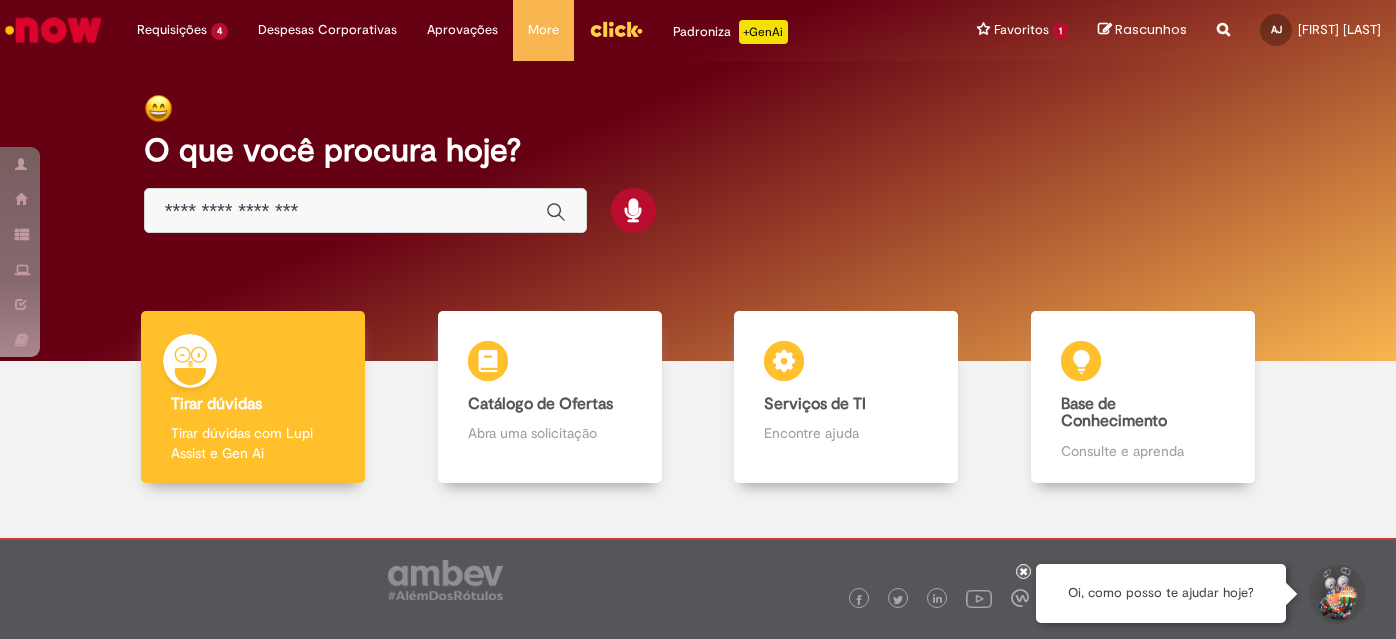 scroll, scrollTop: 0, scrollLeft: 0, axis: both 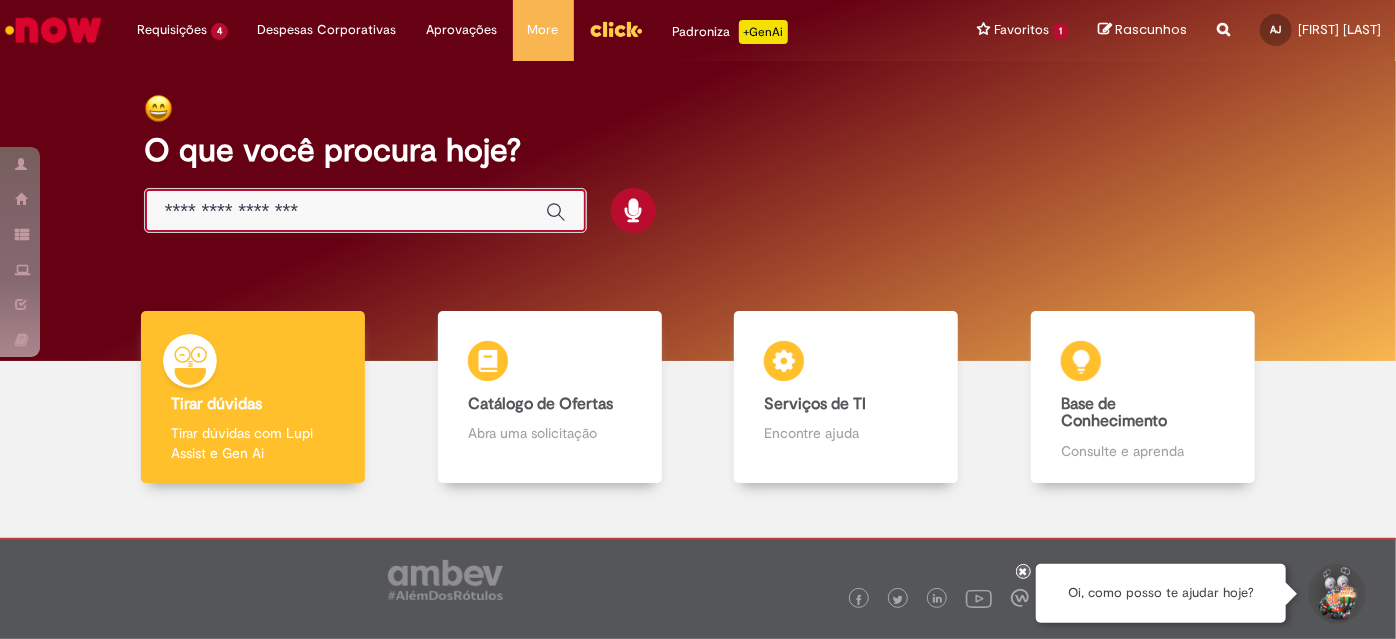 click at bounding box center (345, 211) 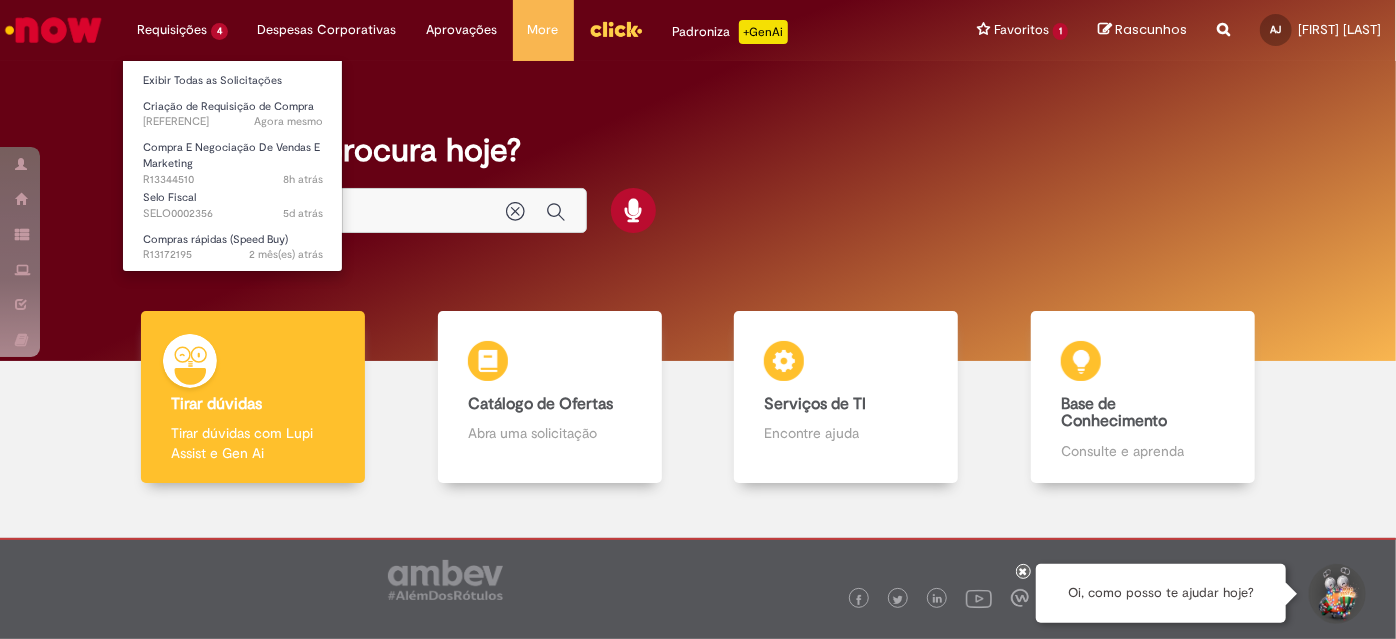 type on "**********" 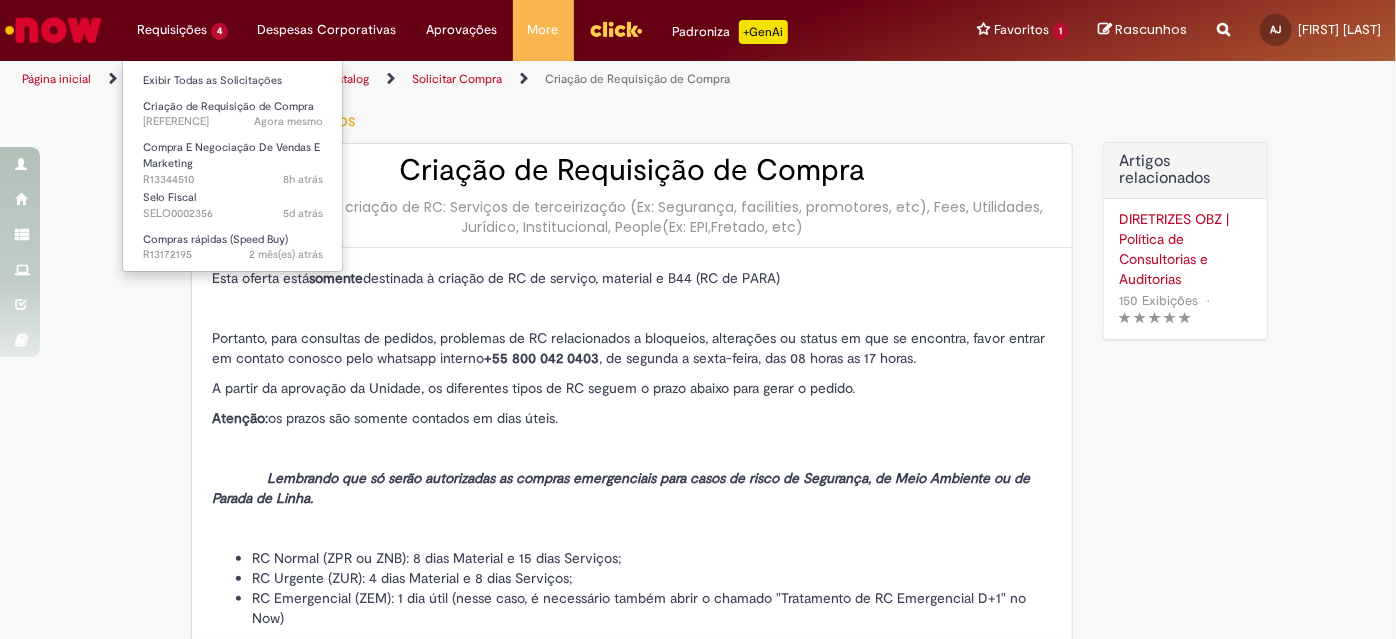type on "********" 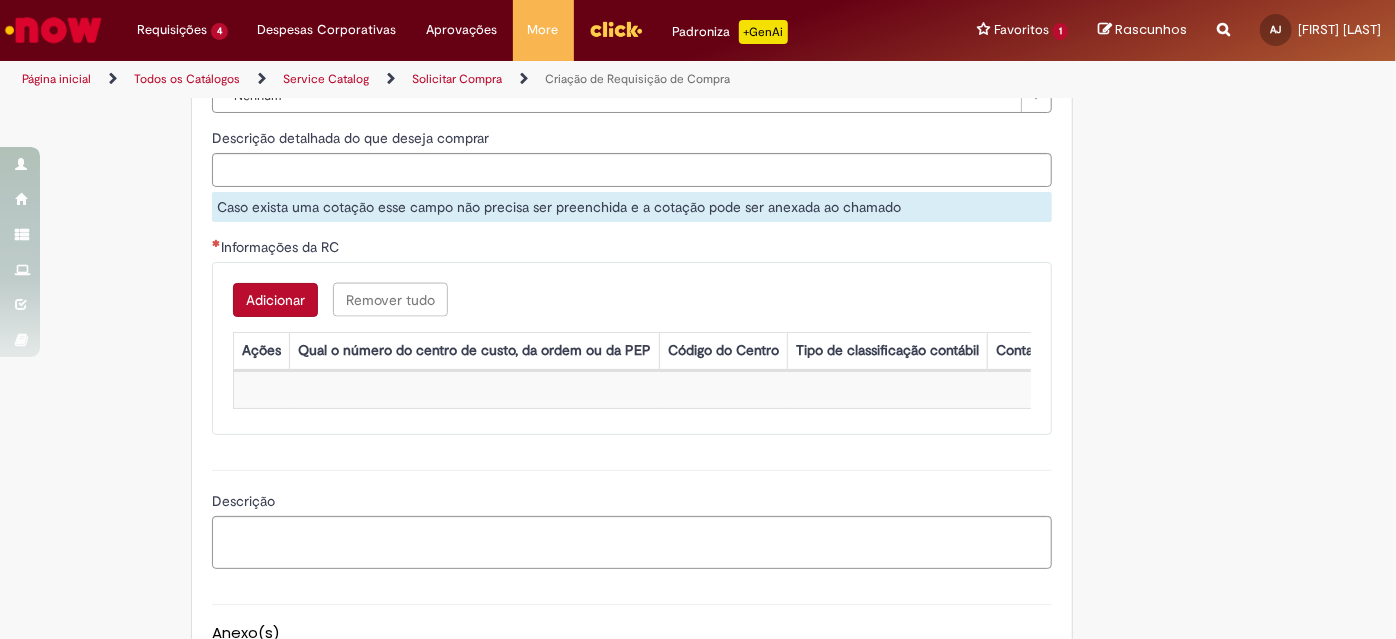 scroll, scrollTop: 1514, scrollLeft: 0, axis: vertical 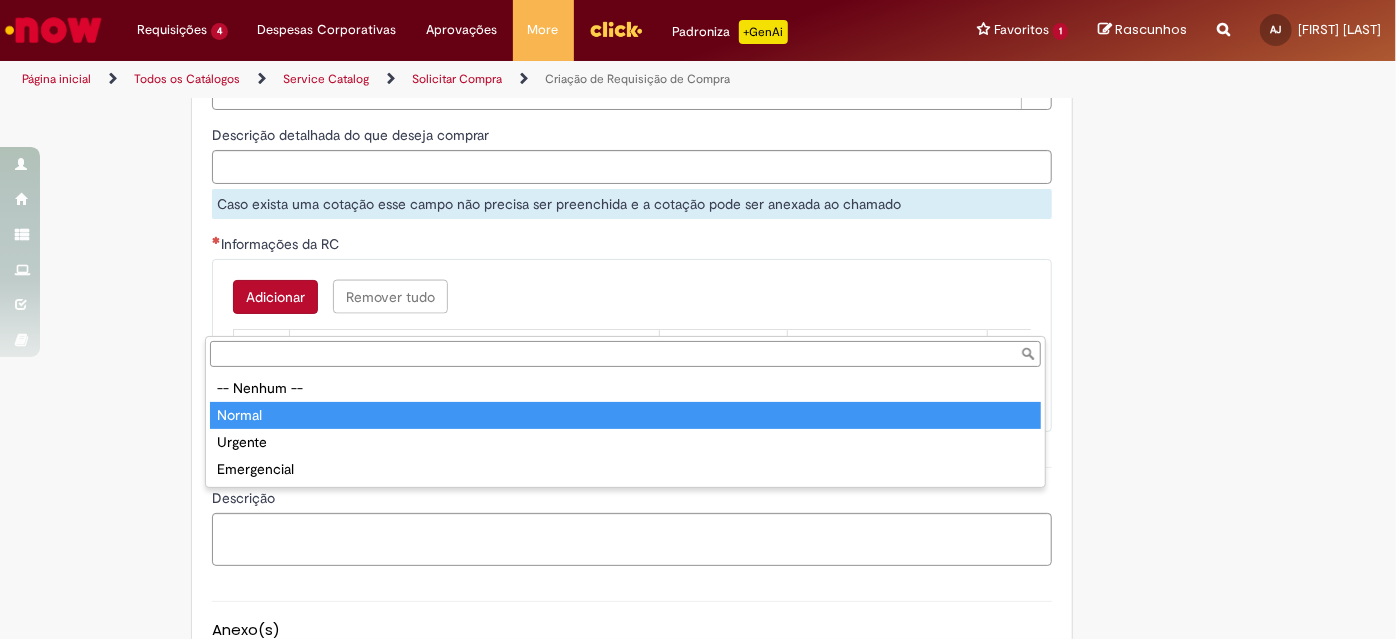 type on "******" 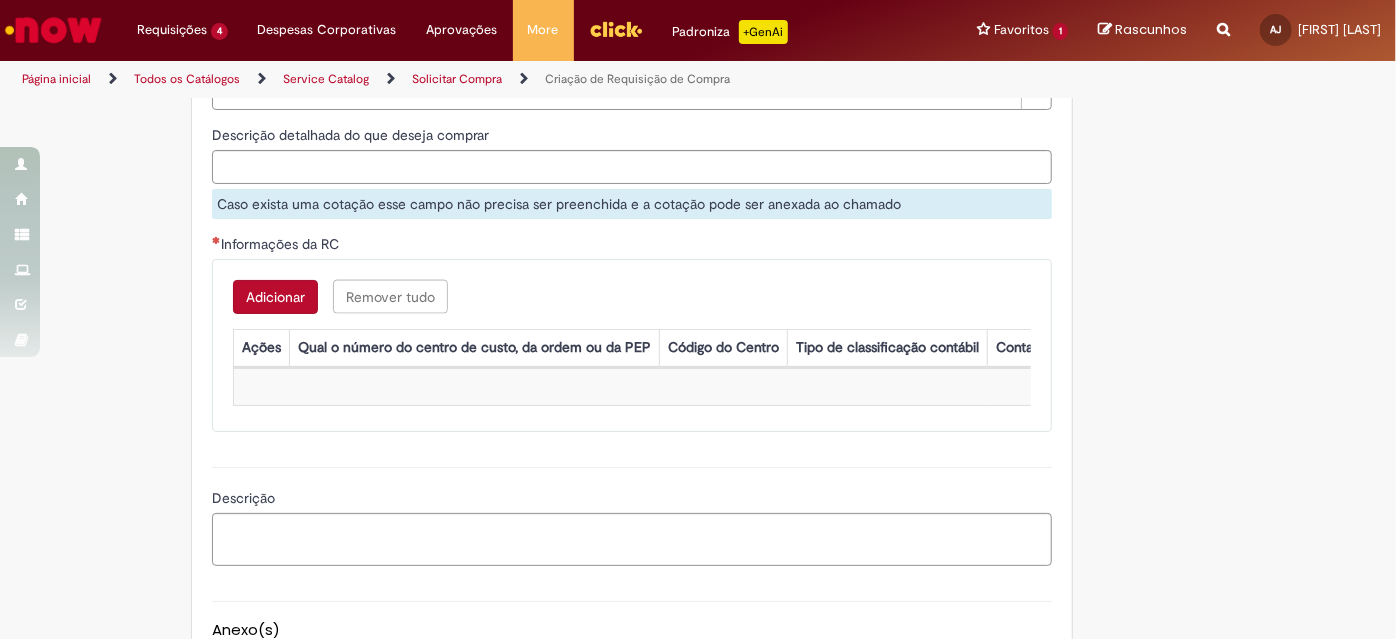 click on "Código do atendimento LUPI" at bounding box center [414, 19] 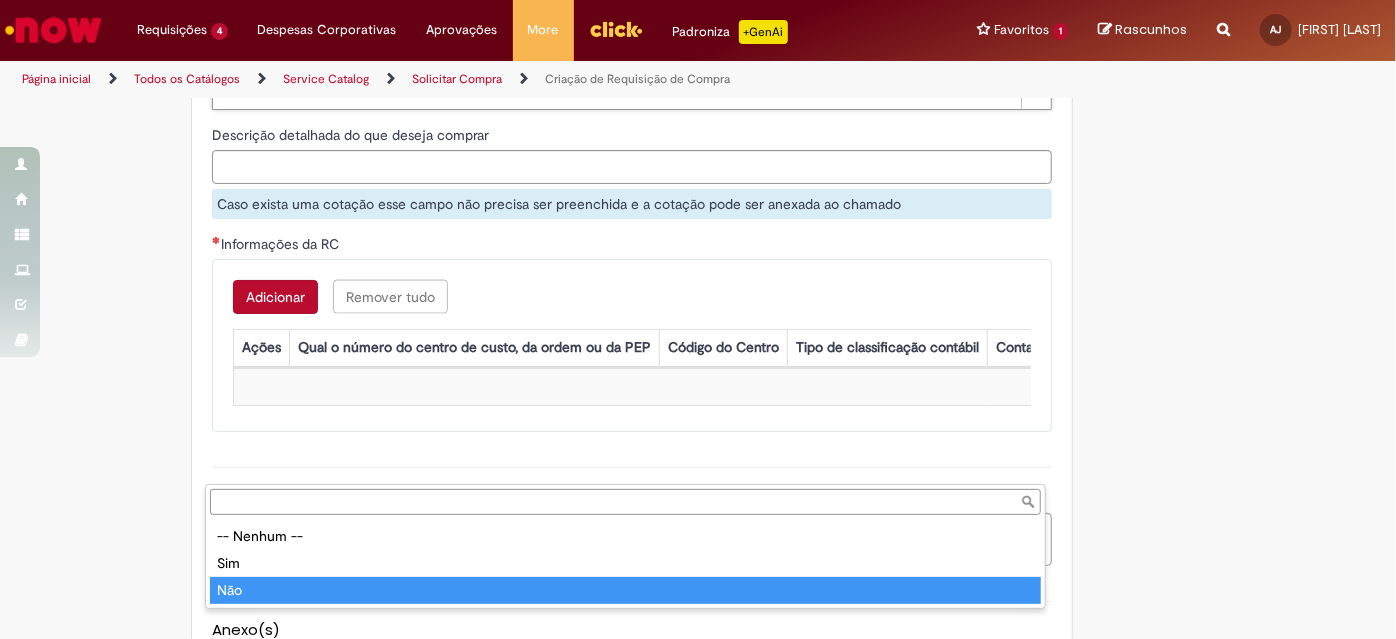 type on "***" 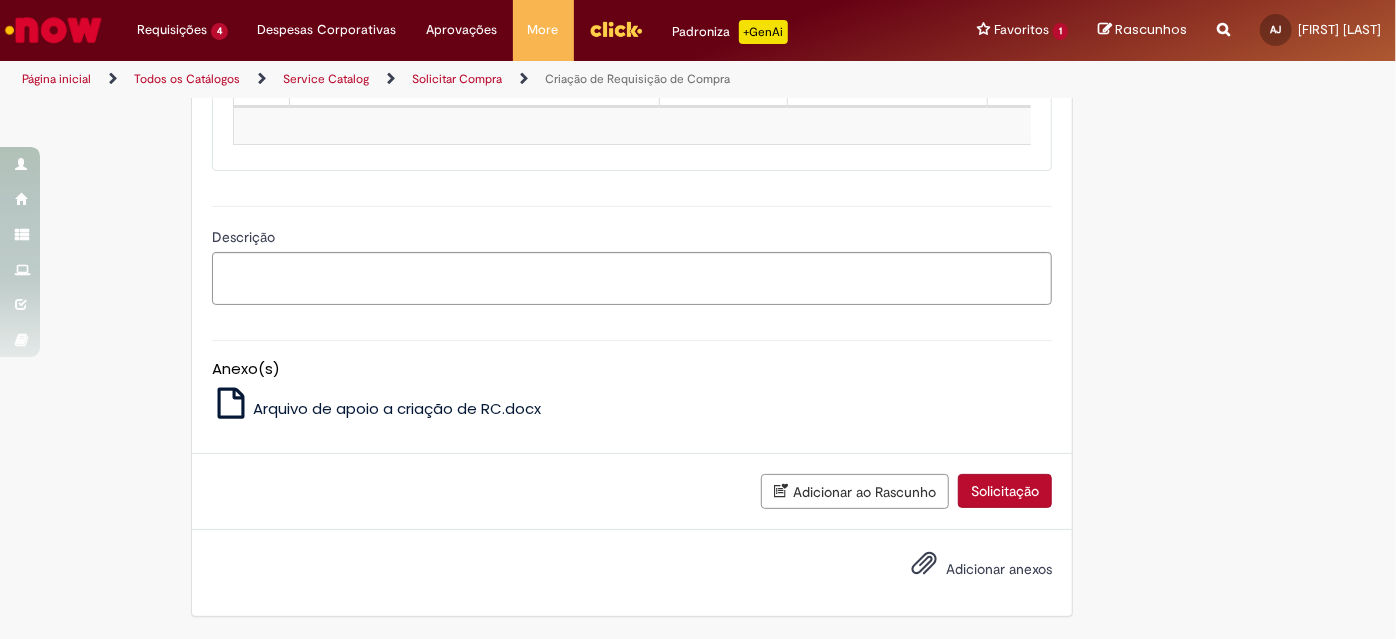 scroll, scrollTop: 1908, scrollLeft: 0, axis: vertical 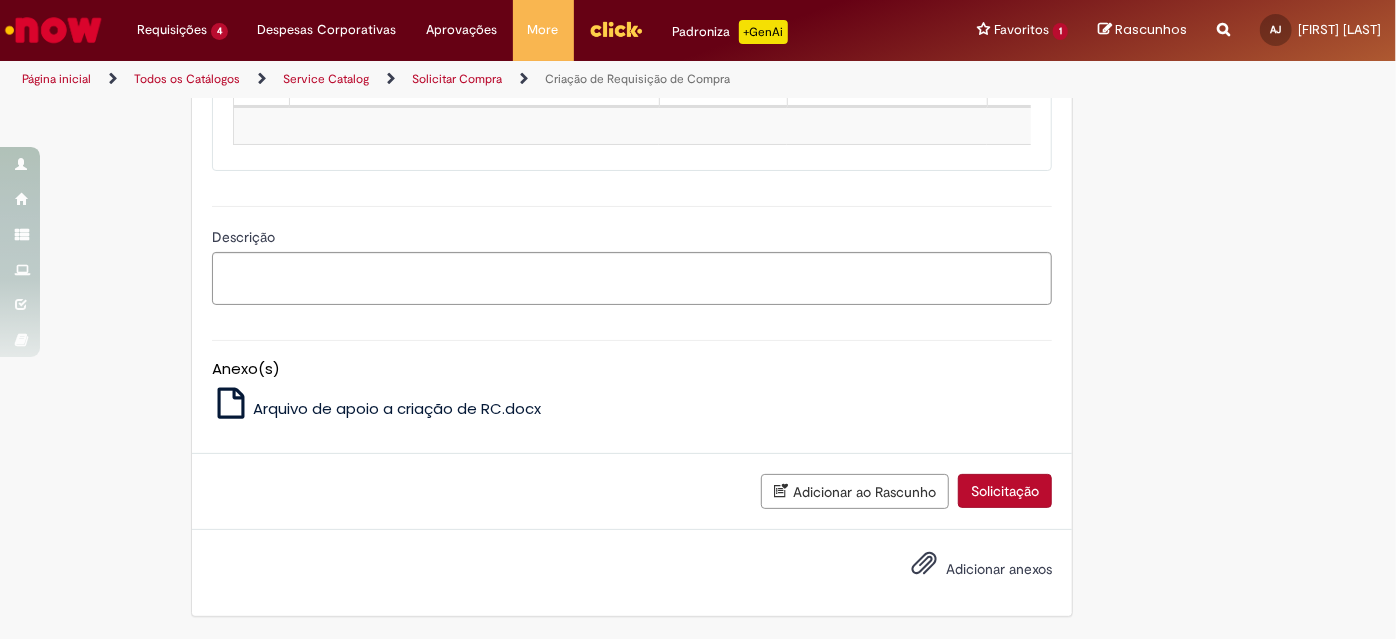 paste on "**********" 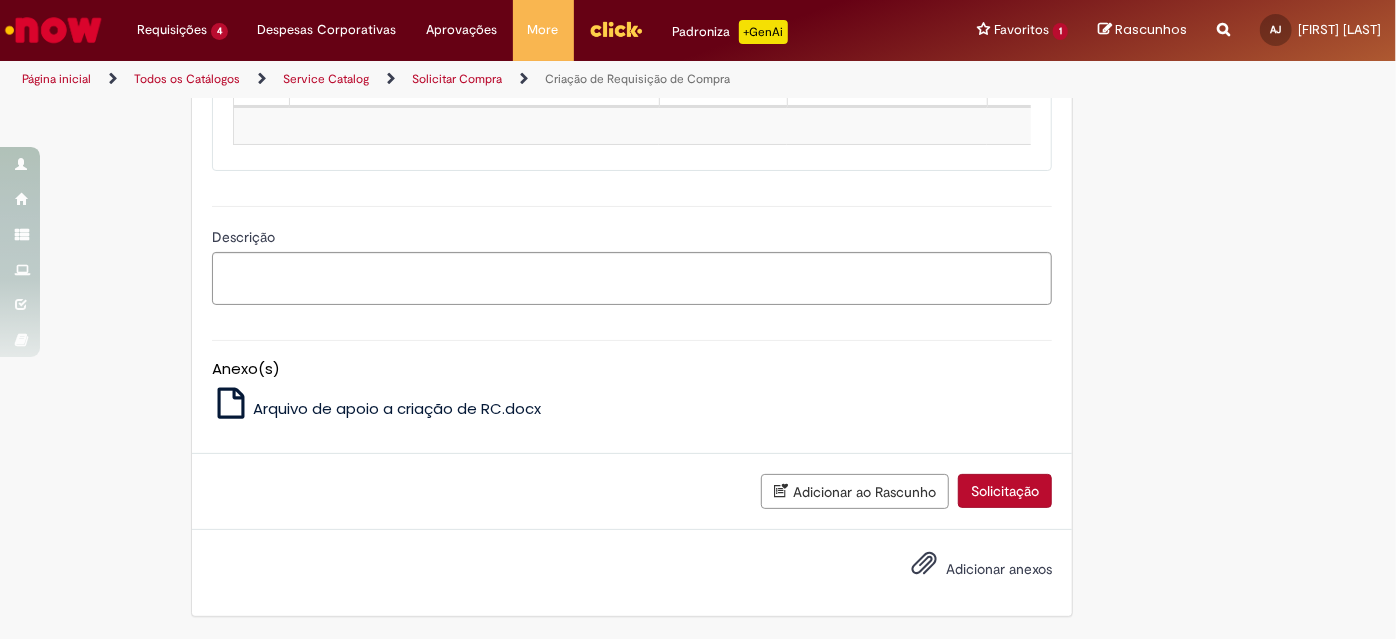 click on "Adicionar" at bounding box center [275, 36] 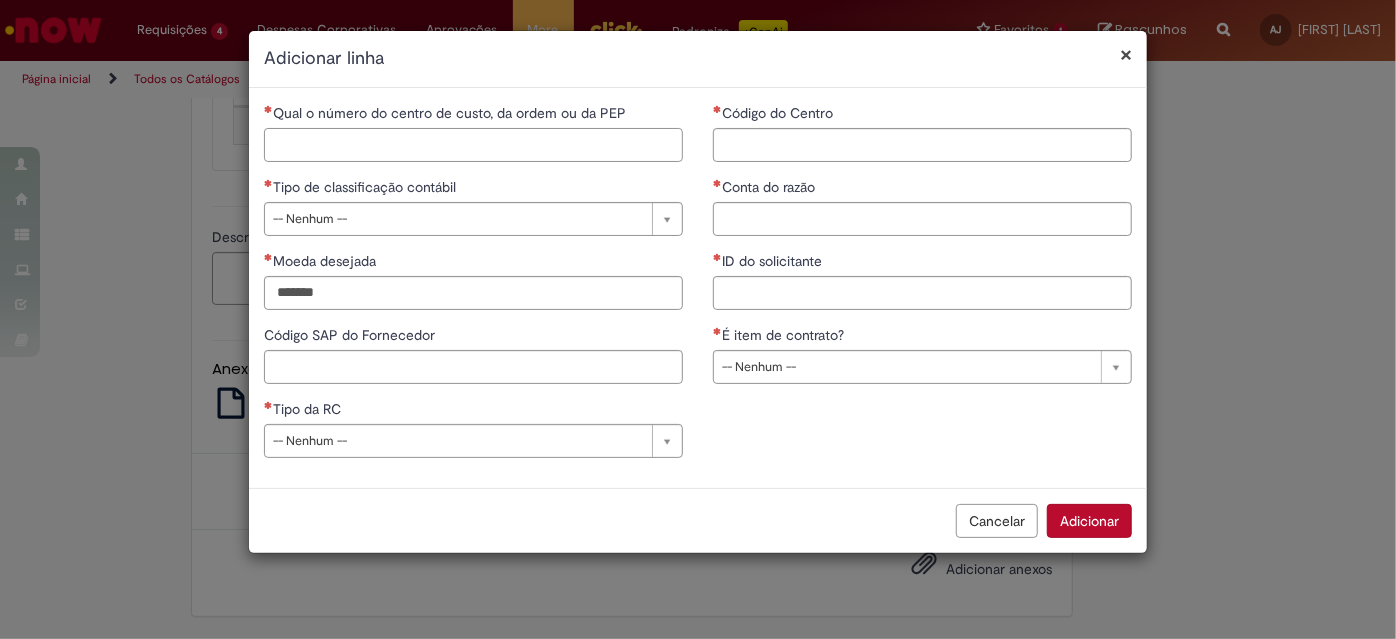 click on "Qual o número do centro de custo, da ordem ou da PEP" at bounding box center (473, 145) 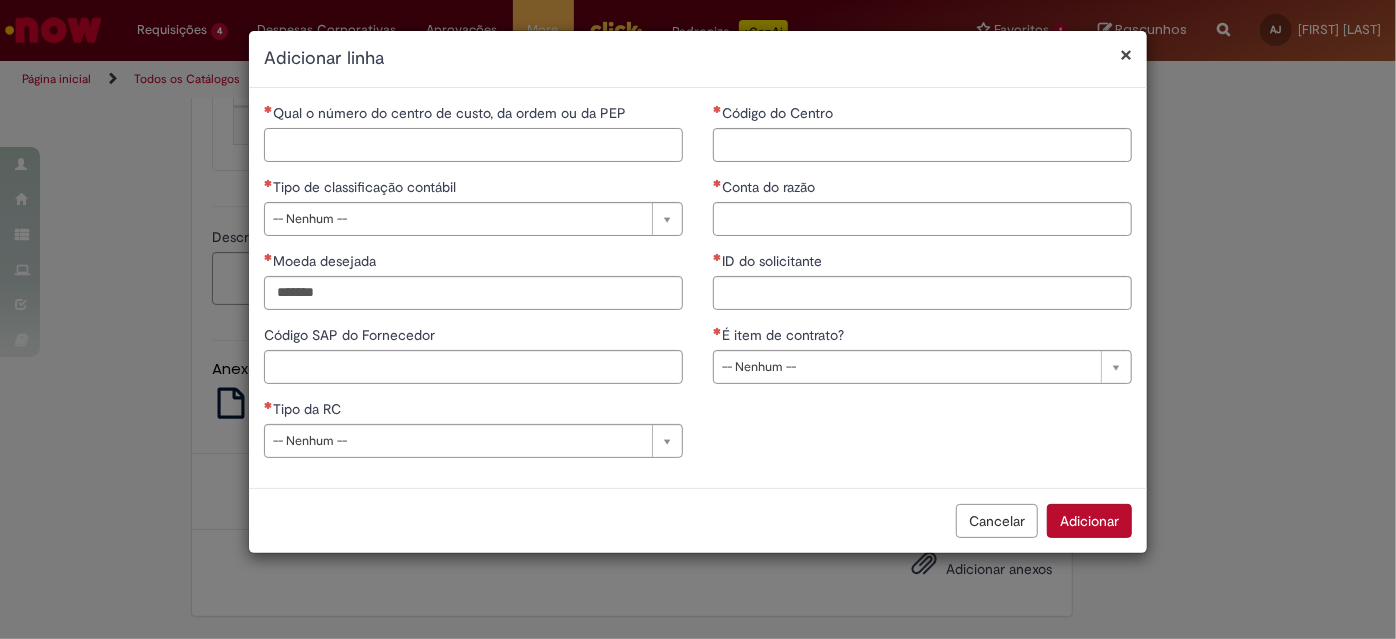 paste on "**********" 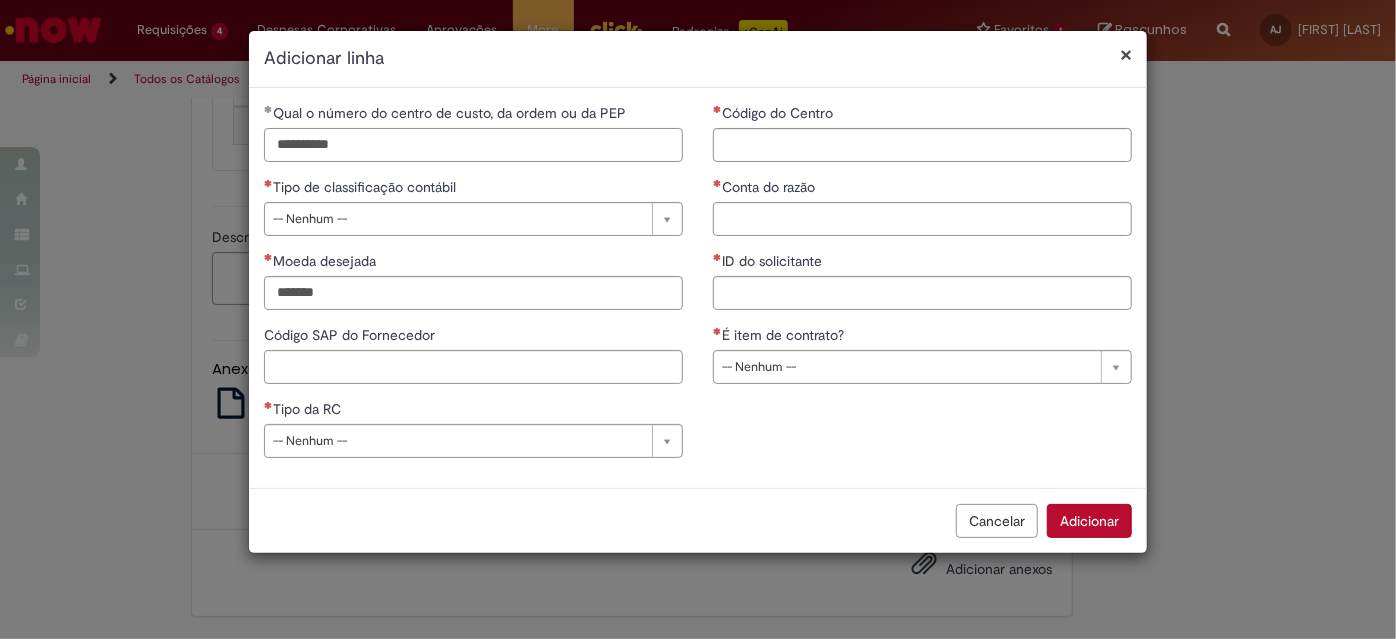 type on "**********" 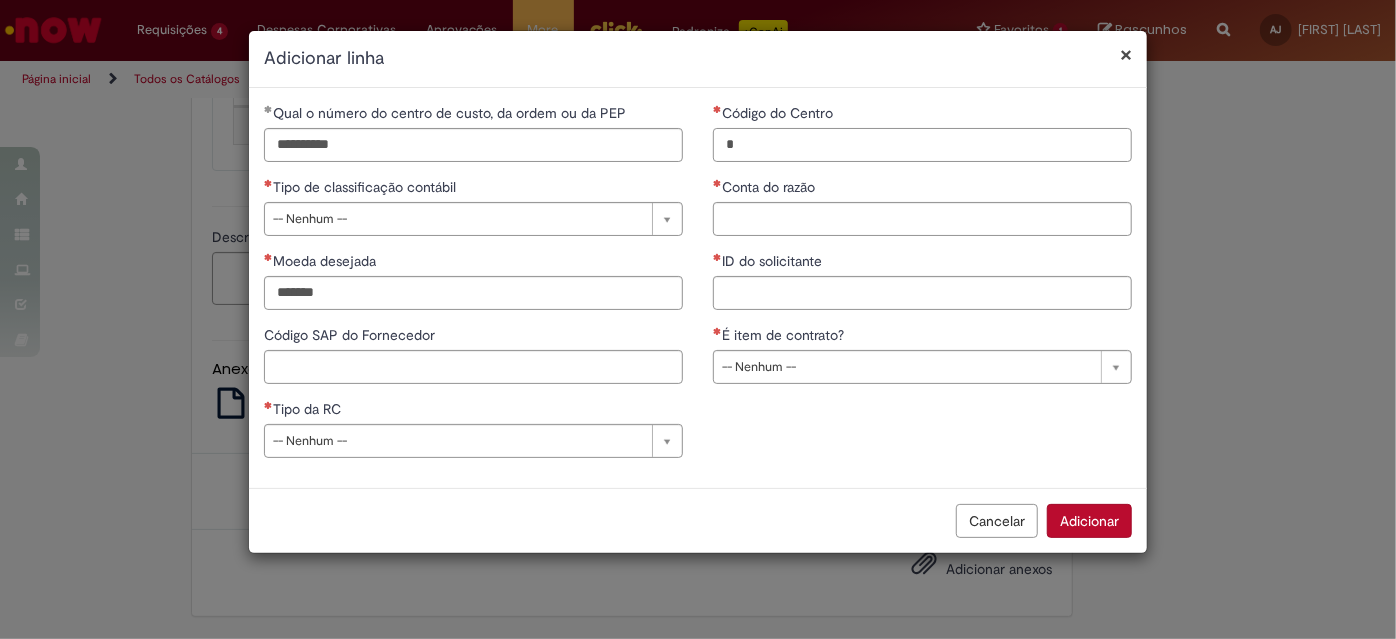 click on "*" at bounding box center [922, 145] 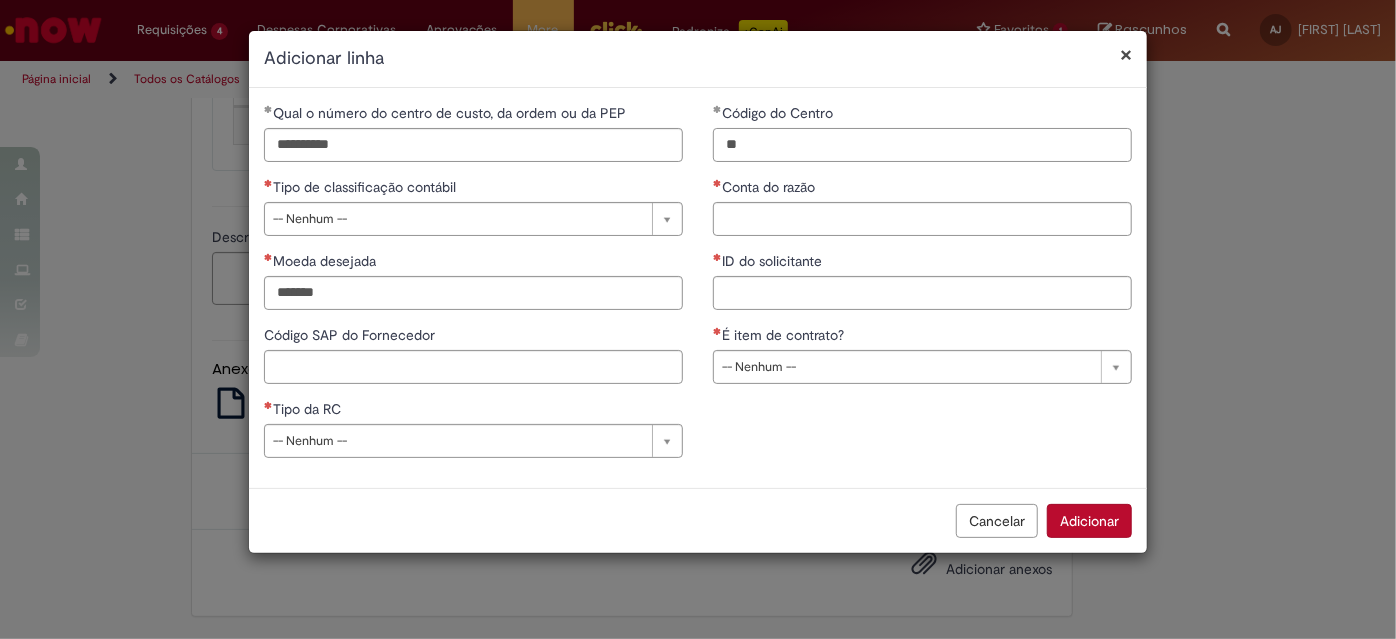 type on "*" 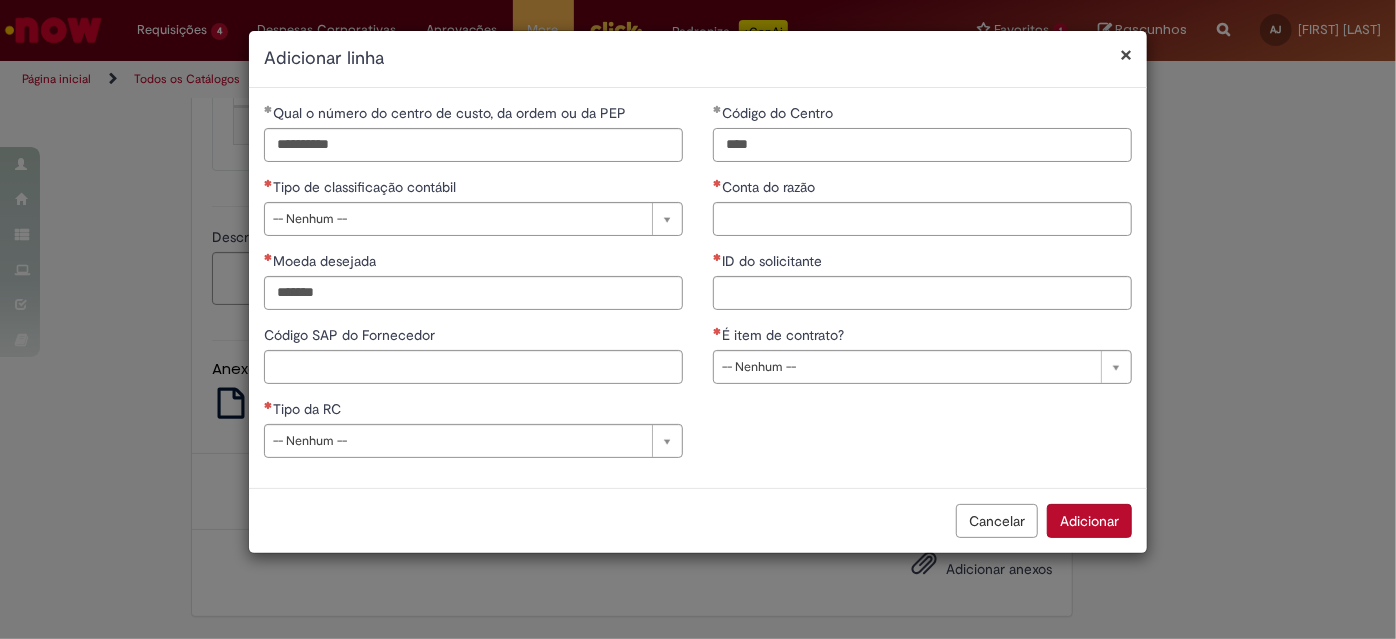 type on "****" 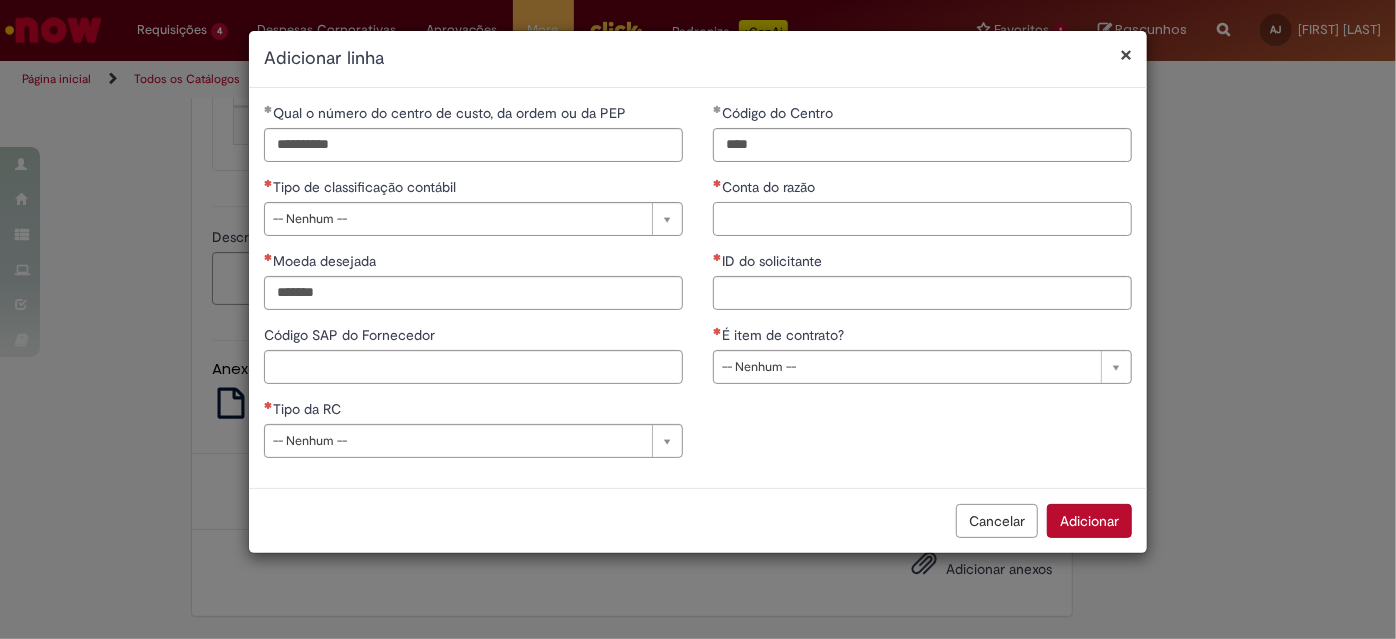 paste on "*******" 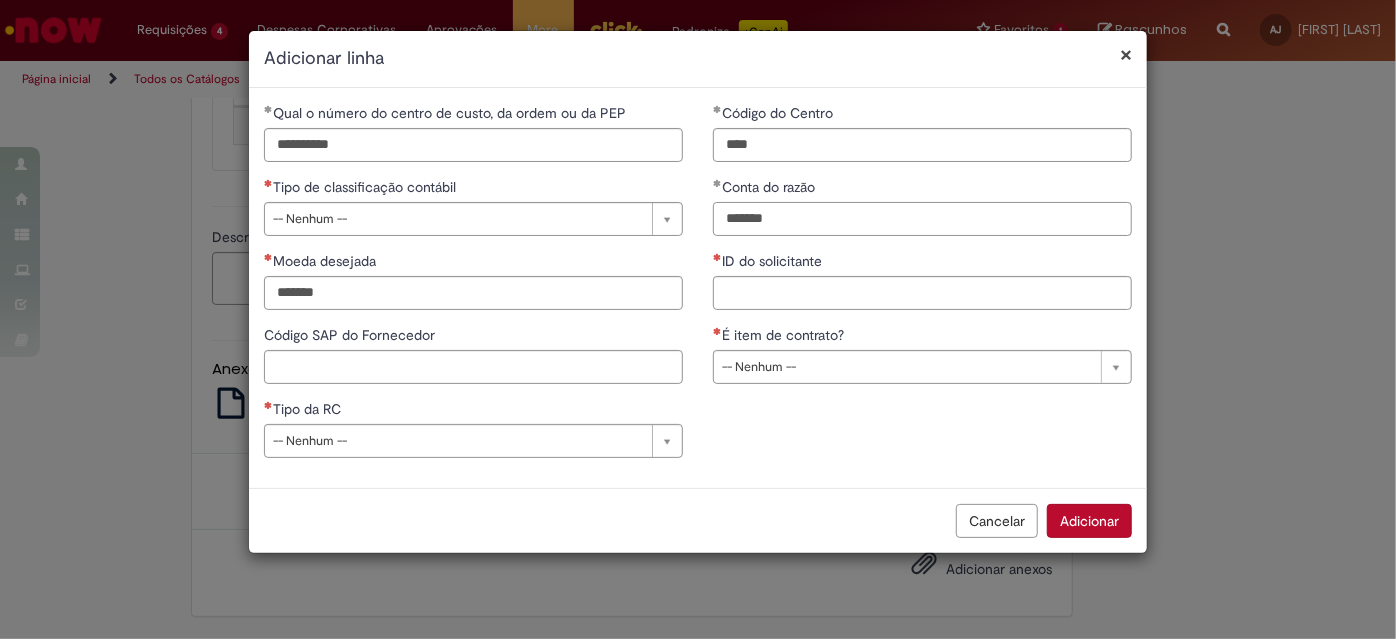 type on "*******" 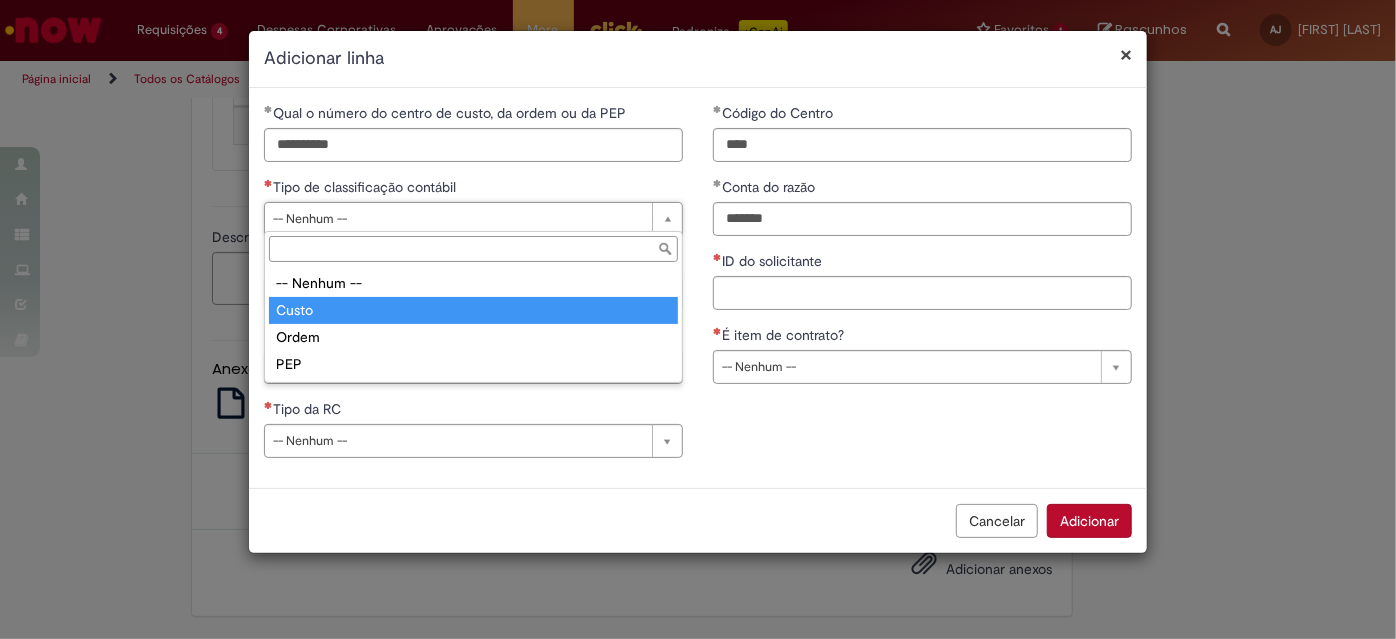 type on "*****" 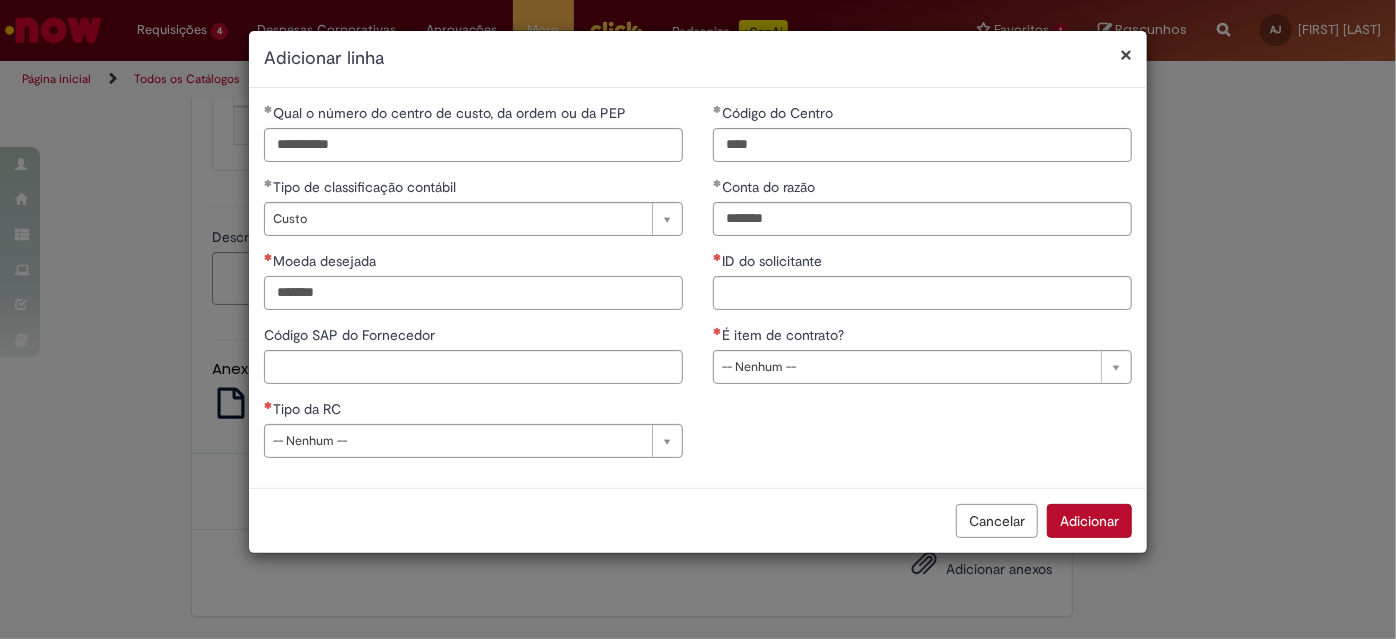 click on "Moeda desejada" at bounding box center (473, 293) 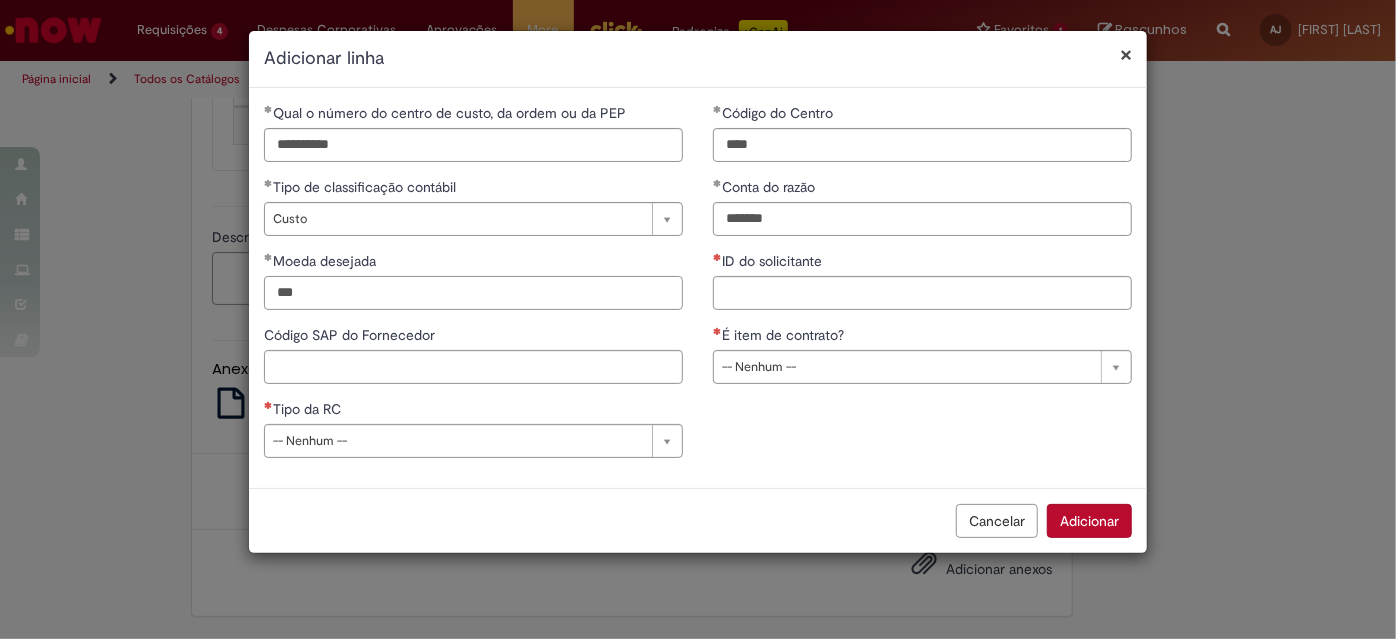 type on "***" 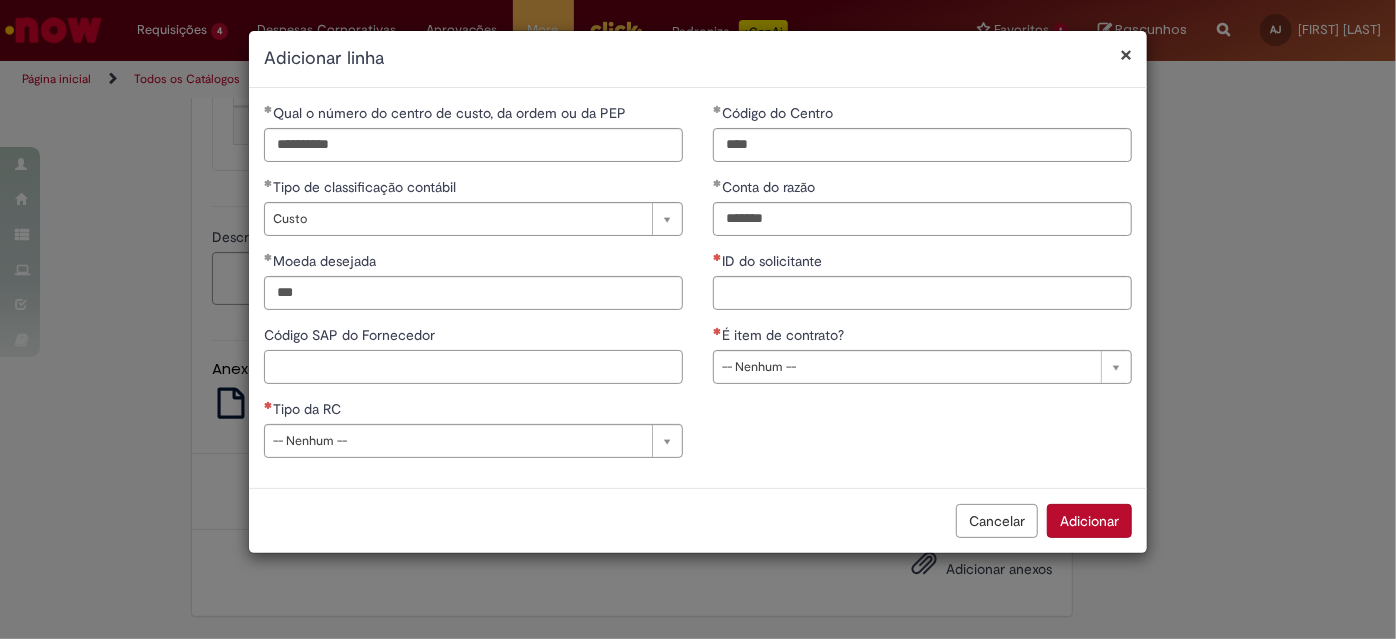 click on "Código SAP do Fornecedor" at bounding box center [473, 367] 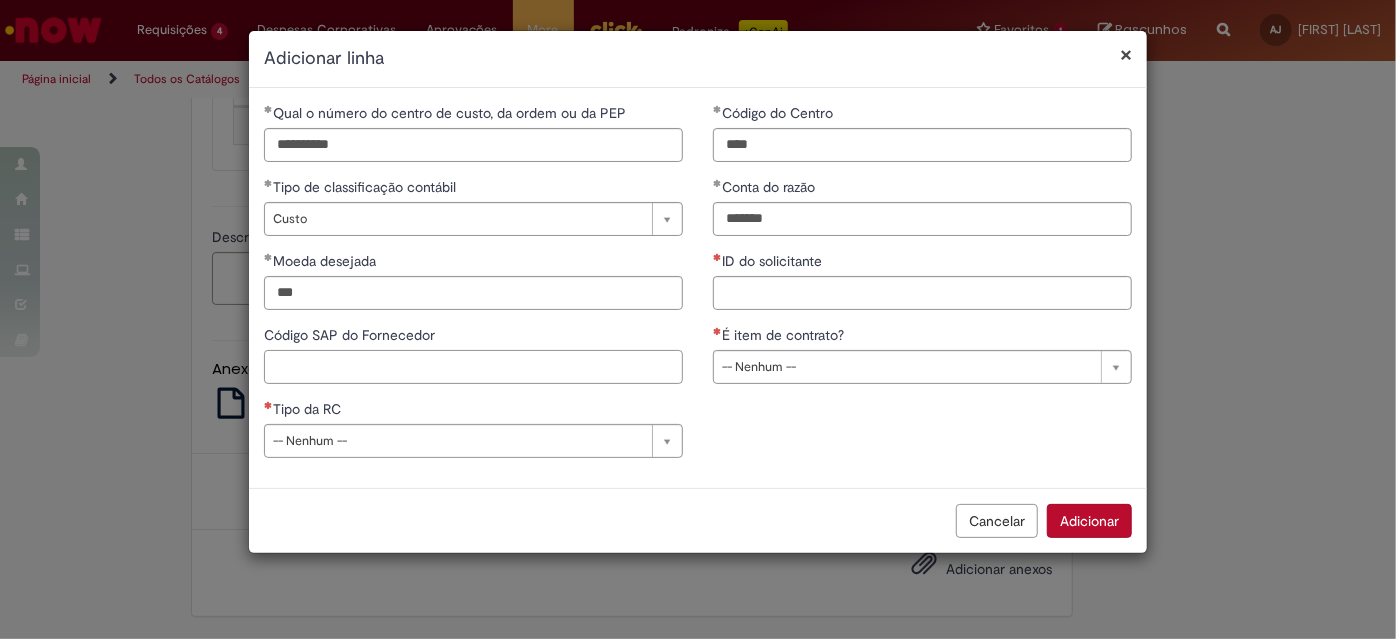 paste on "******" 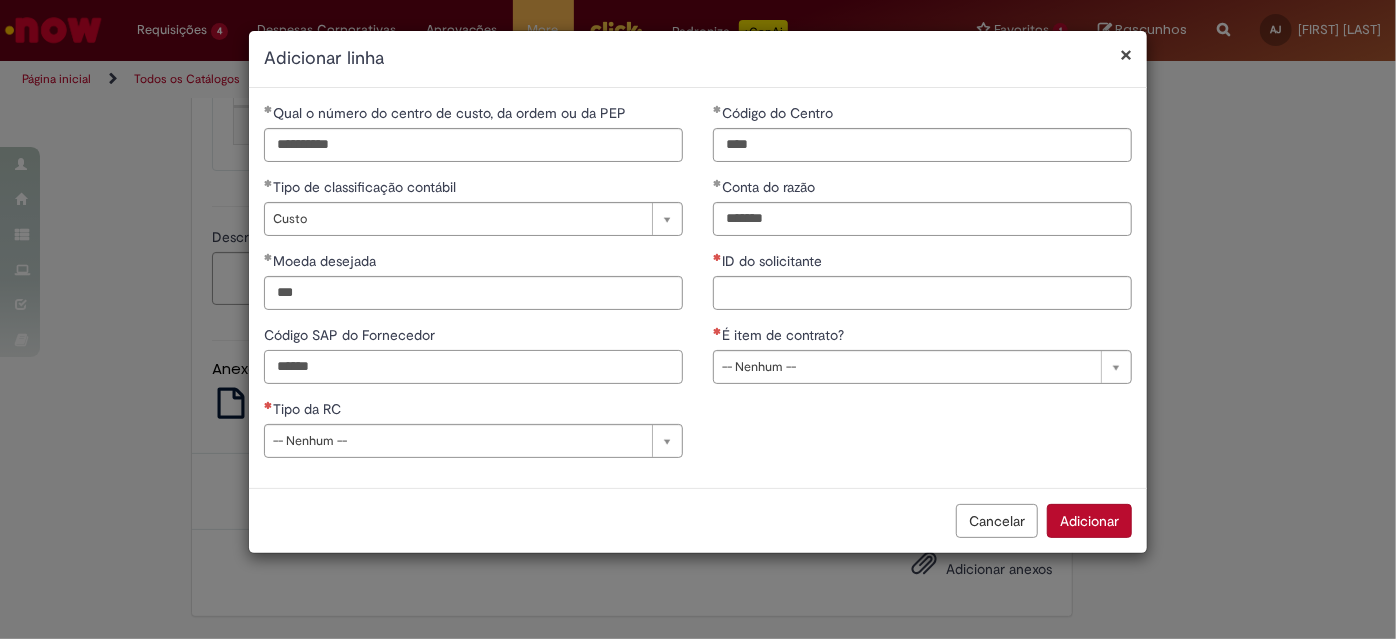 type on "******" 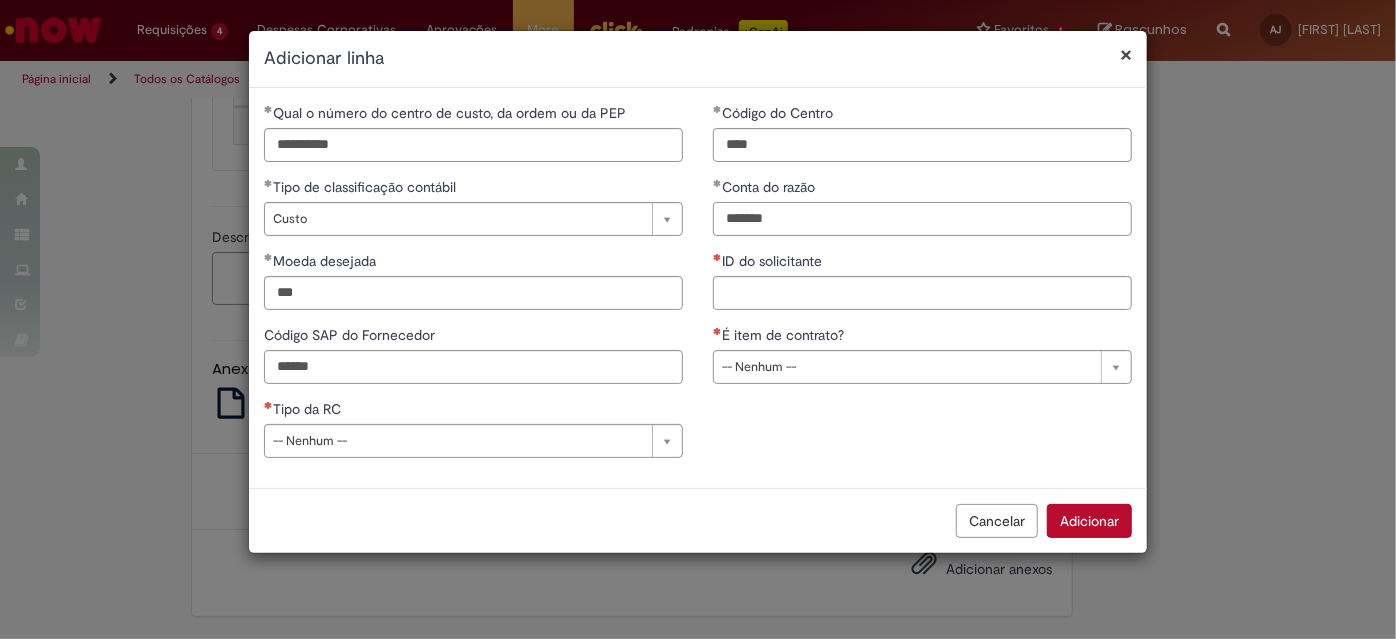 click on "*******" at bounding box center (922, 219) 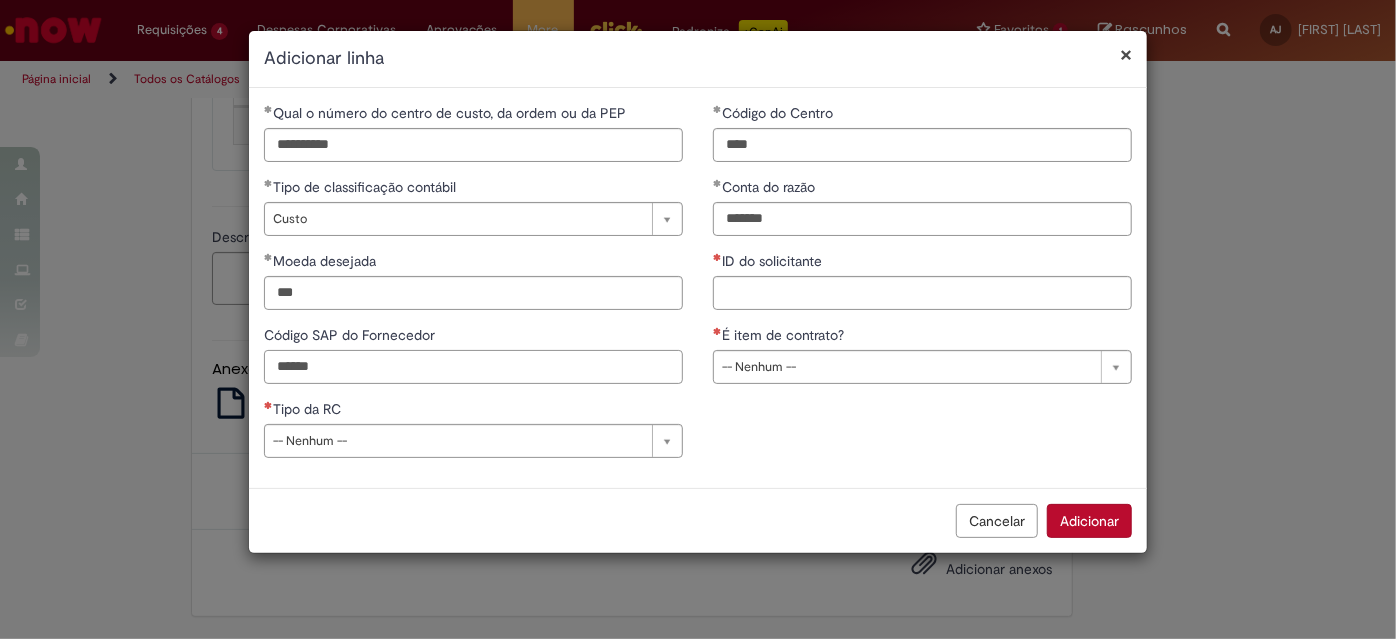 click on "******" at bounding box center [473, 367] 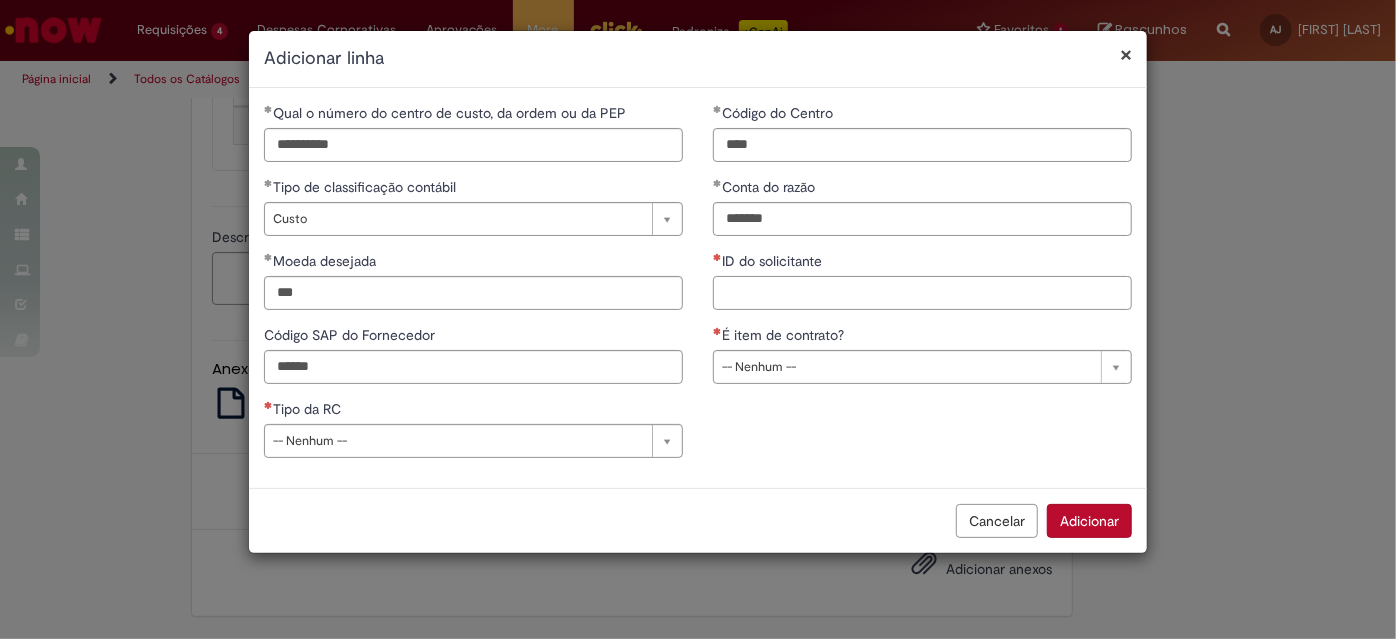 click on "ID do solicitante" at bounding box center (922, 293) 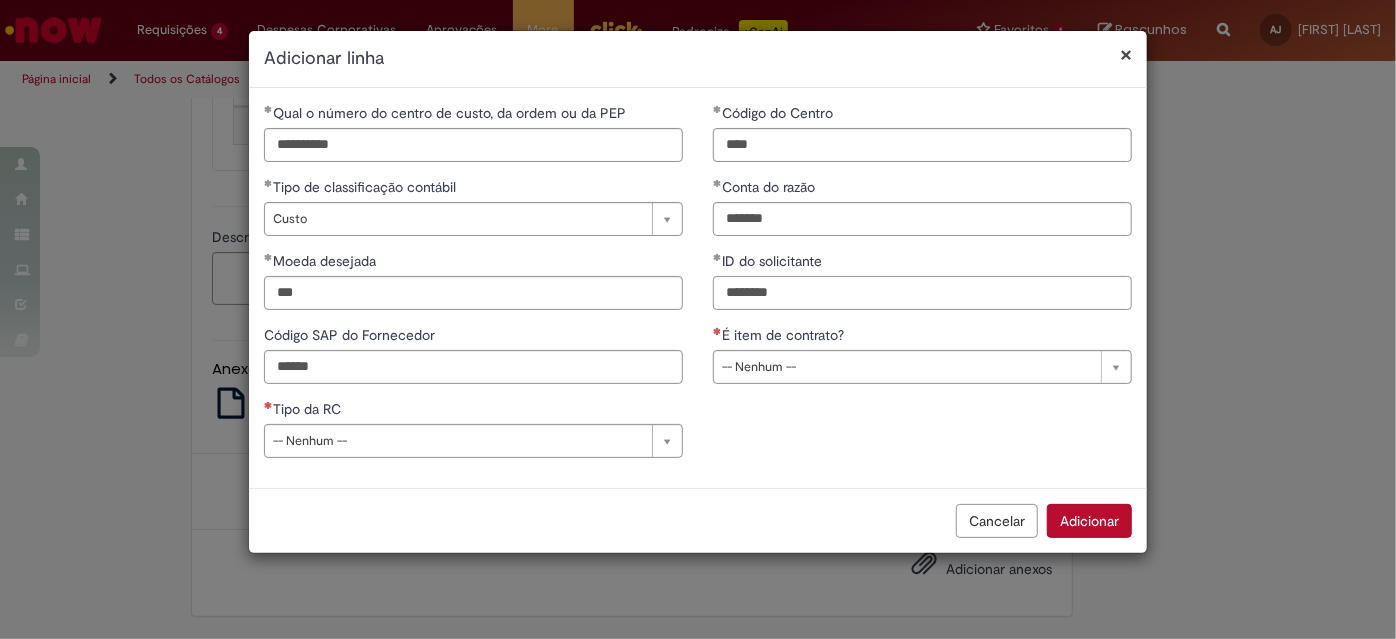 type on "********" 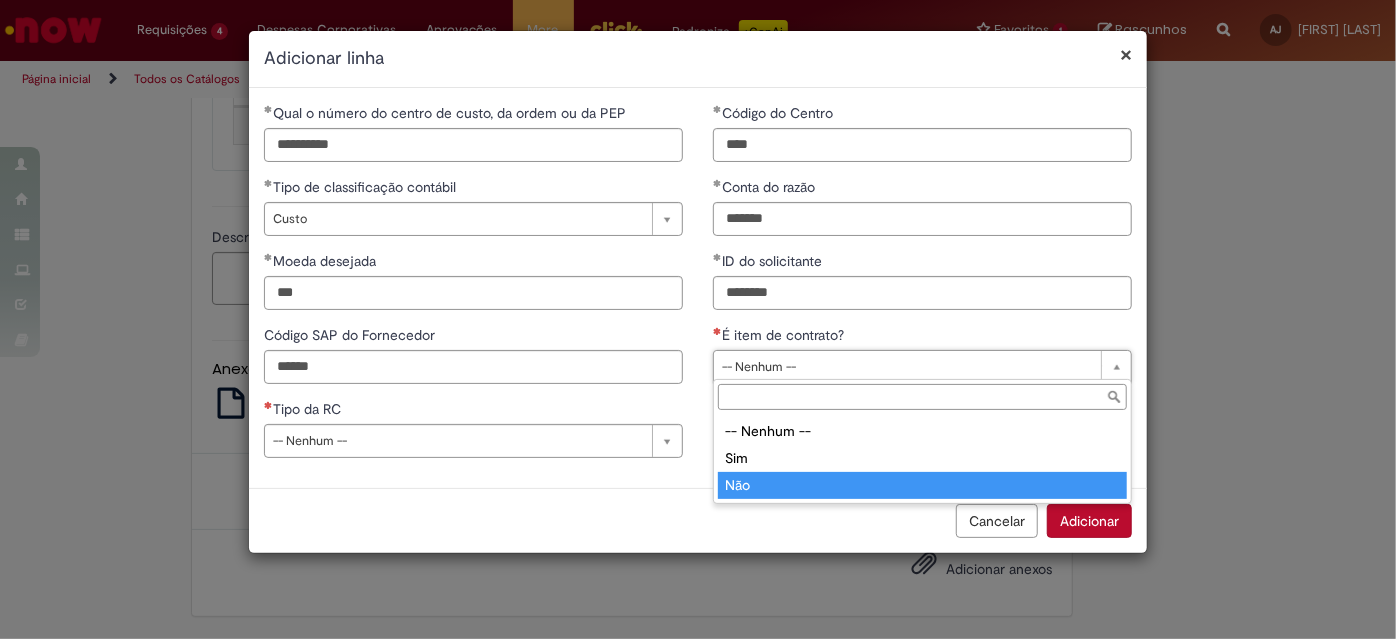 type on "***" 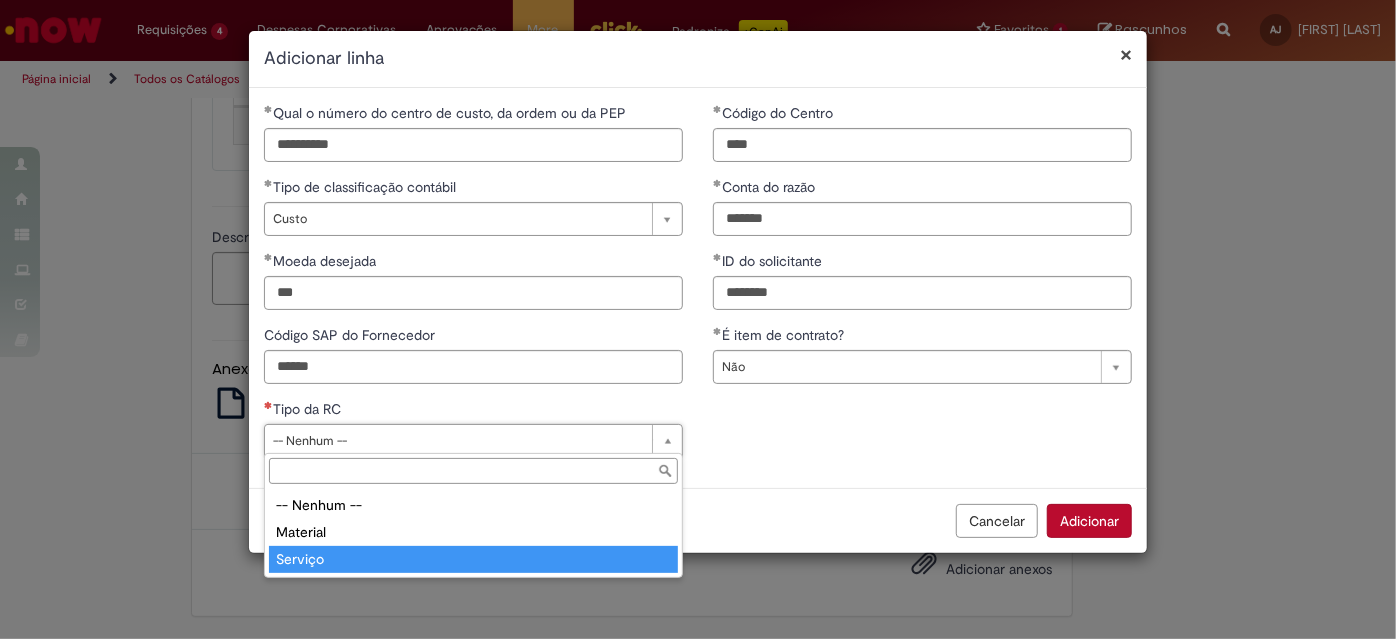 type on "*******" 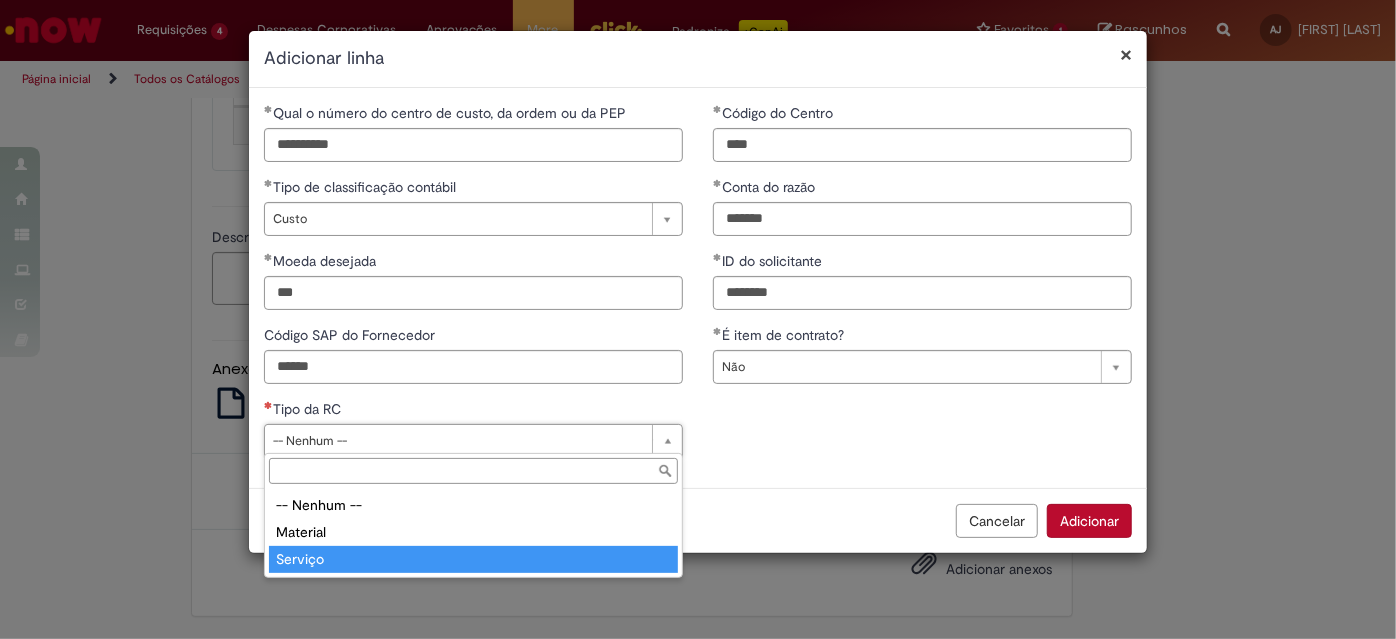 select on "*******" 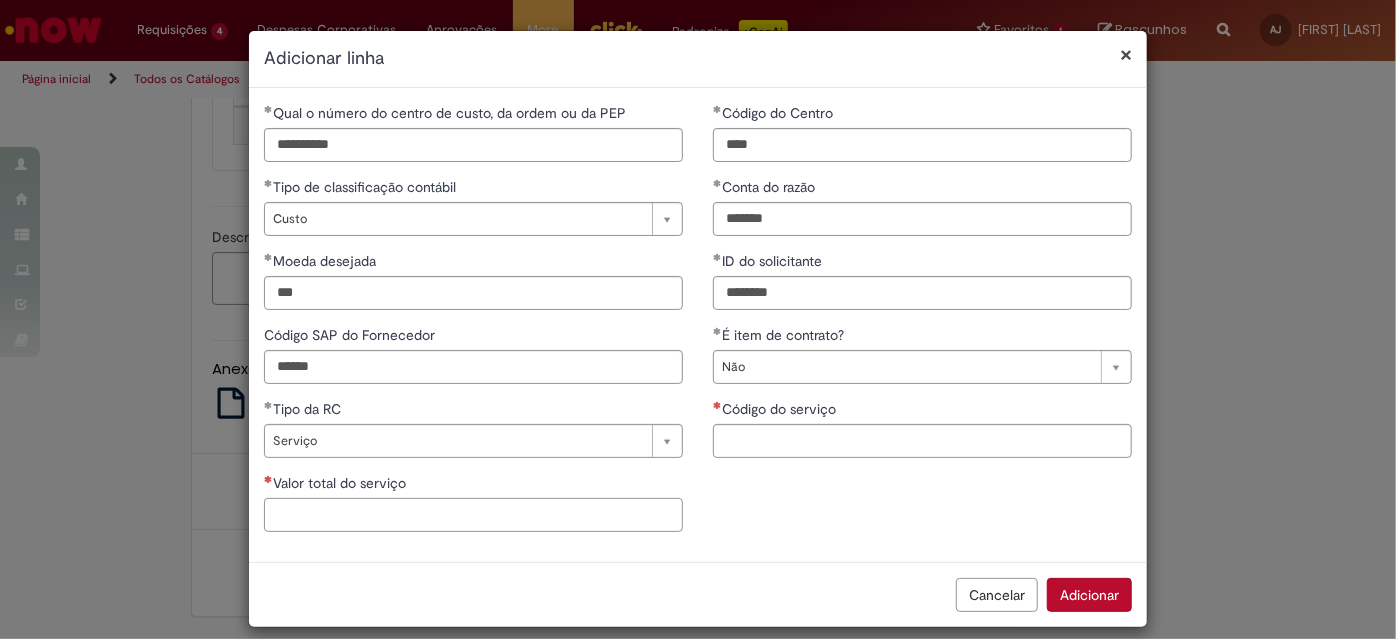 click on "Valor total do serviço" at bounding box center [473, 515] 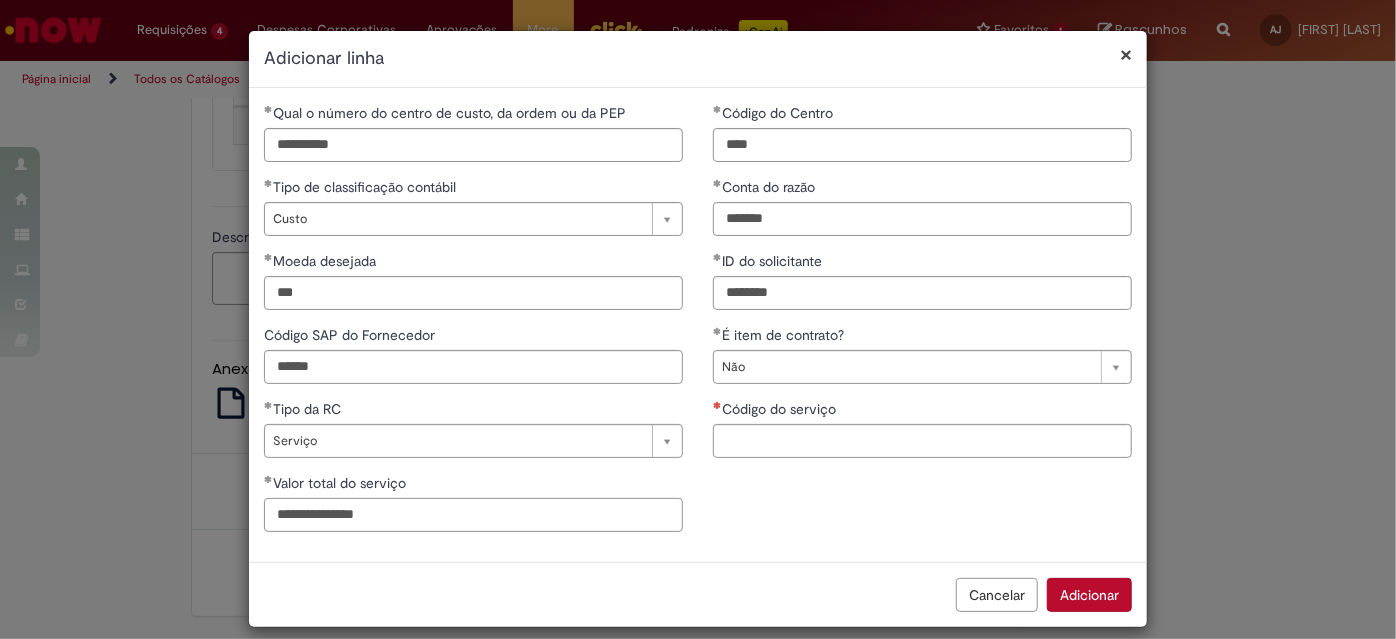 click on "**********" at bounding box center (473, 515) 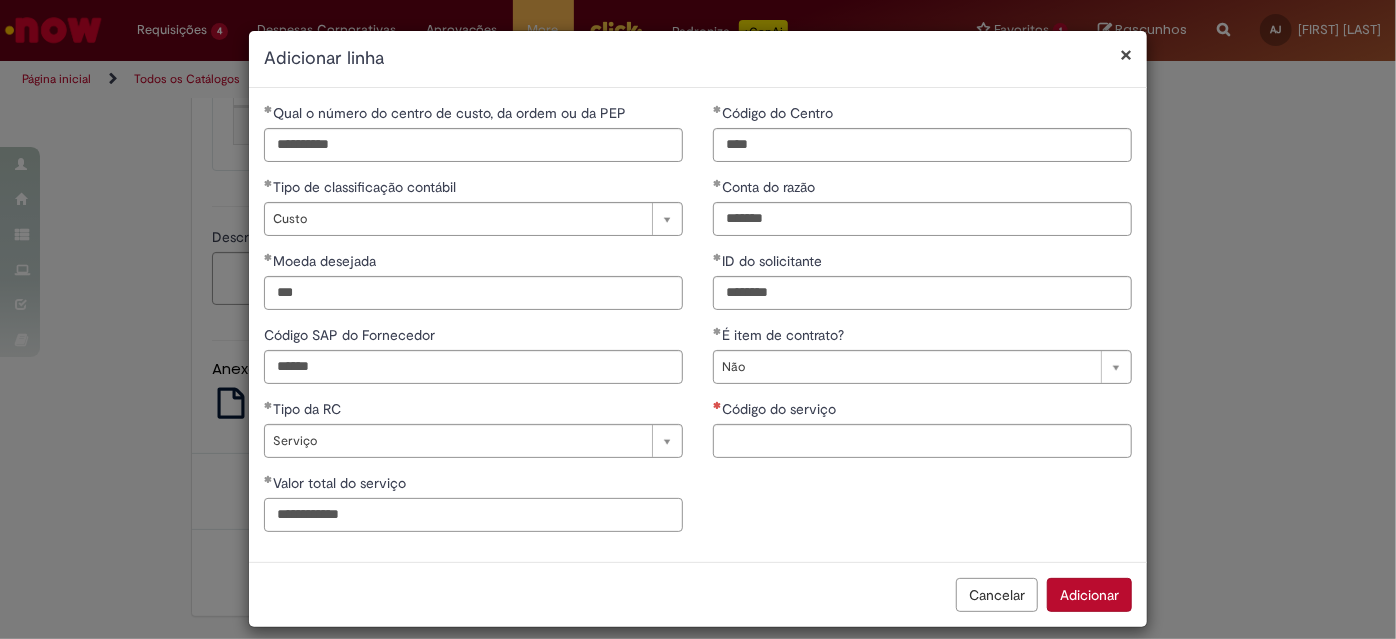 click on "**********" at bounding box center [473, 515] 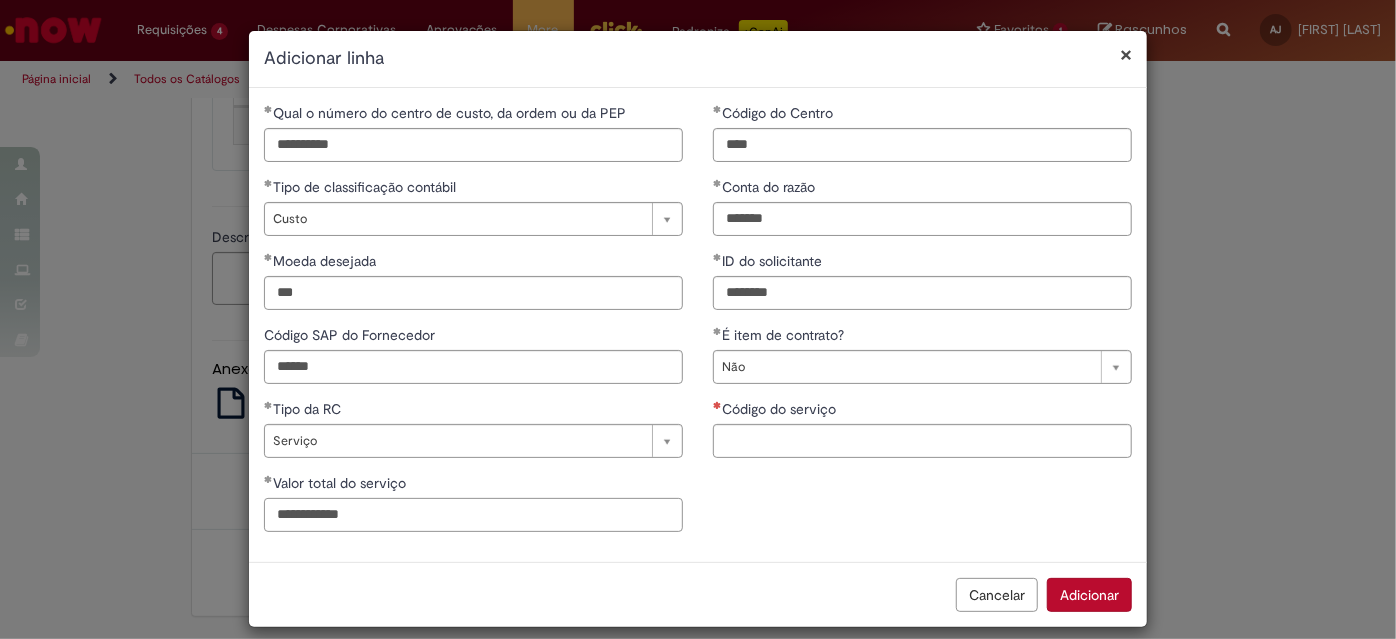 type on "**********" 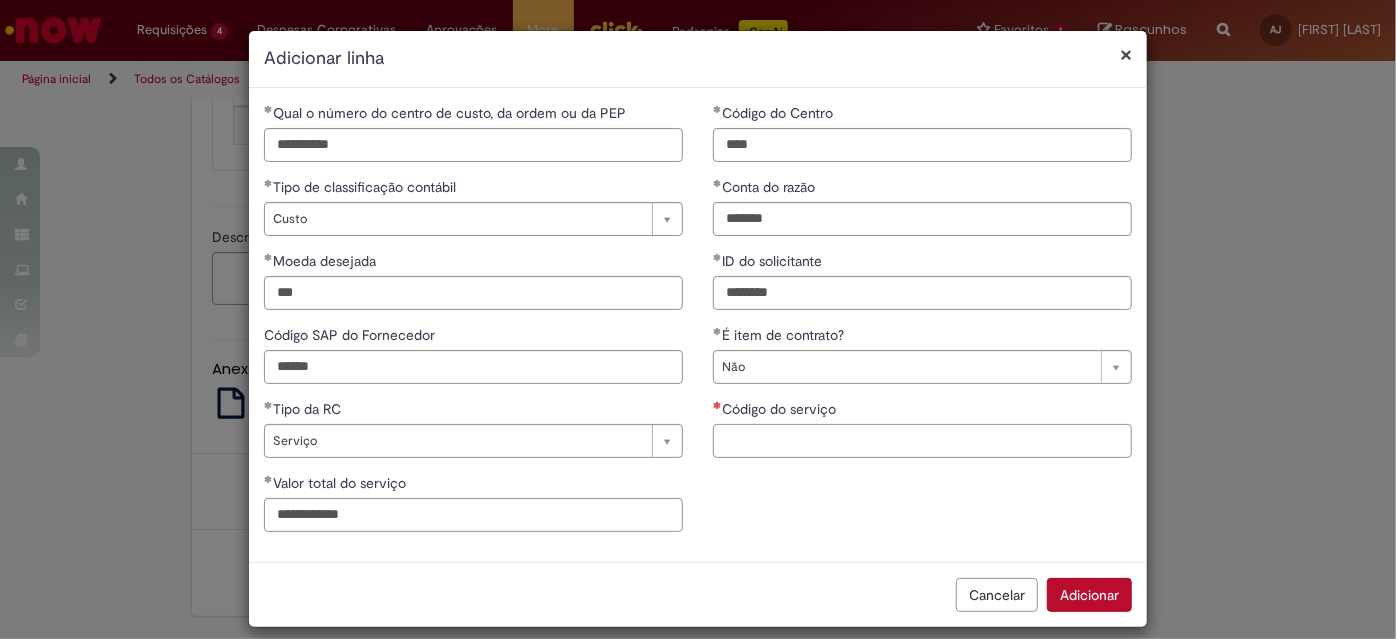 click on "Código do serviço" at bounding box center (922, 441) 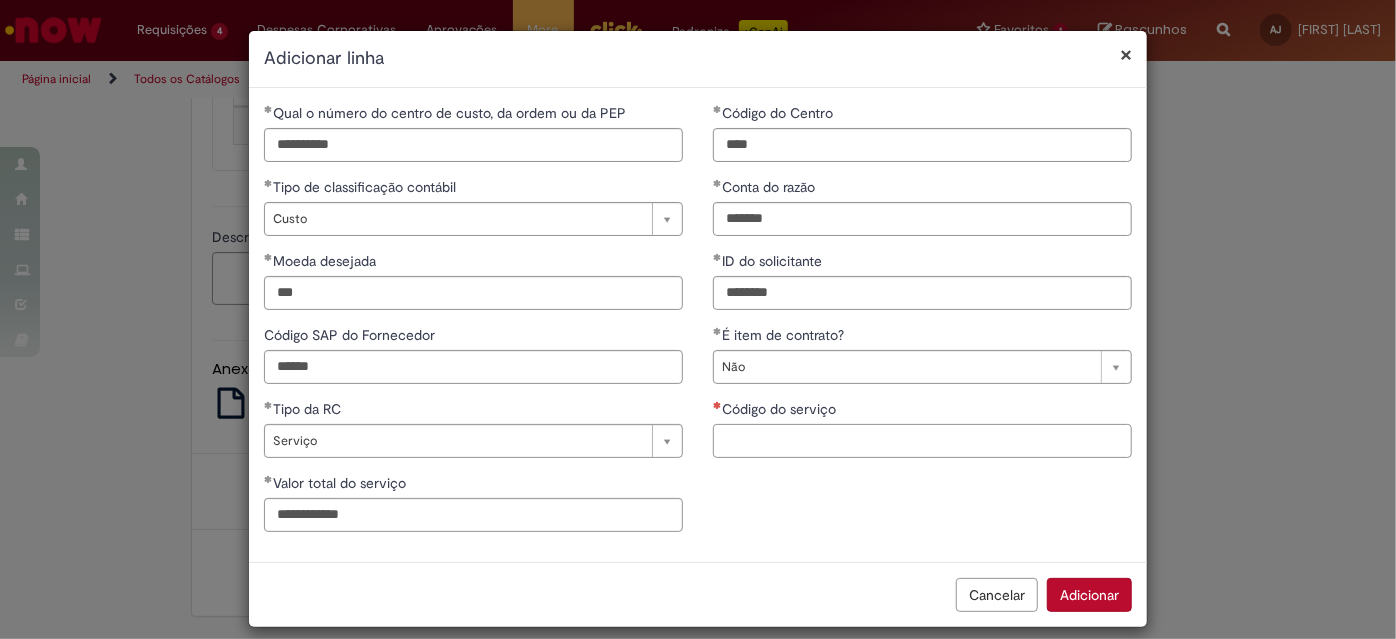 paste on "*******" 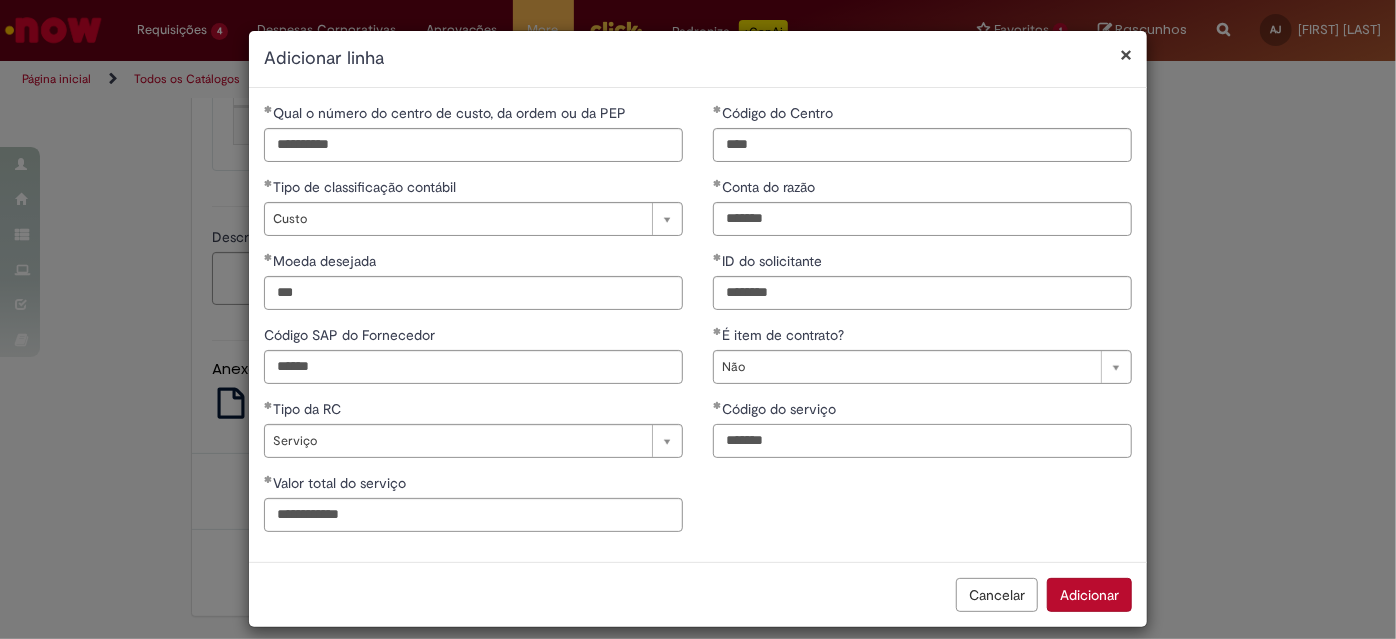 type on "*******" 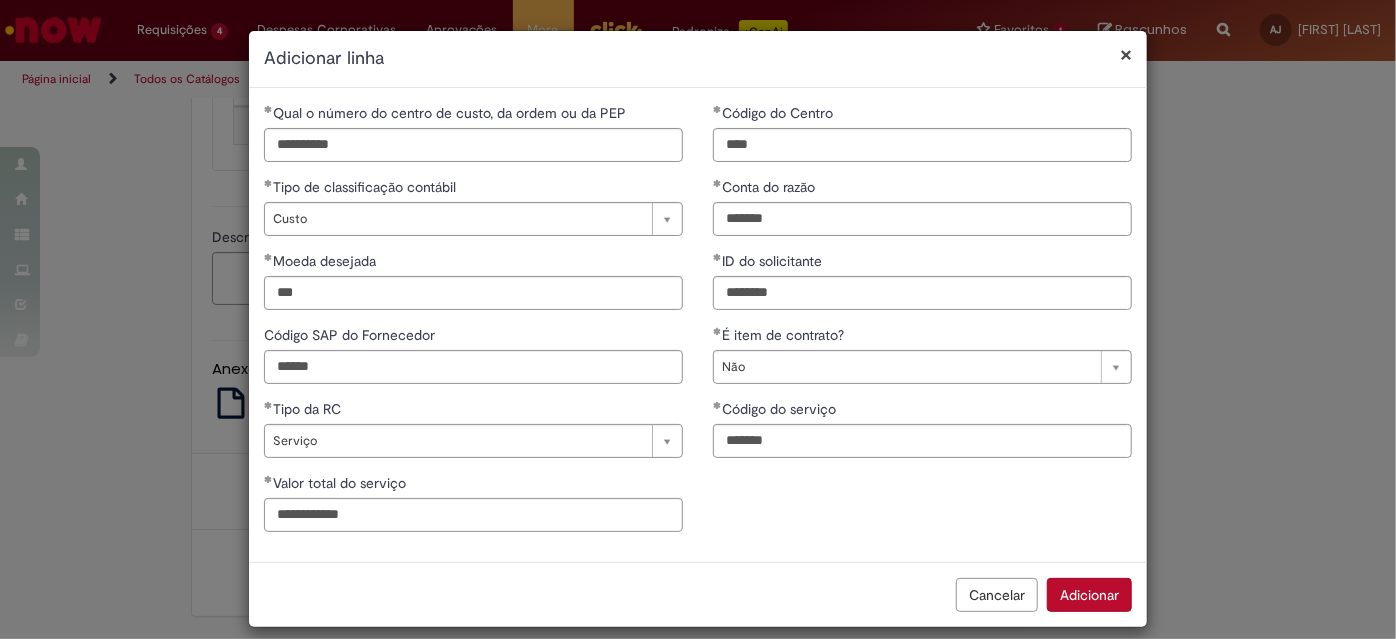 click on "**********" at bounding box center [698, 325] 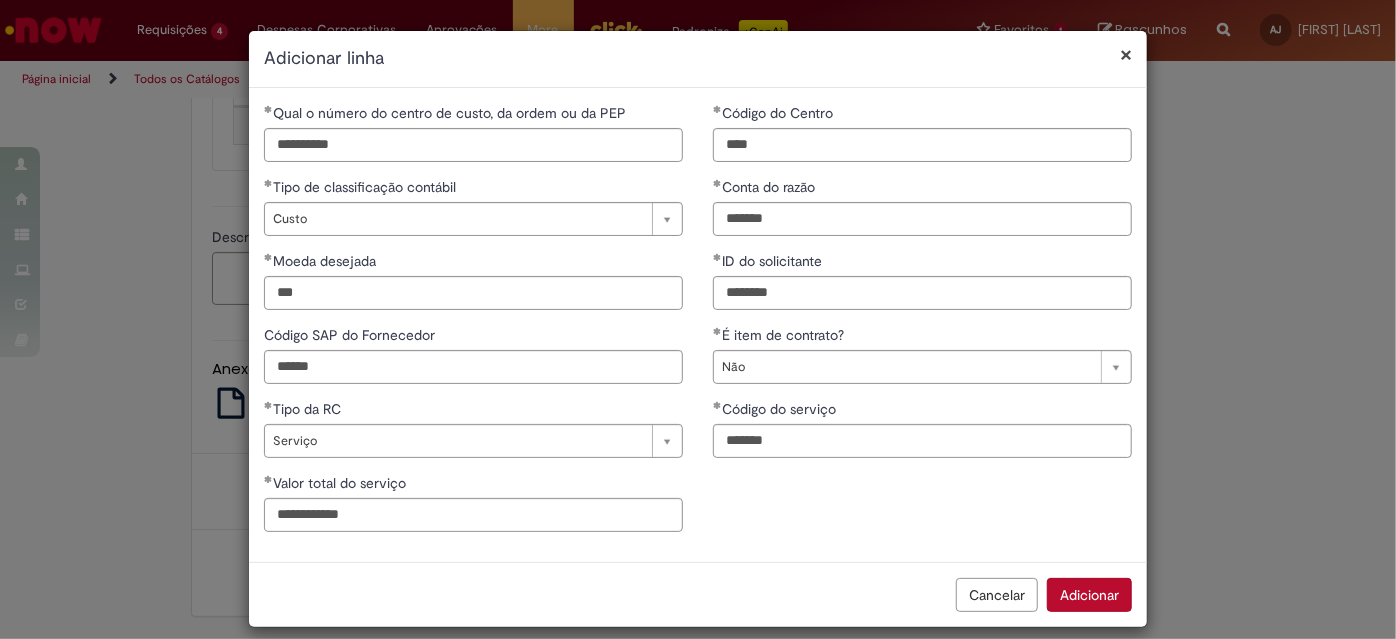 click on "Adicionar" at bounding box center (1089, 595) 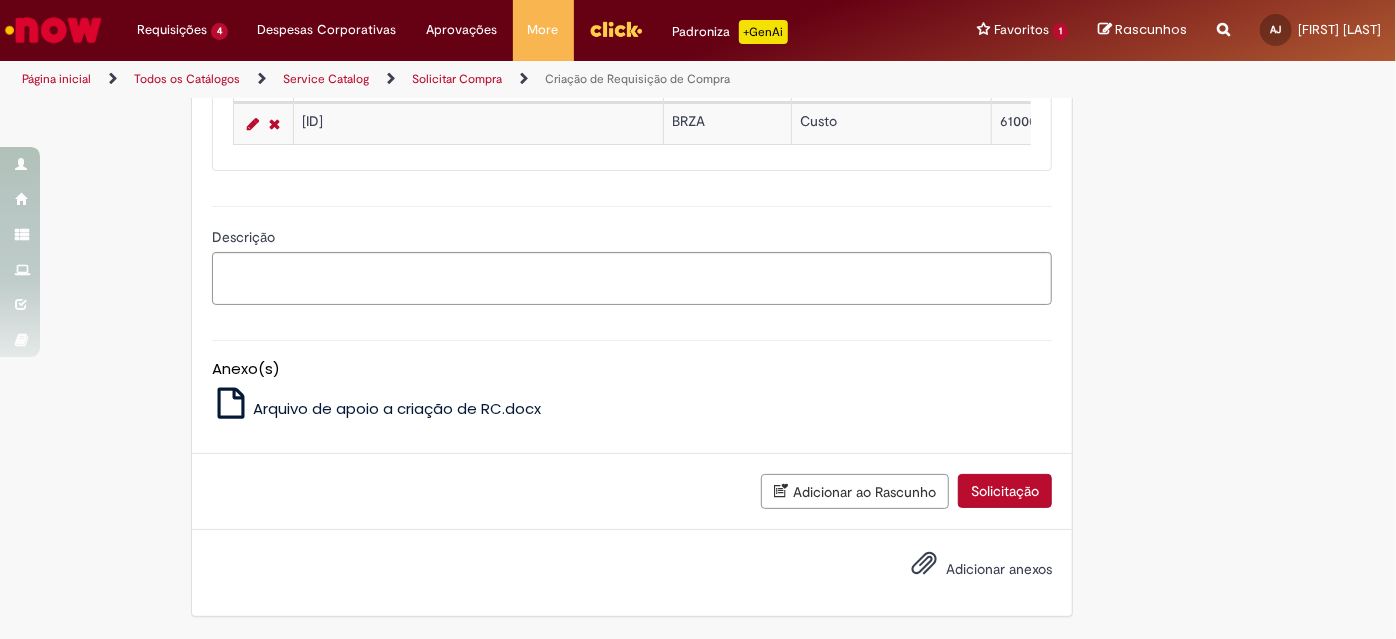 click on "**********" at bounding box center (632, -63) 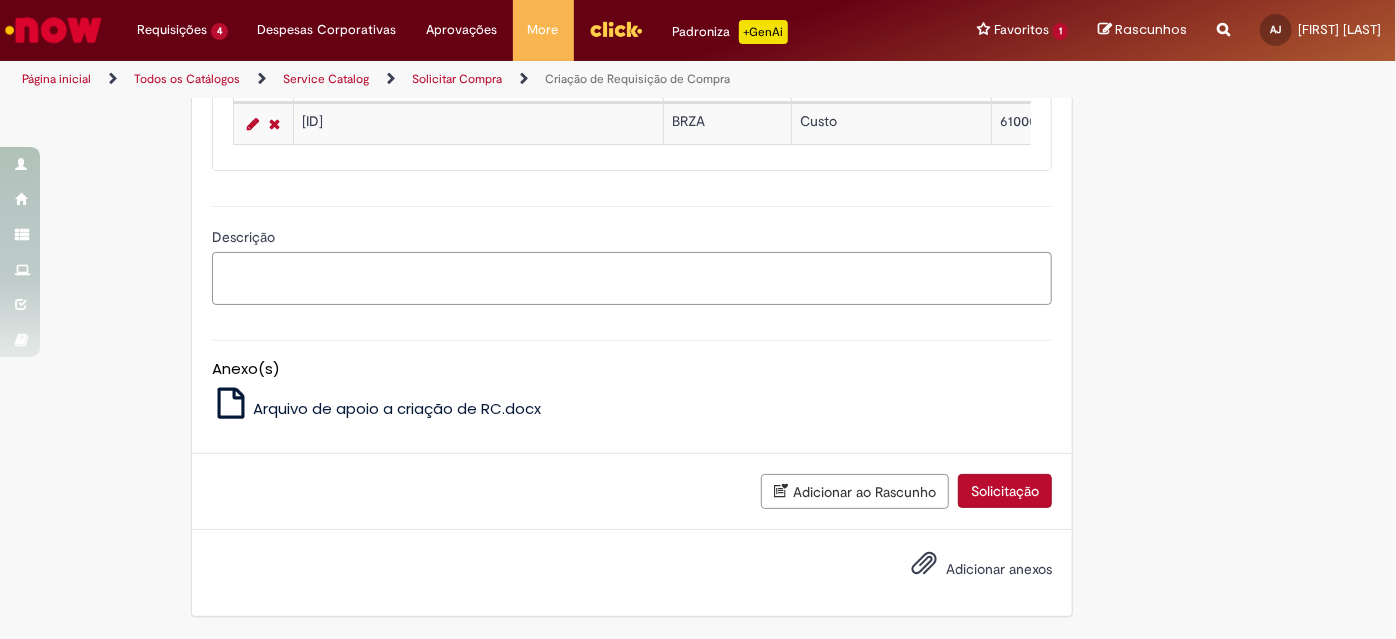 click on "Descrição" at bounding box center (632, 278) 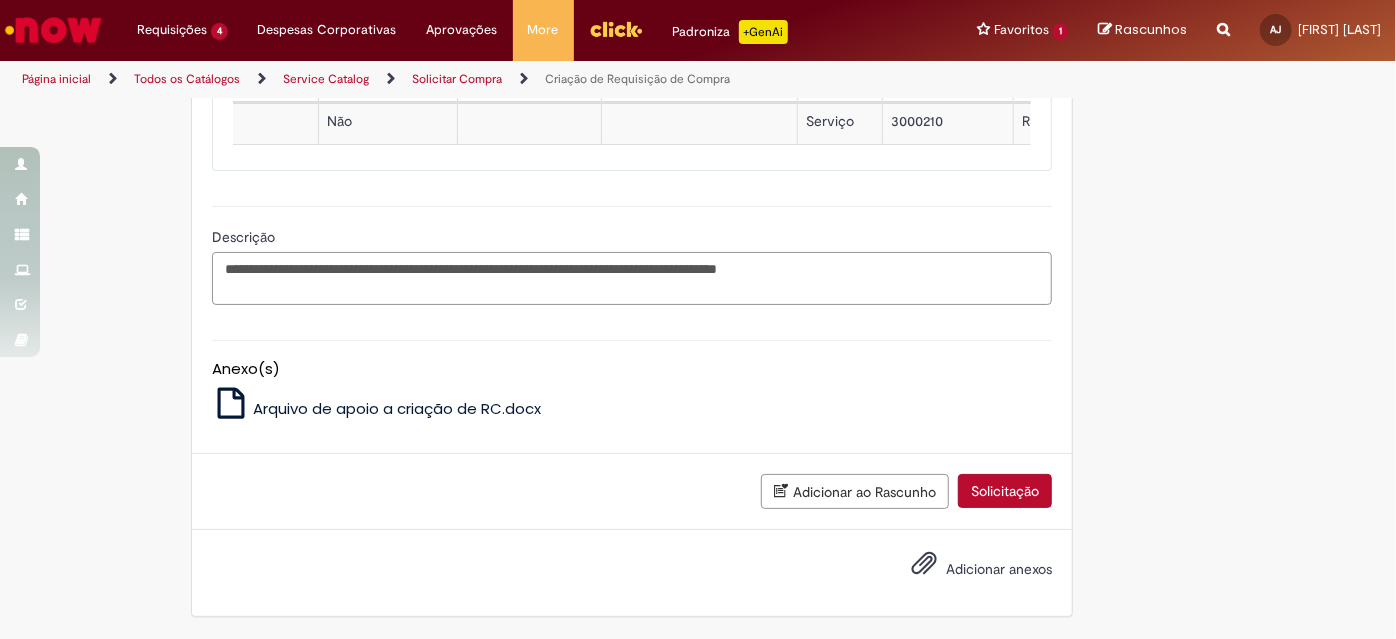 scroll, scrollTop: 0, scrollLeft: 1813, axis: horizontal 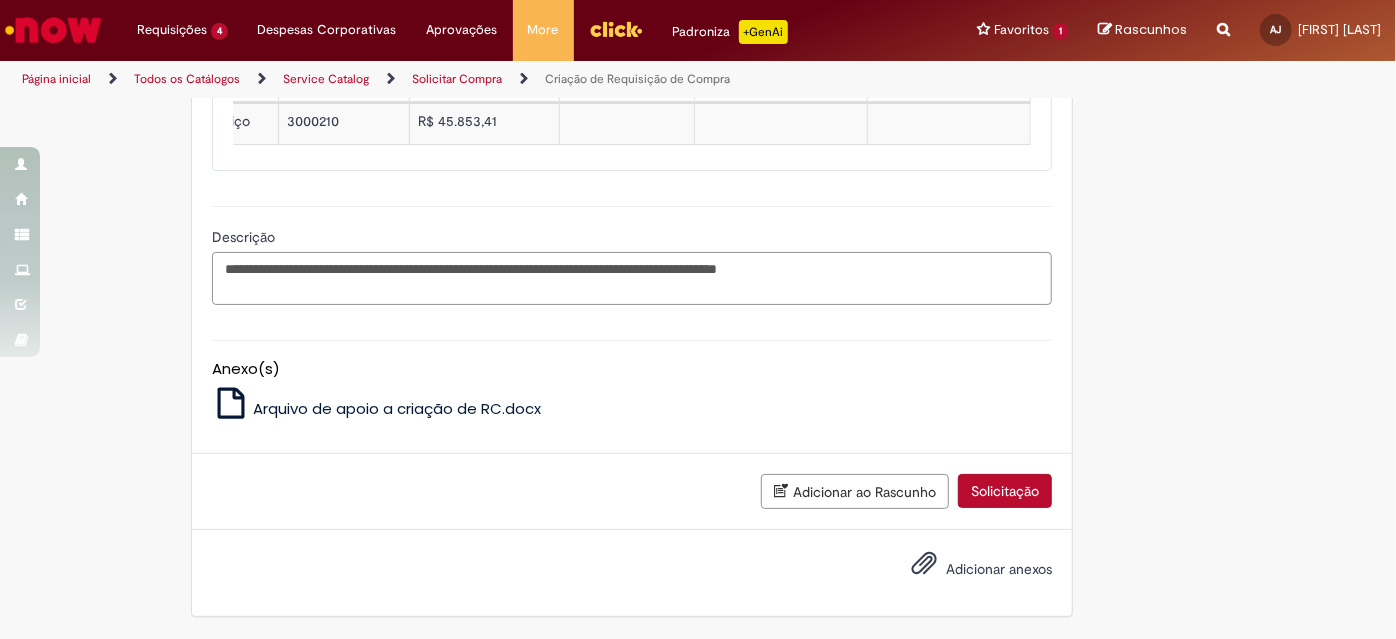 type on "**********" 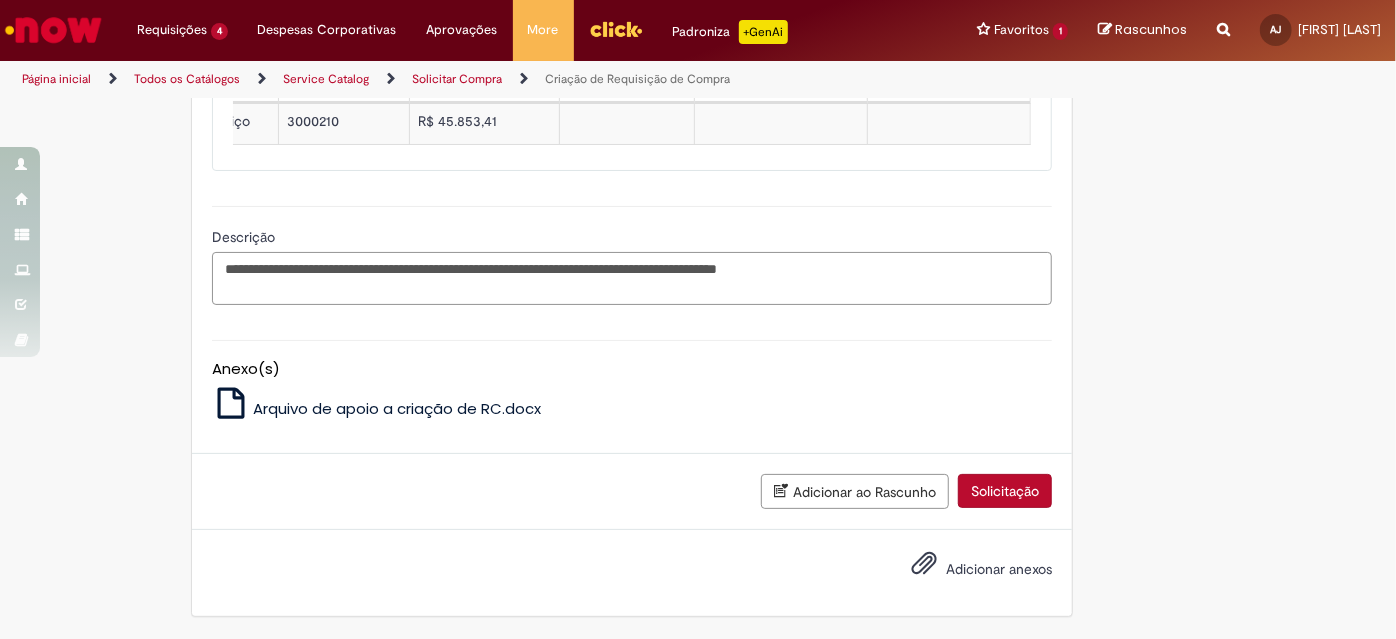 scroll, scrollTop: 2131, scrollLeft: 0, axis: vertical 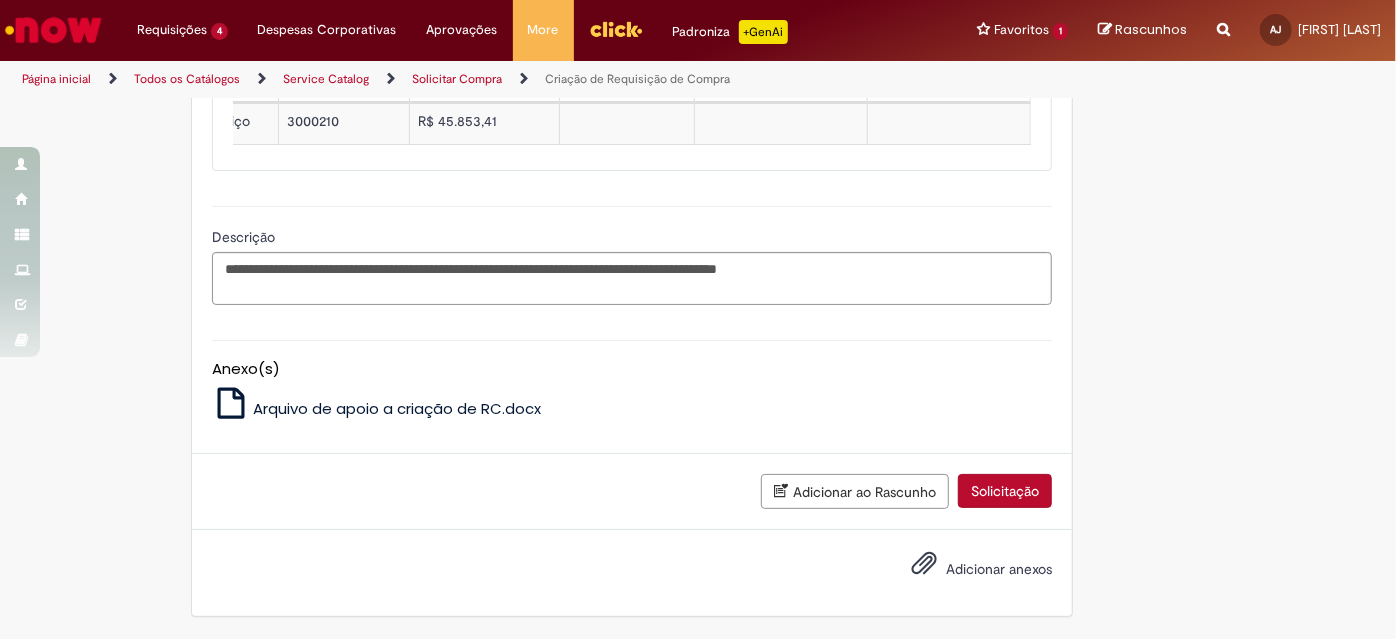 click on "Solicitação" at bounding box center [1005, 491] 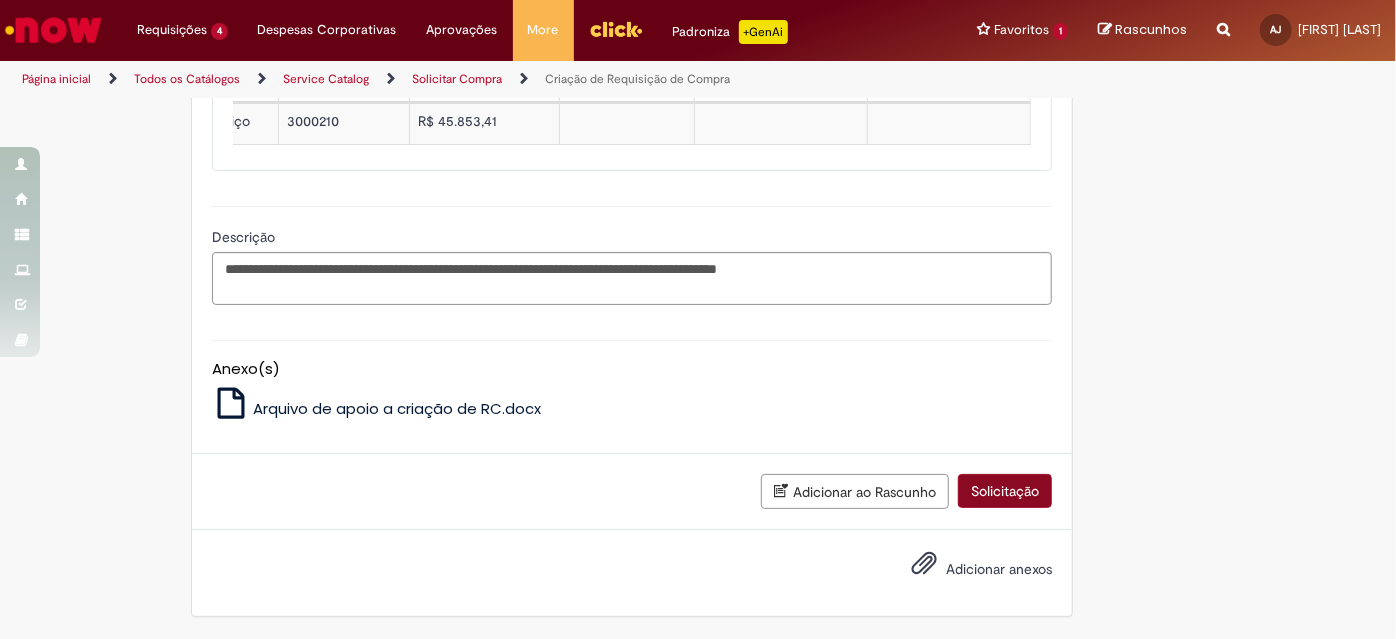 scroll, scrollTop: 2086, scrollLeft: 0, axis: vertical 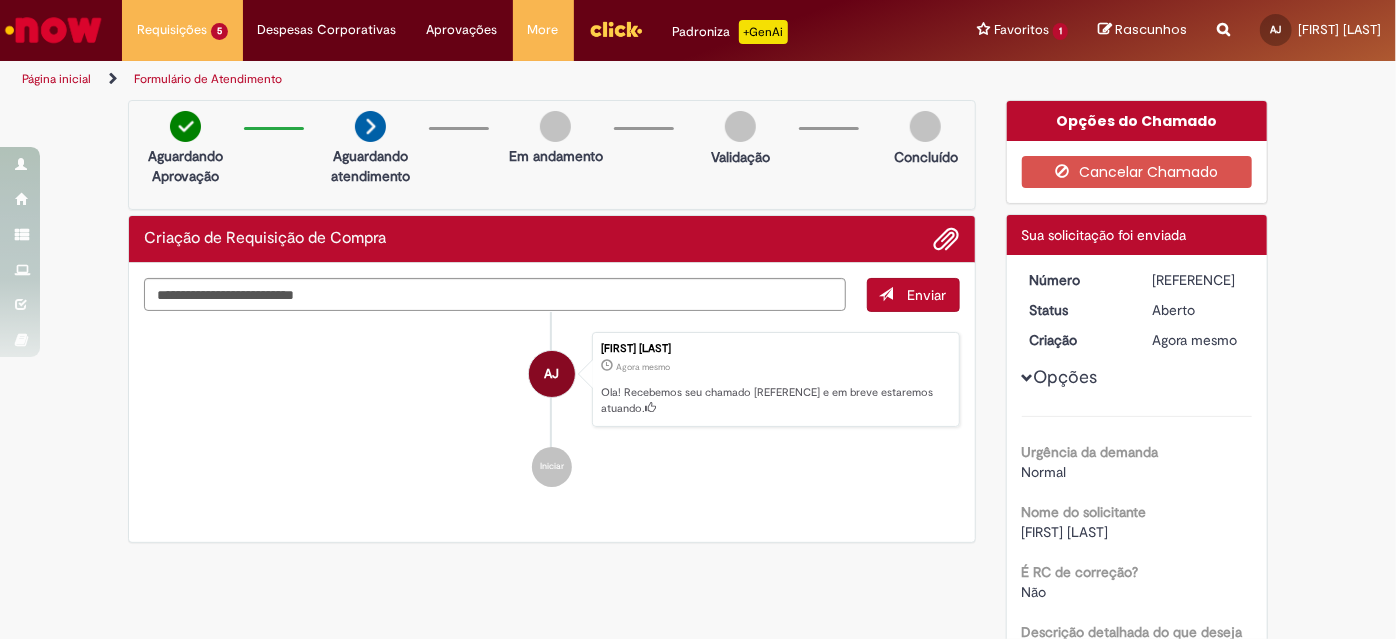 click at bounding box center [53, 30] 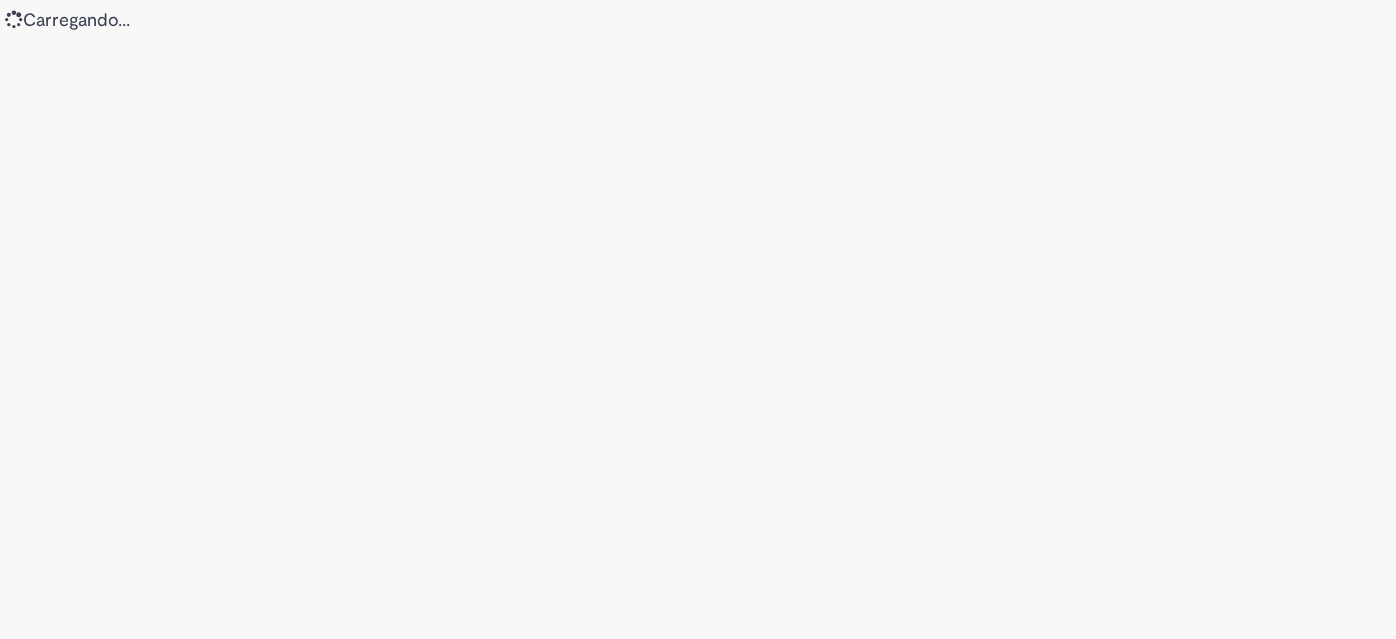 scroll, scrollTop: 0, scrollLeft: 0, axis: both 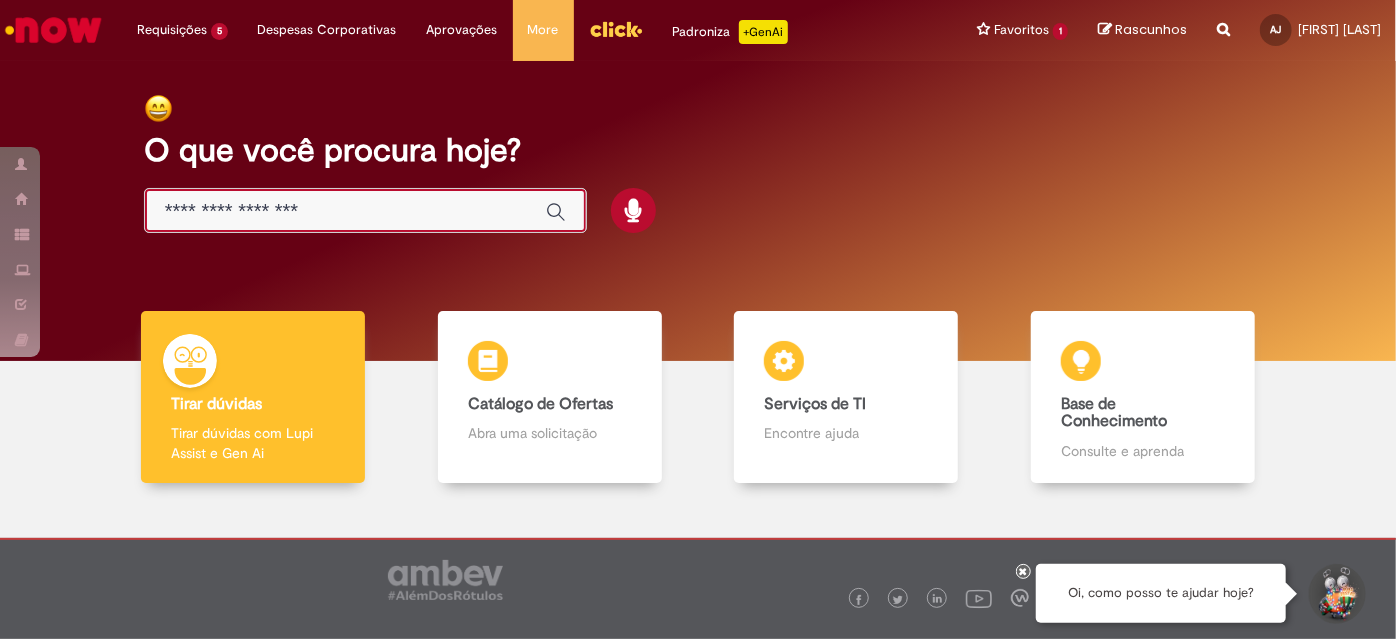 click at bounding box center [345, 211] 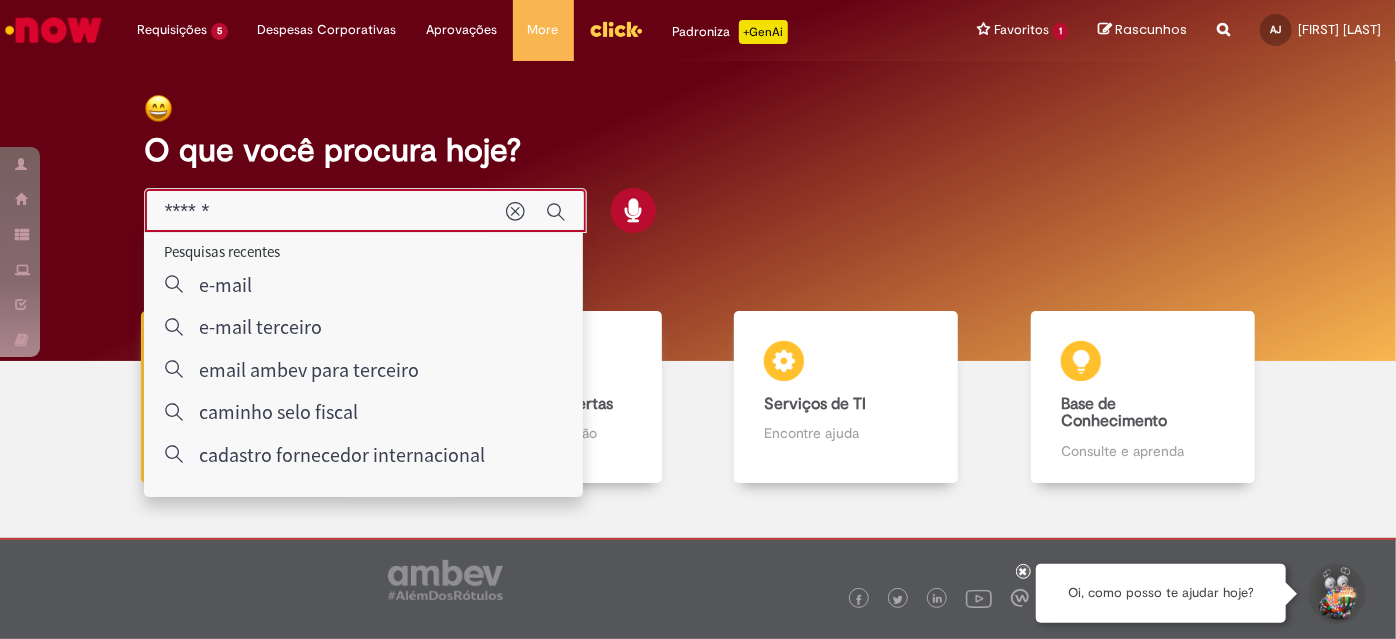 type on "*******" 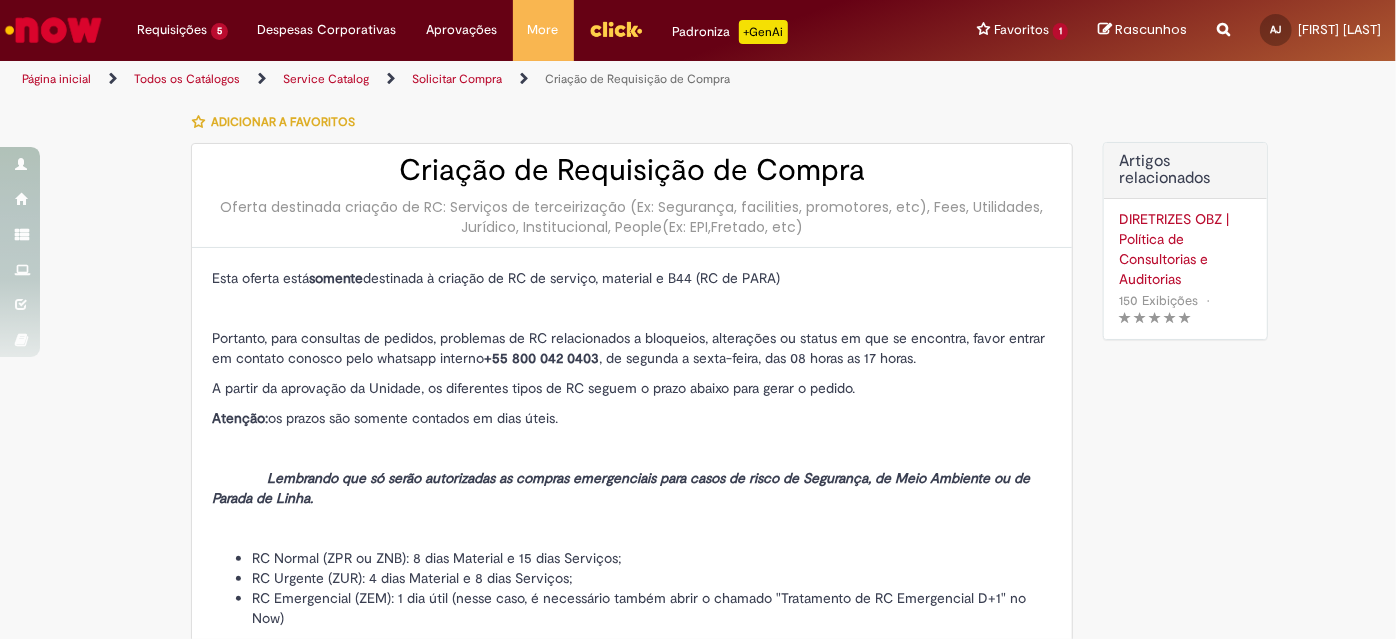 type on "********" 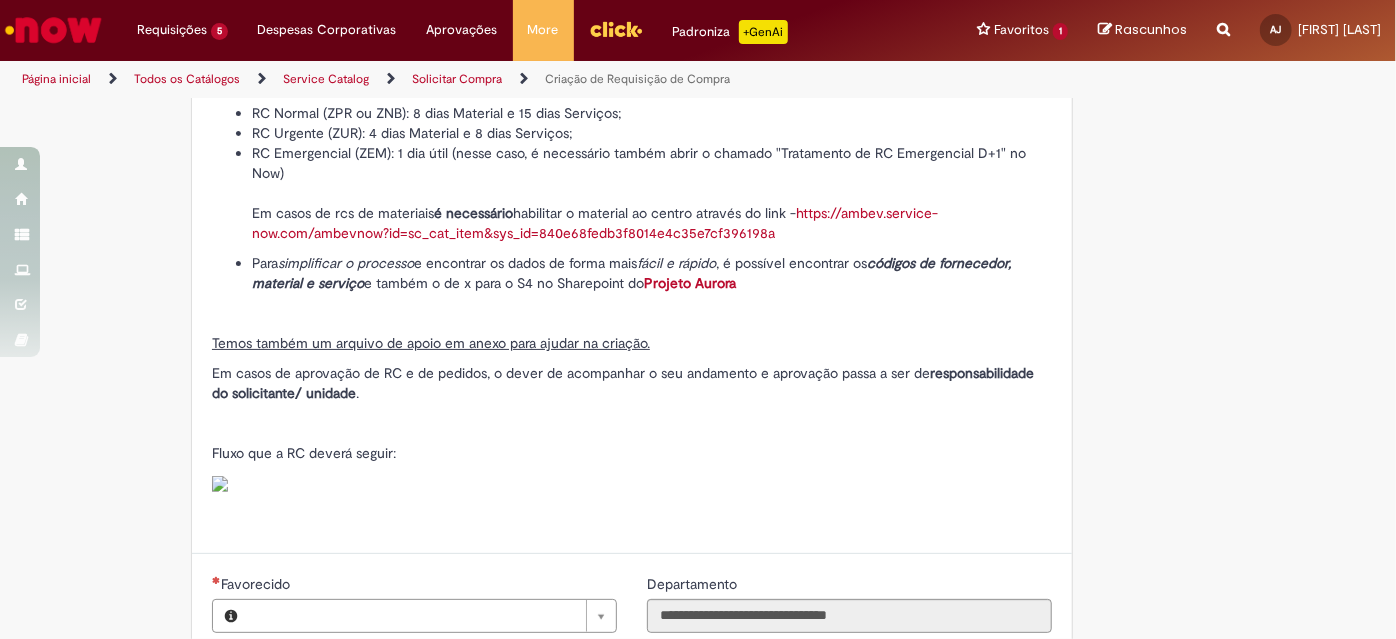 type on "**********" 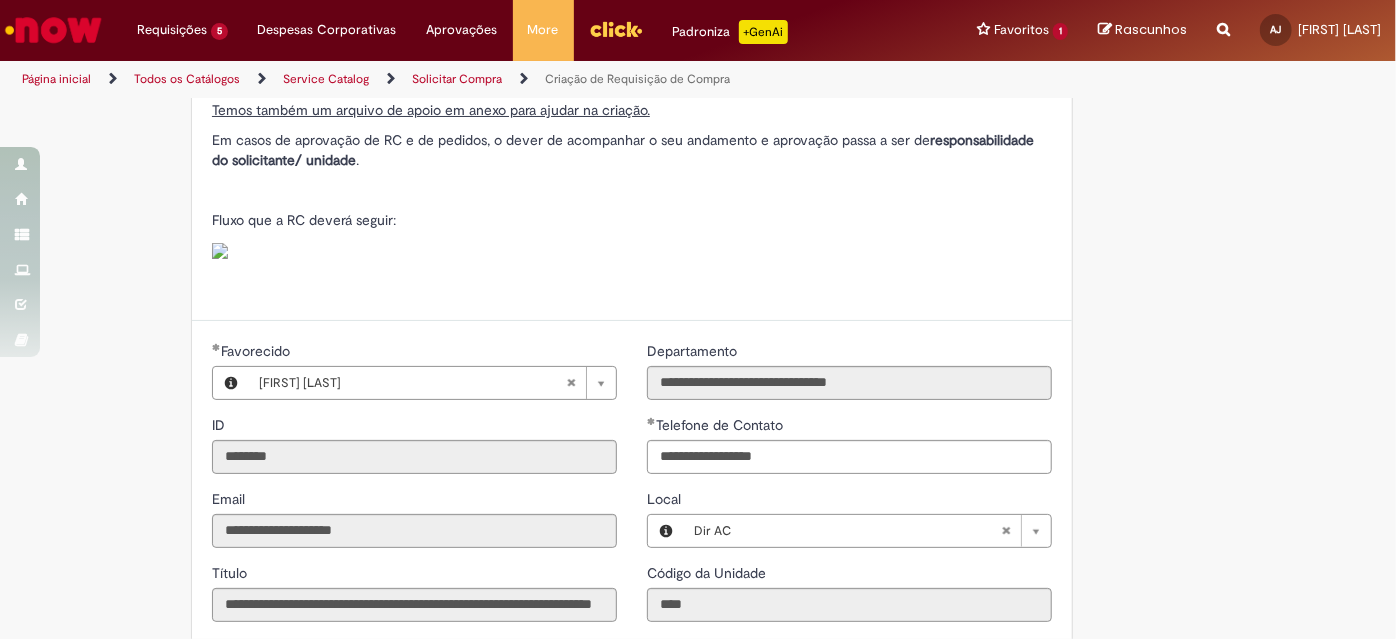 type on "**********" 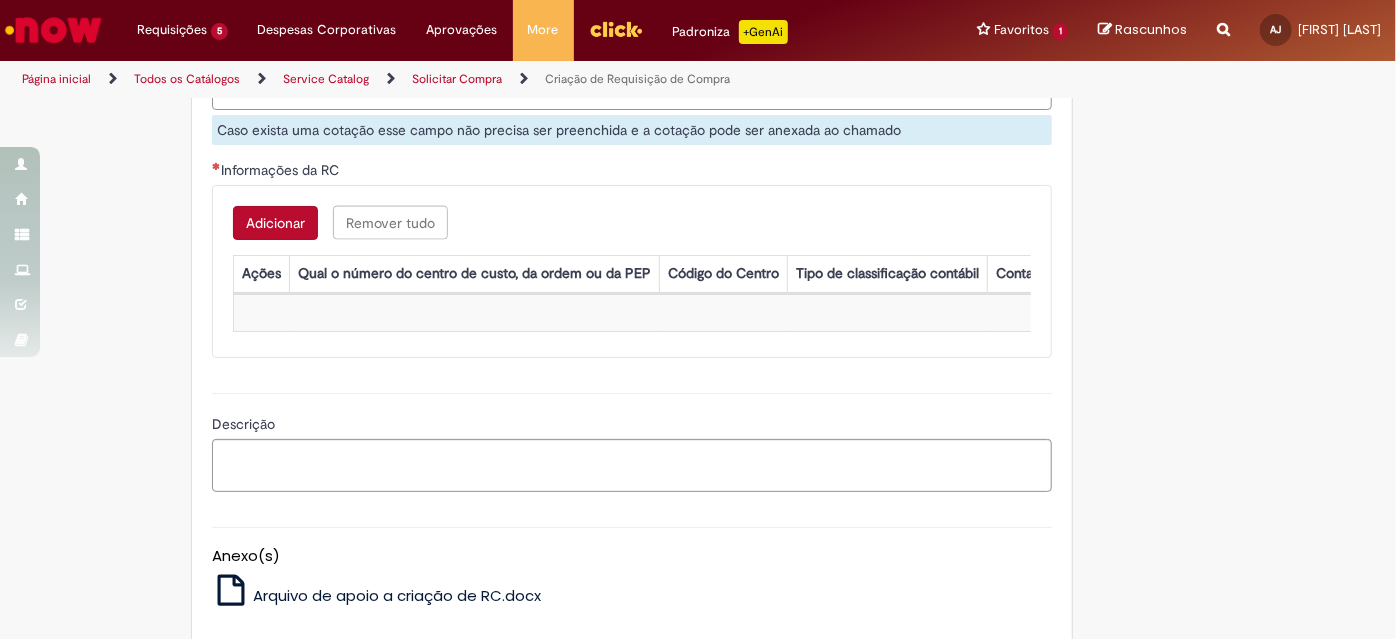scroll, scrollTop: 1589, scrollLeft: 0, axis: vertical 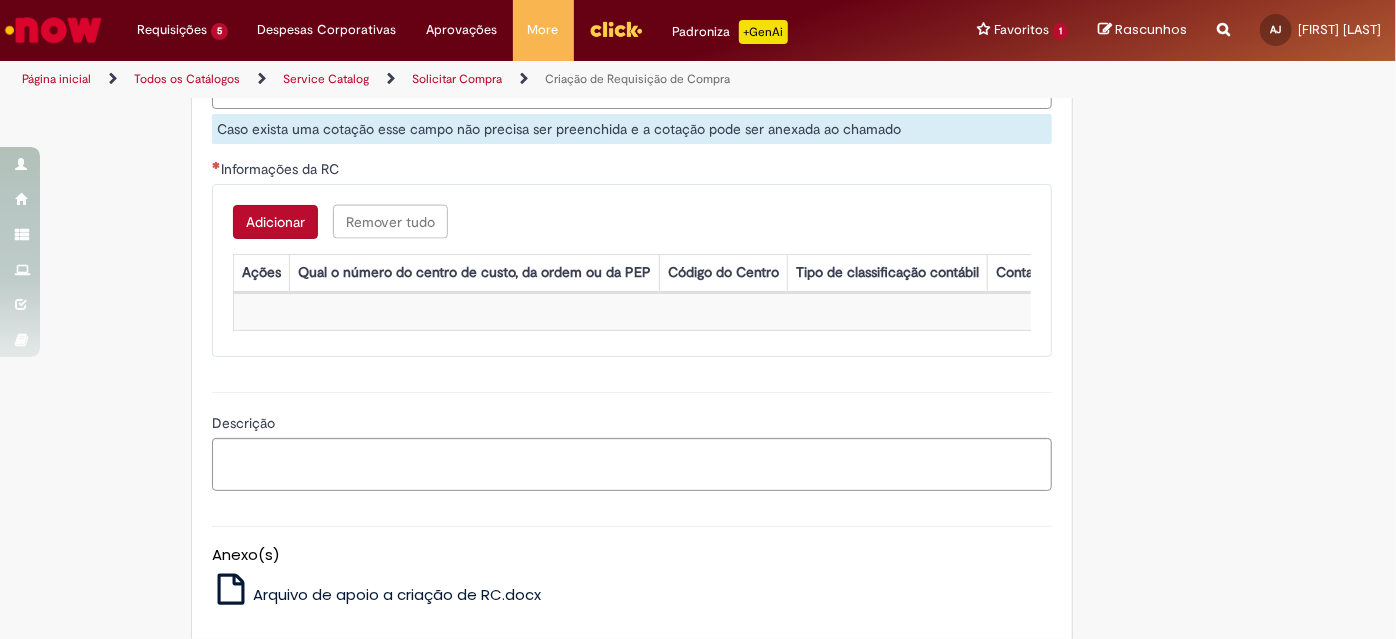 click on "Urgência da demanda" at bounding box center [632, -160] 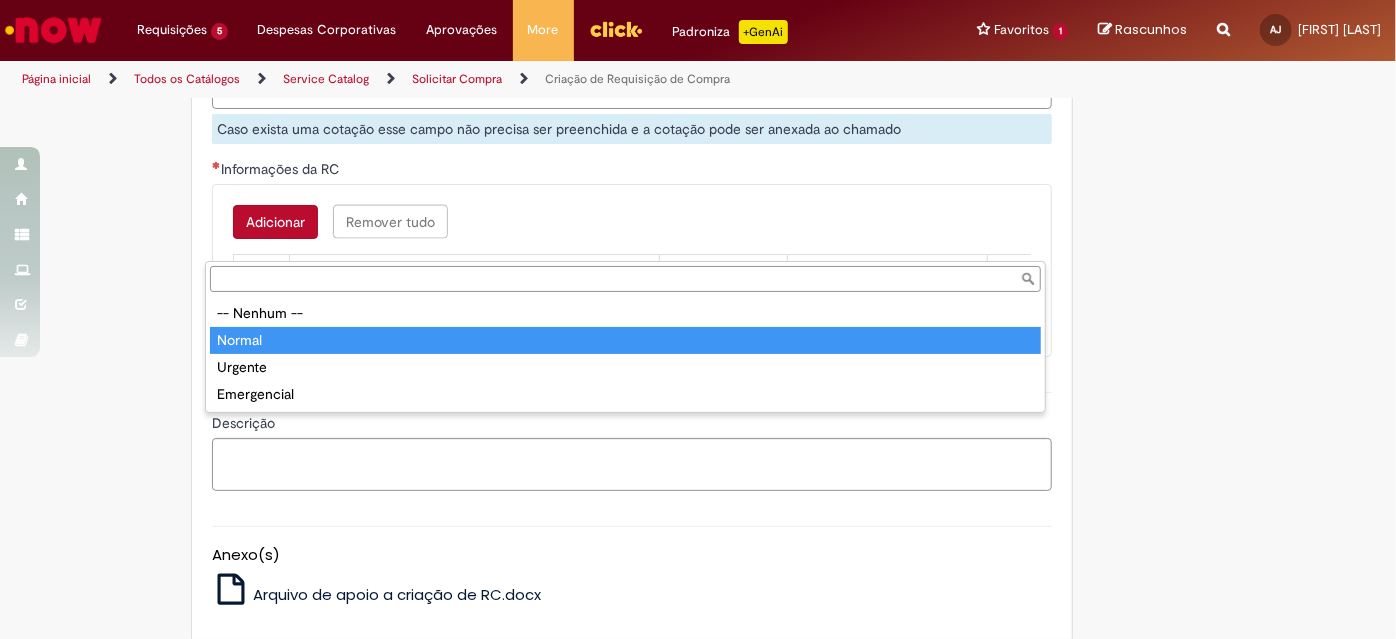 drag, startPoint x: 449, startPoint y: 239, endPoint x: 356, endPoint y: 340, distance: 137.2953 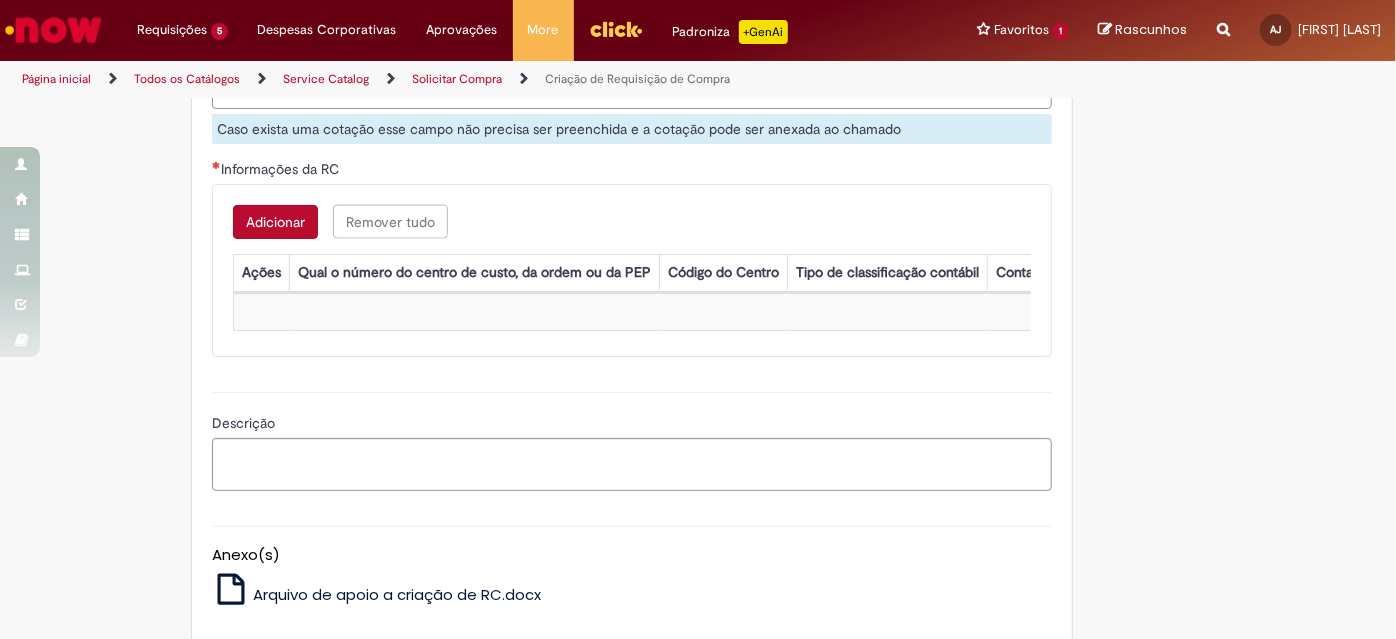 click on "Código do atendimento LUPI" at bounding box center [414, -61] 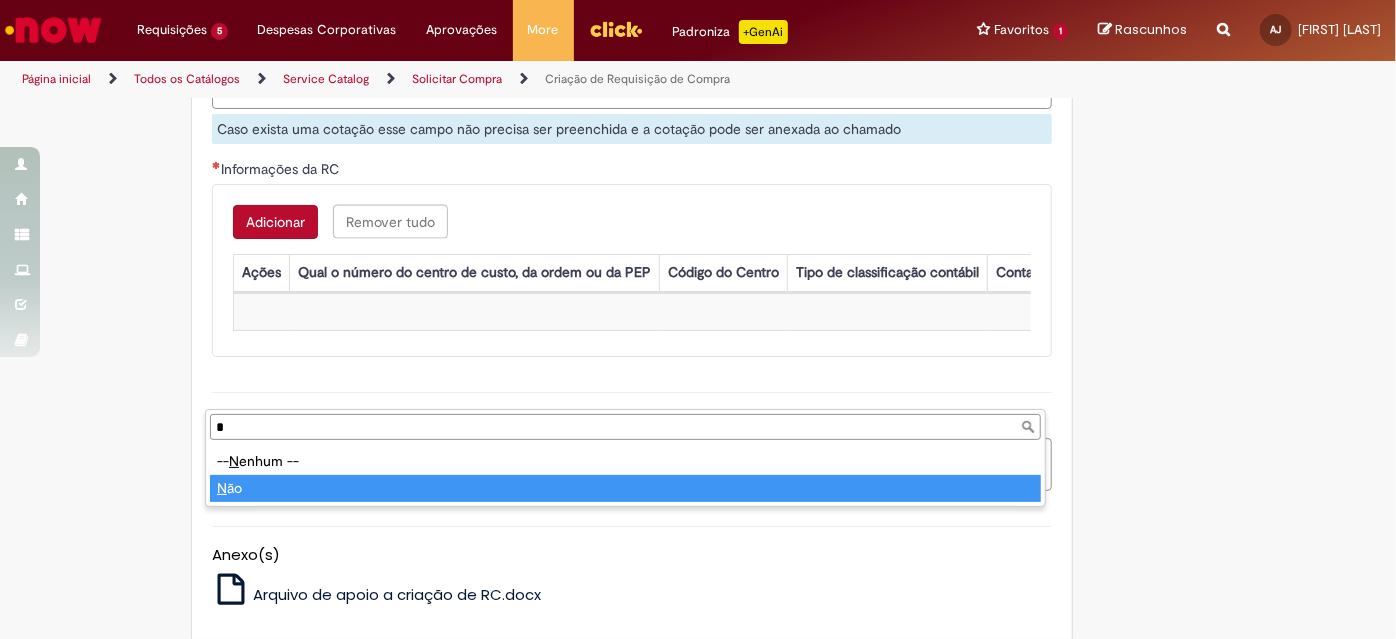 type on "***" 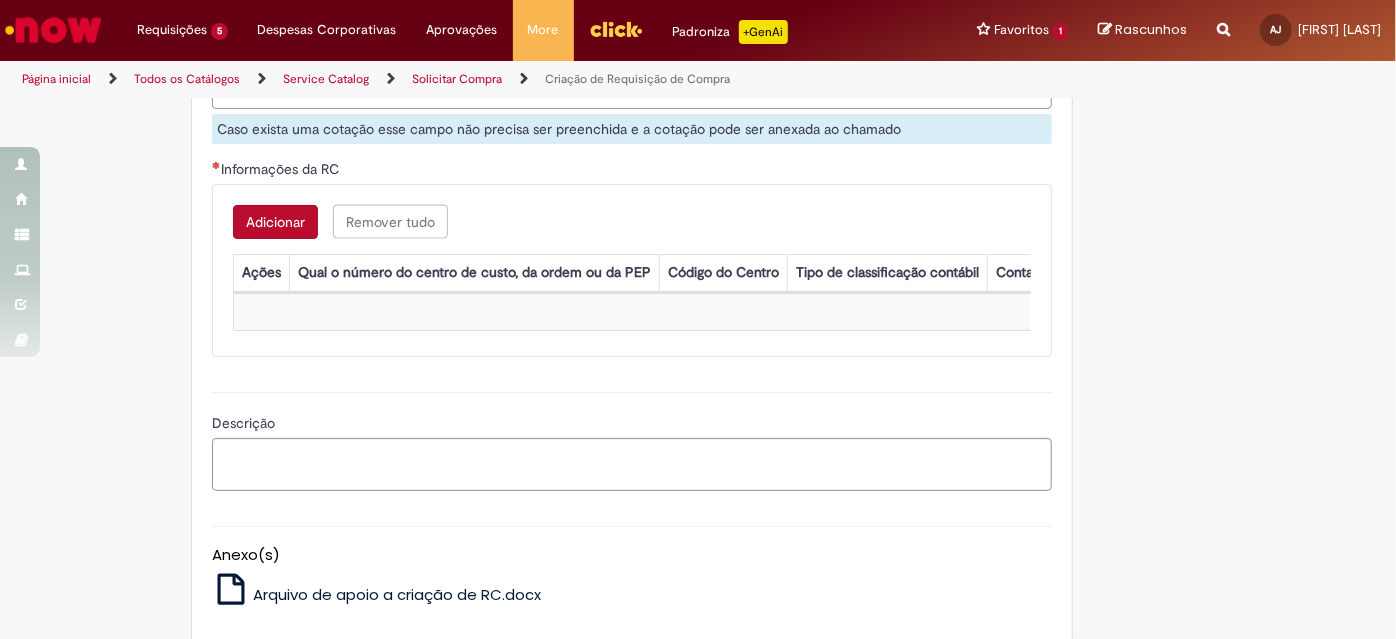 click on "Descrição detalhada do que deseja comprar" at bounding box center (632, 92) 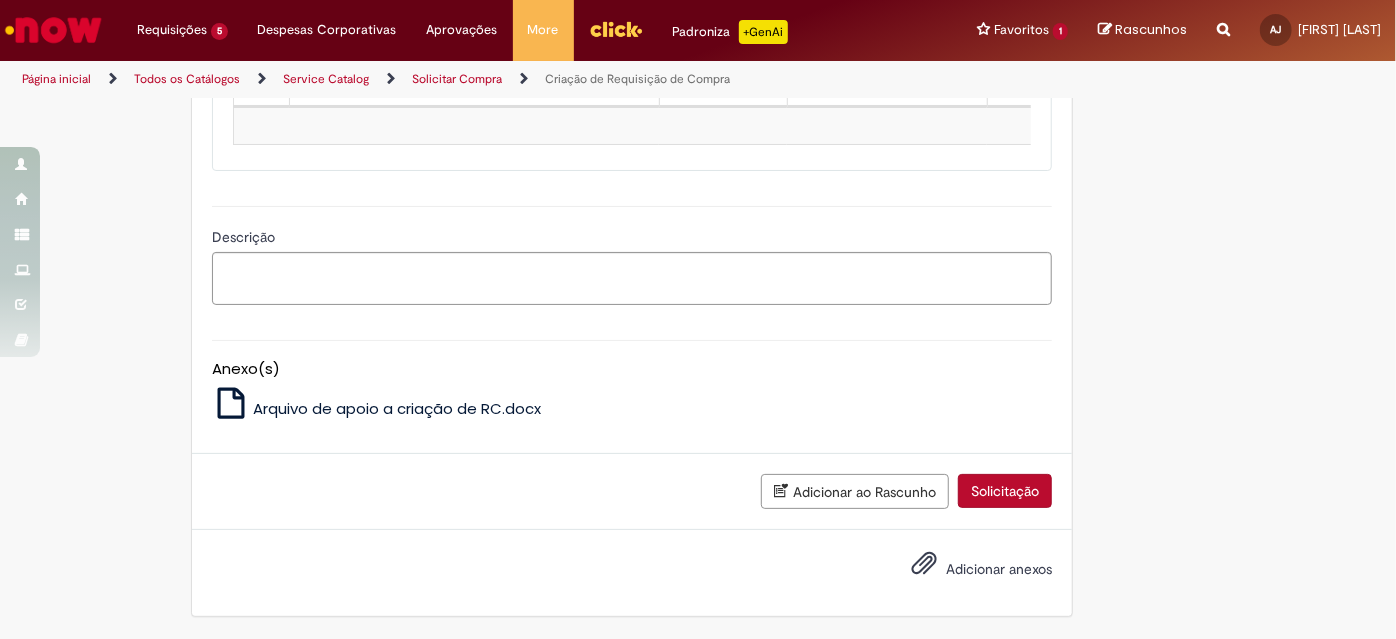 scroll, scrollTop: 1872, scrollLeft: 0, axis: vertical 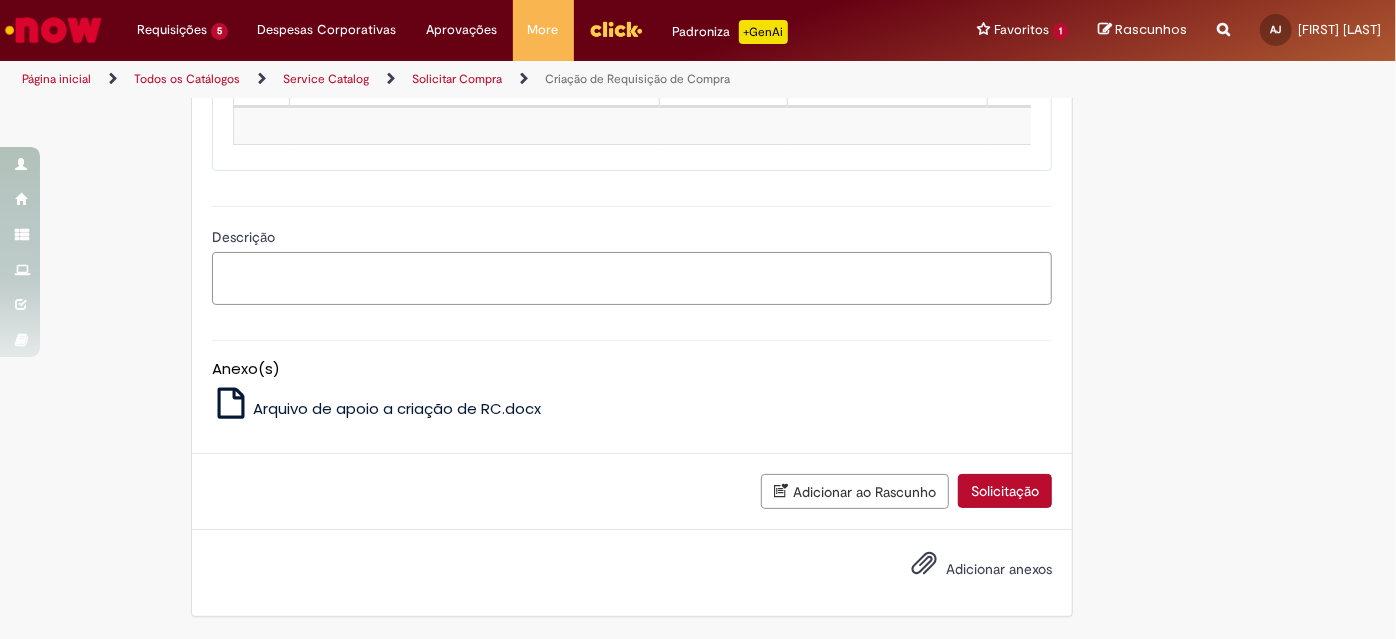 click on "Descrição" at bounding box center (632, 278) 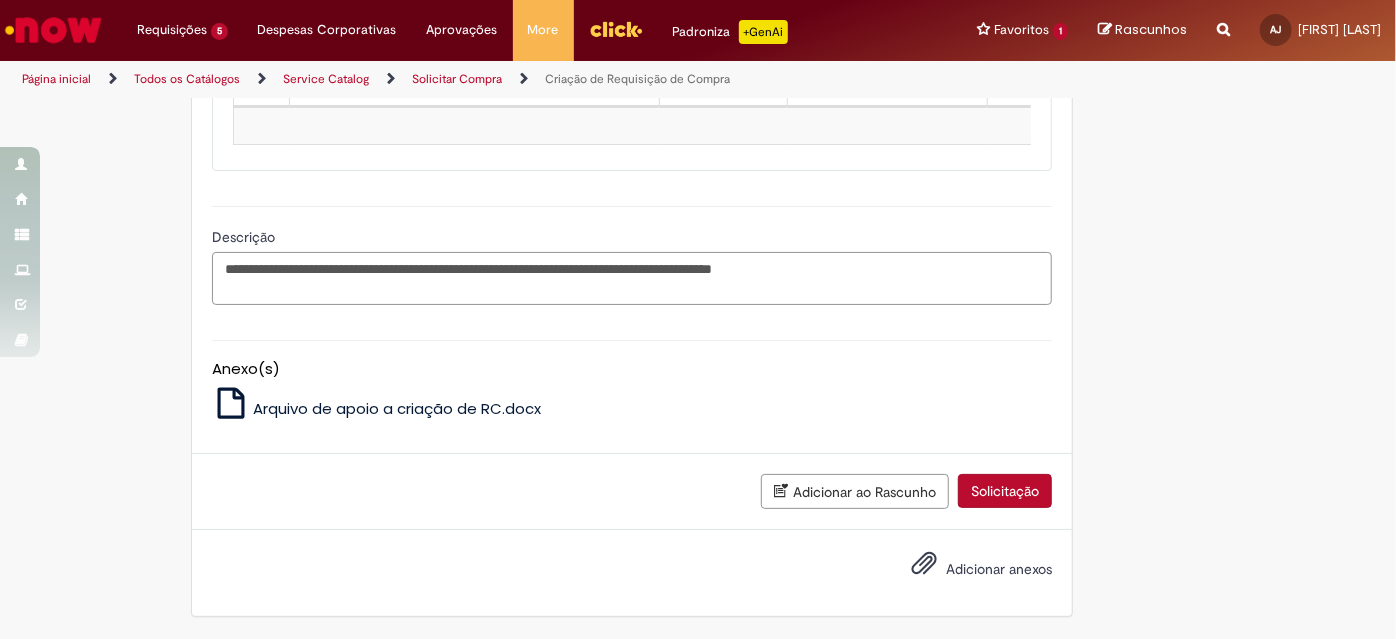 type on "**********" 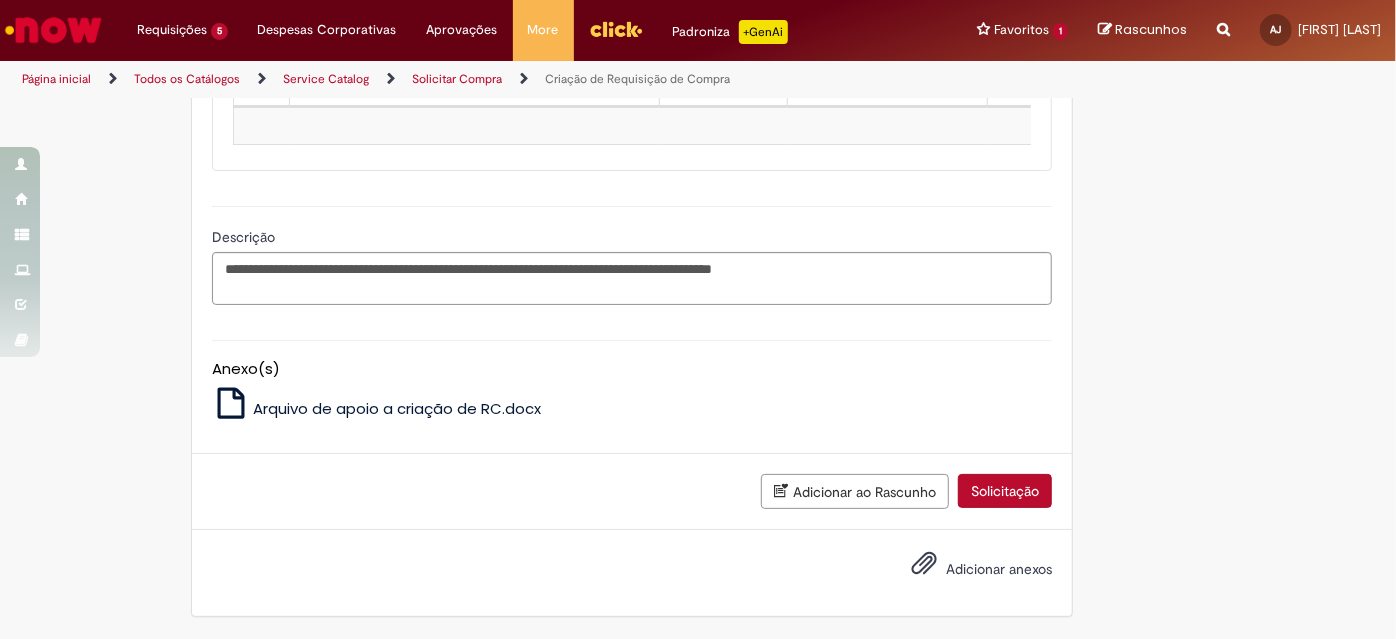 click on "Adicionar" at bounding box center [275, 36] 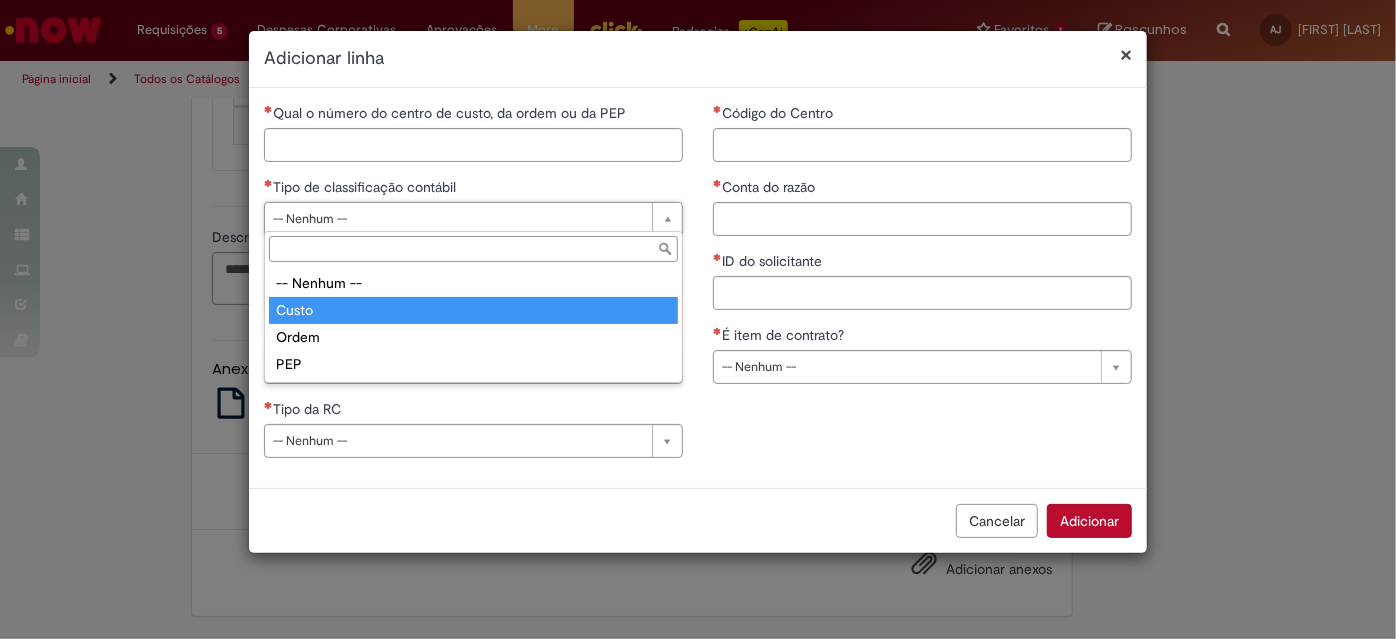 type on "*****" 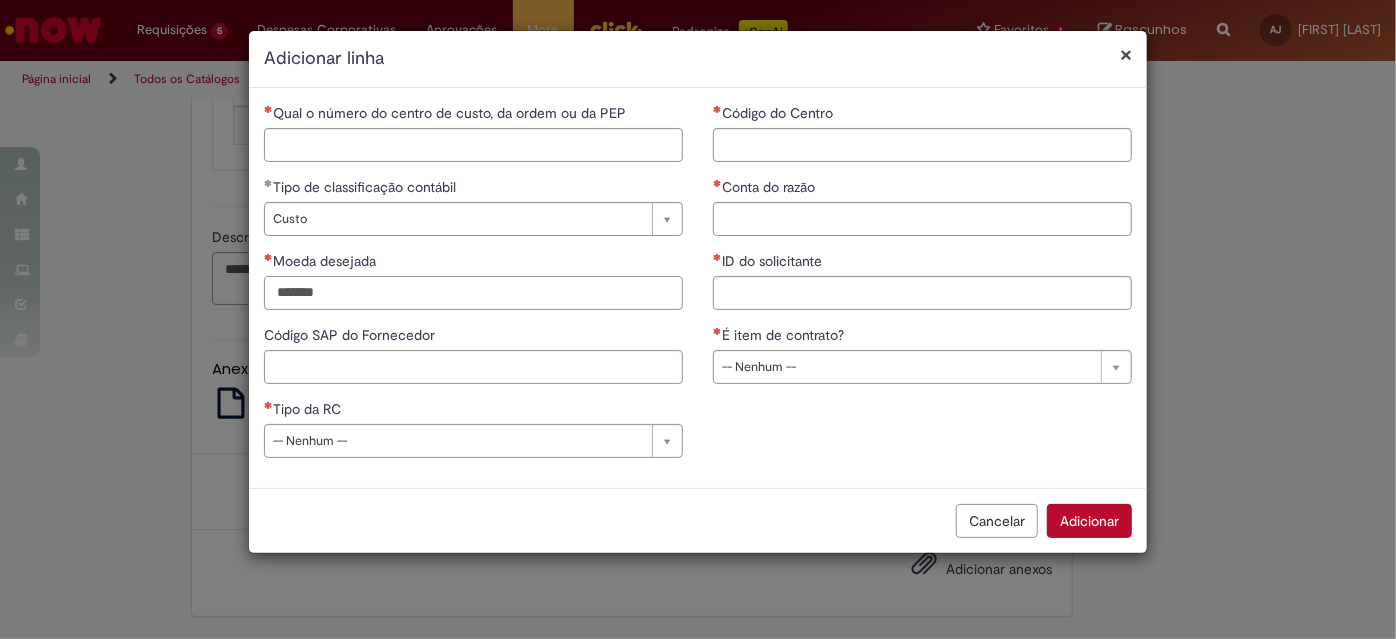 click on "Moeda desejada" at bounding box center (473, 293) 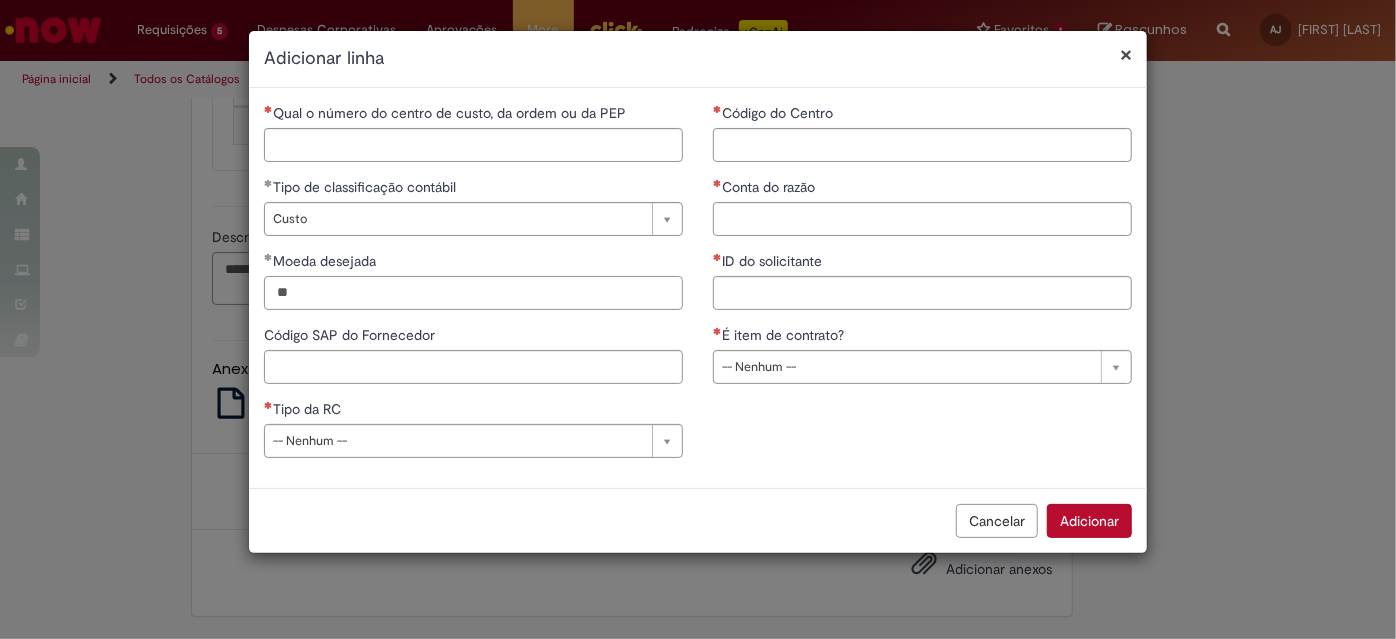 type on "*" 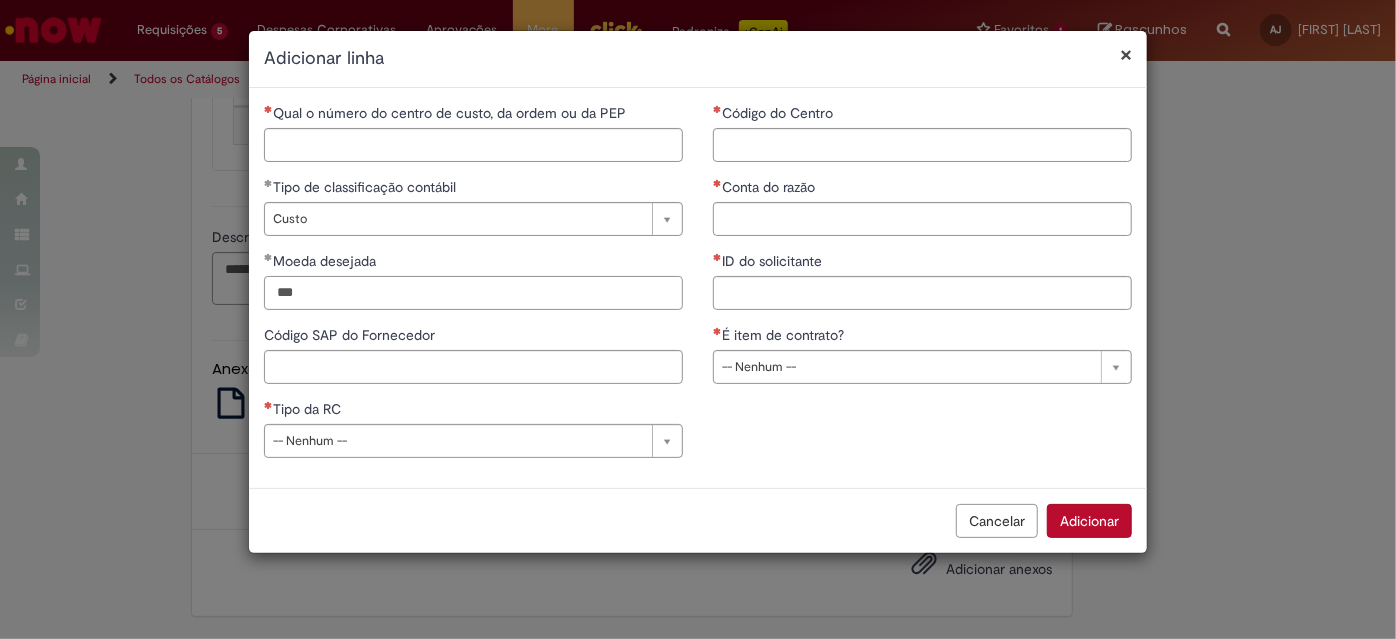 type on "***" 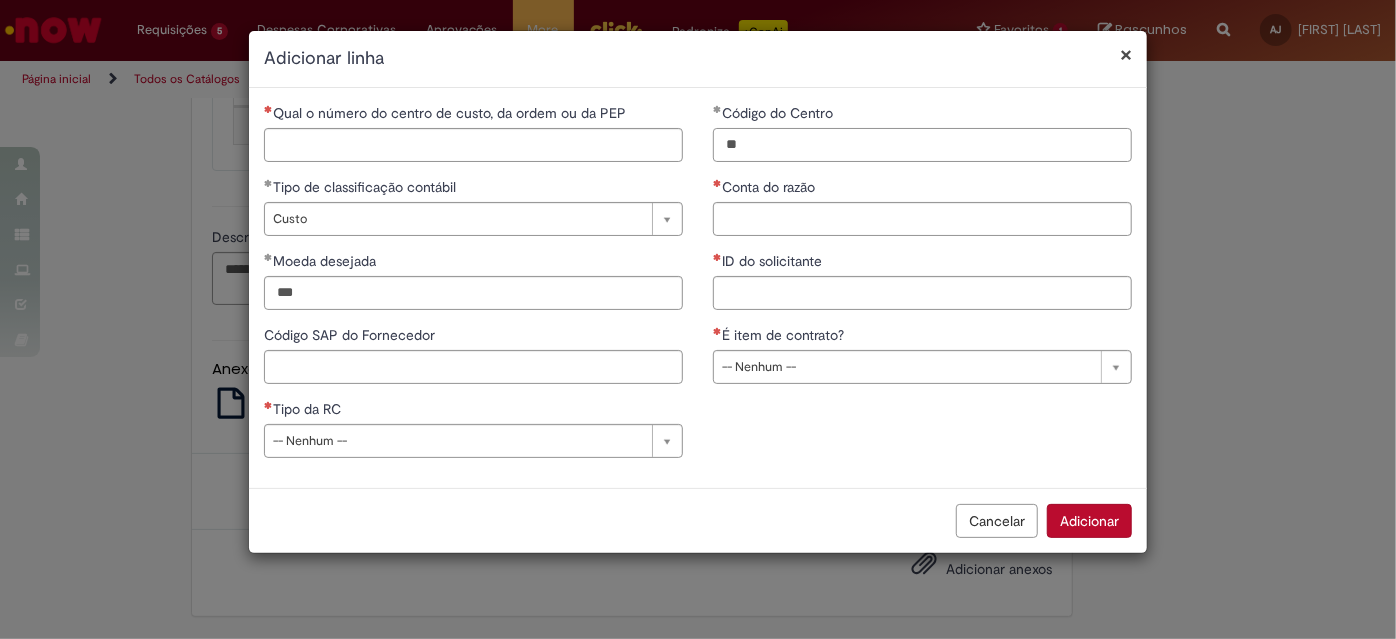 click on "**" at bounding box center (922, 145) 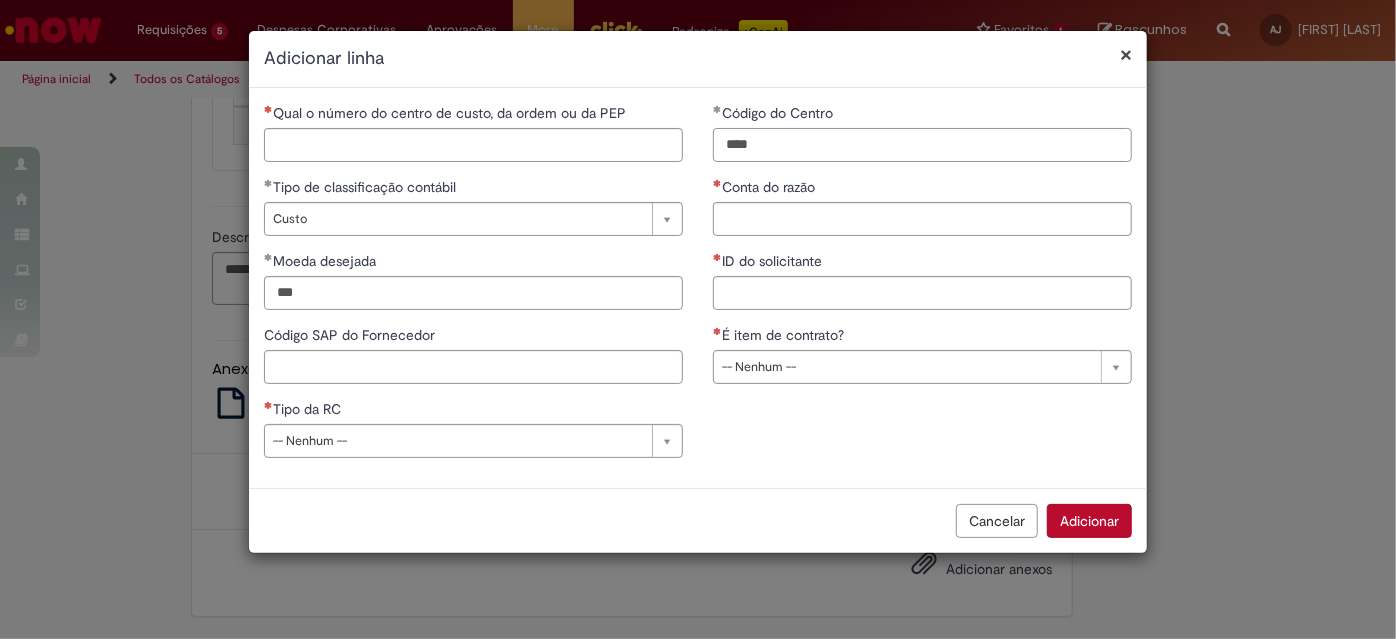 type on "****" 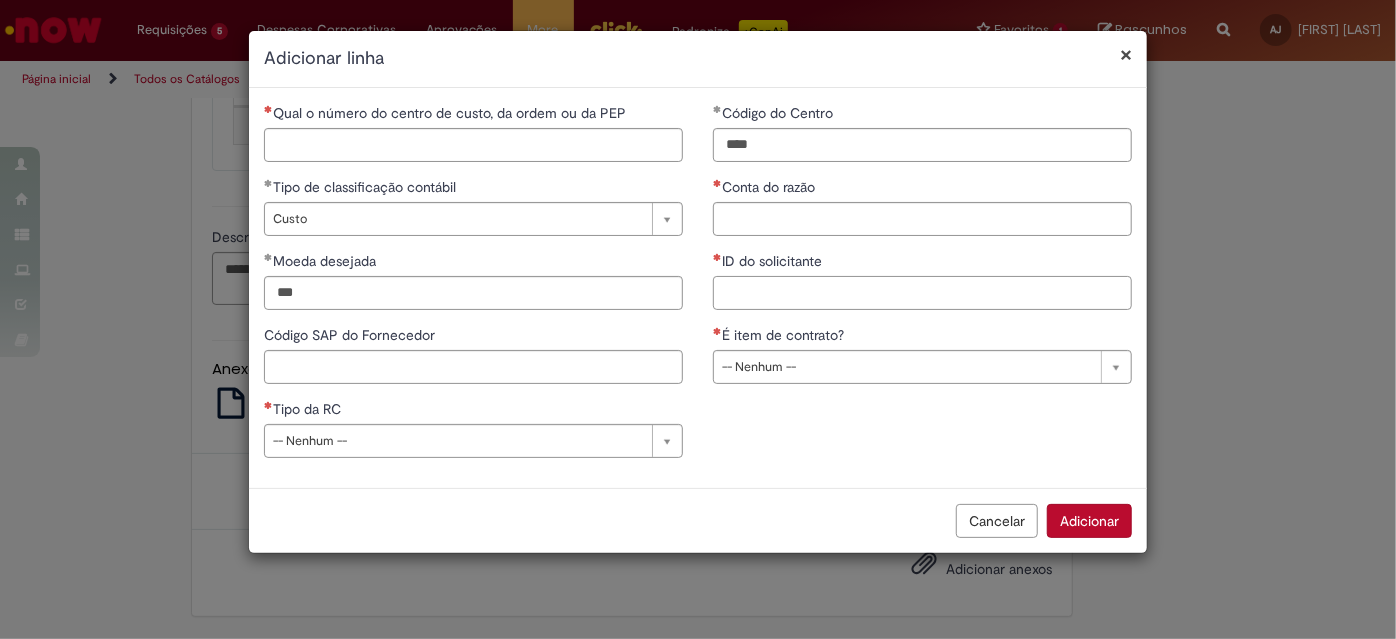 click on "ID do solicitante" at bounding box center (922, 293) 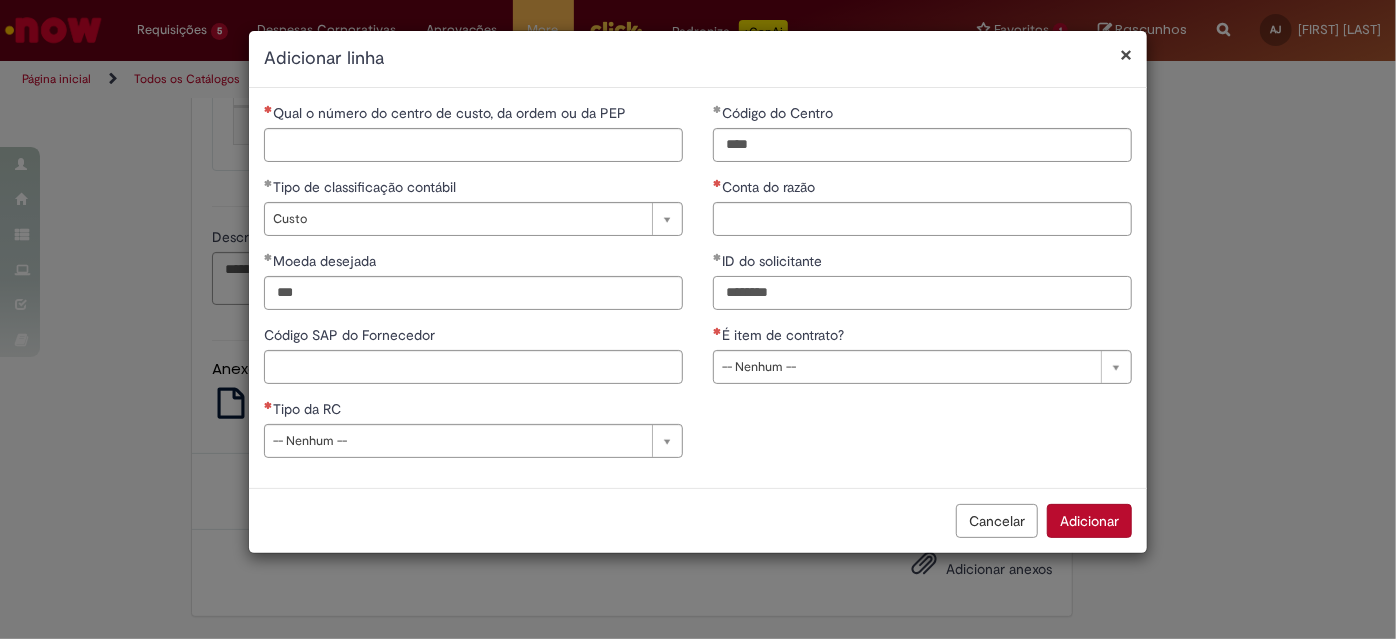 type on "********" 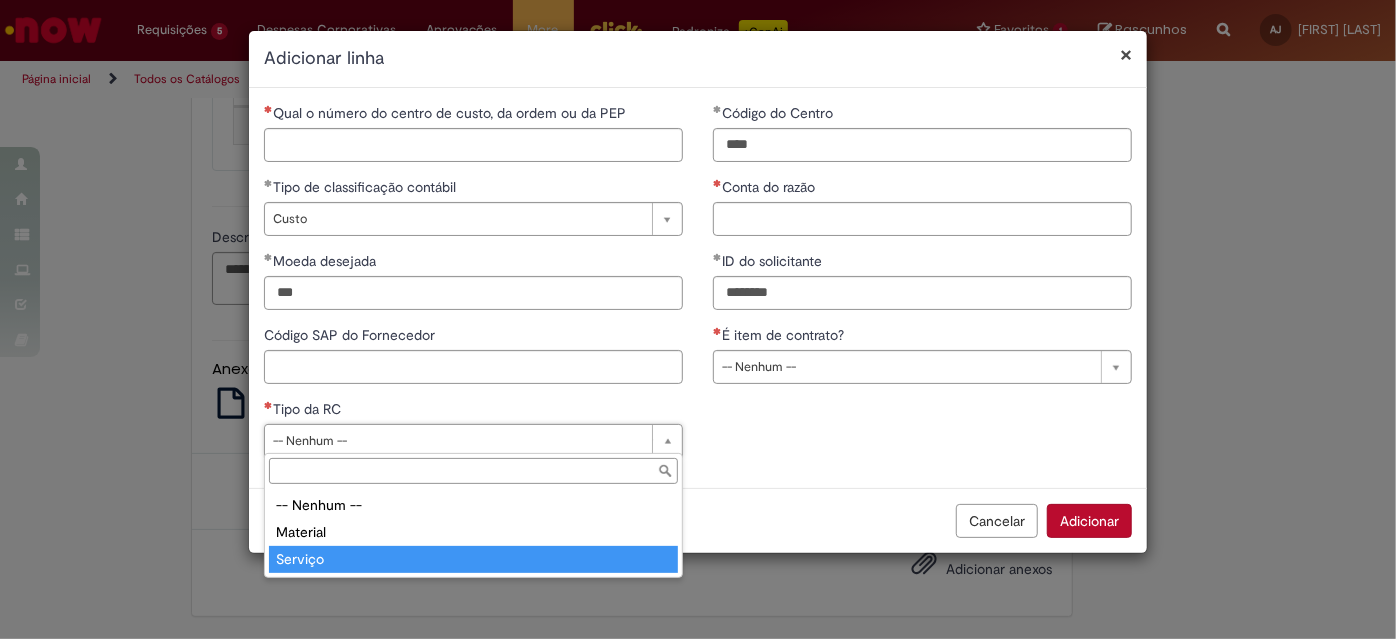type on "*******" 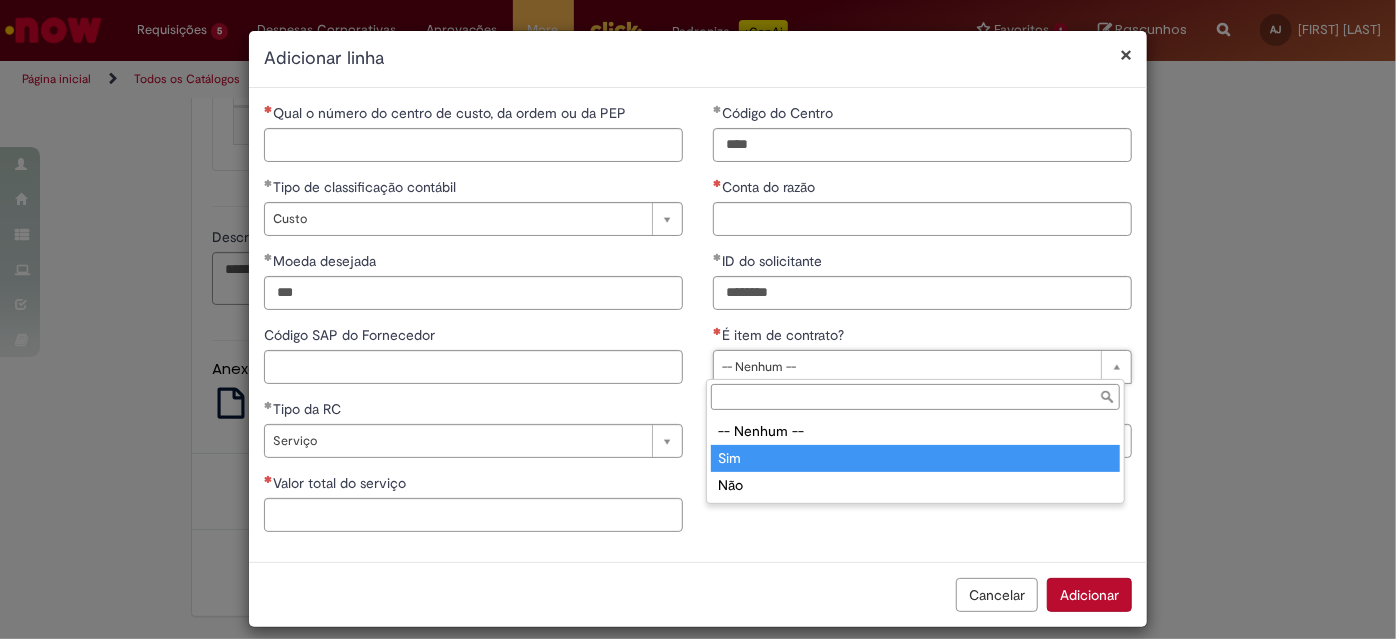drag, startPoint x: 818, startPoint y: 364, endPoint x: 772, endPoint y: 478, distance: 122.93088 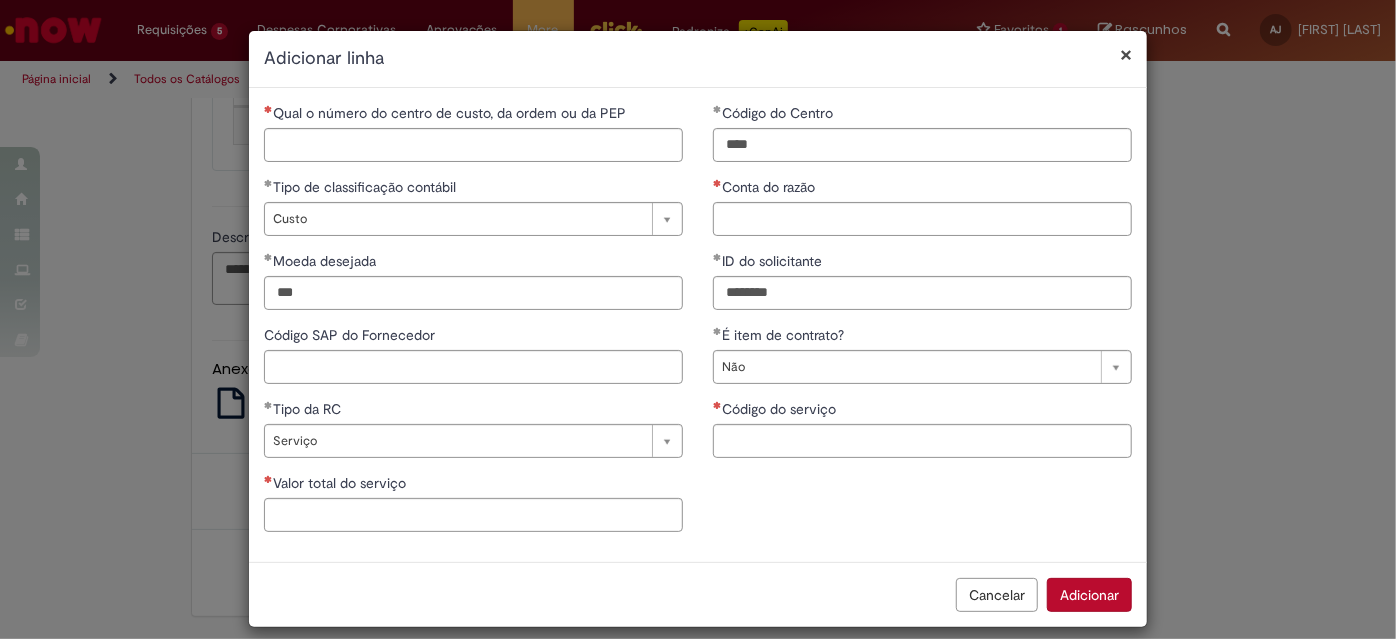 click on "**********" at bounding box center [698, 325] 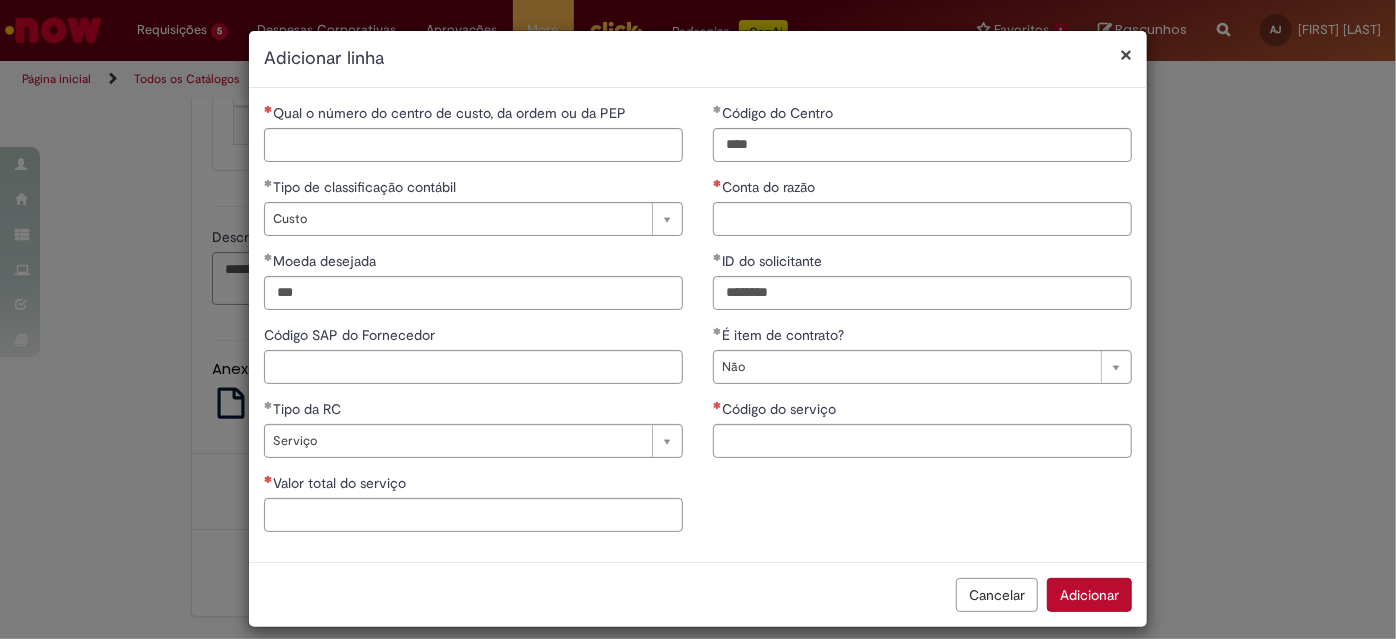 click on "Qual o número do centro de custo, da ordem ou da PEP" at bounding box center (473, 145) 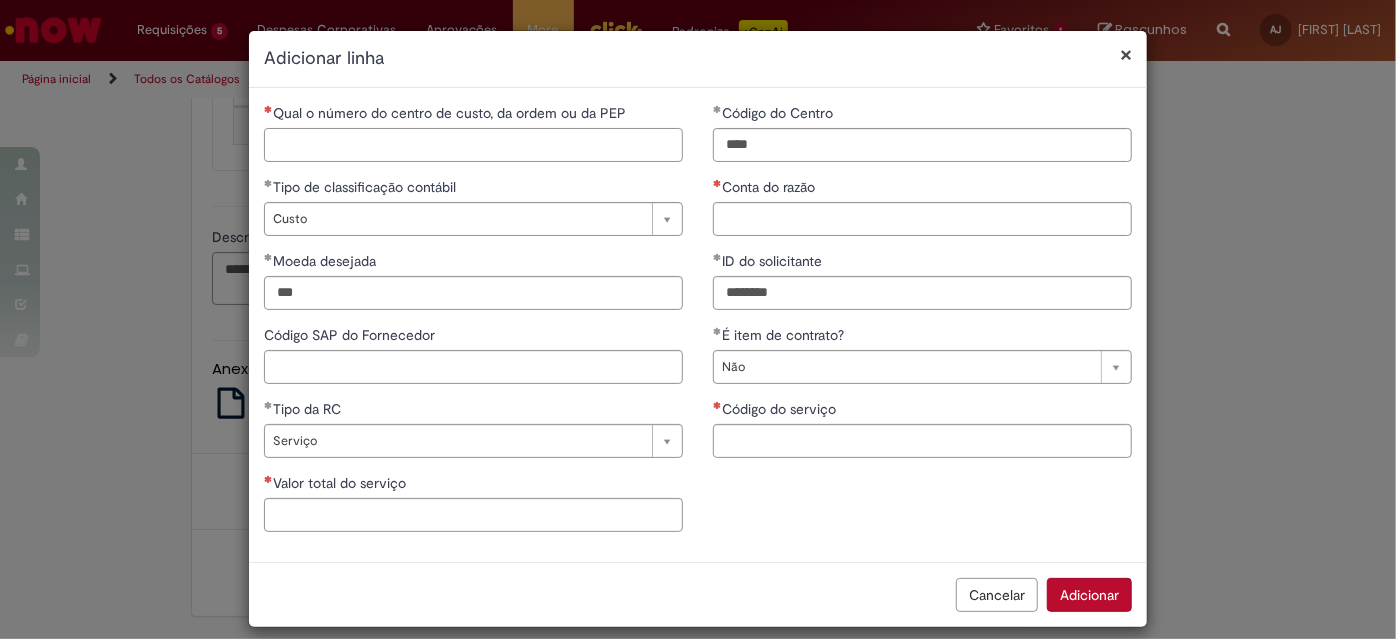 paste on "**********" 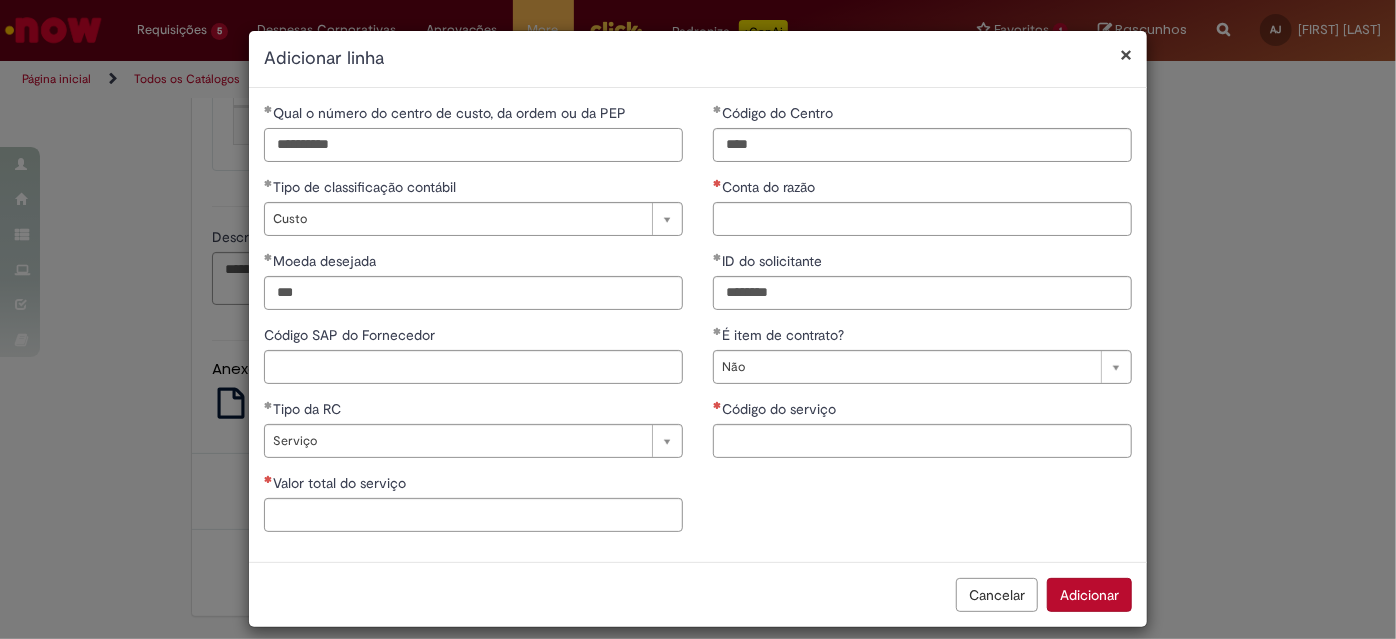type on "**********" 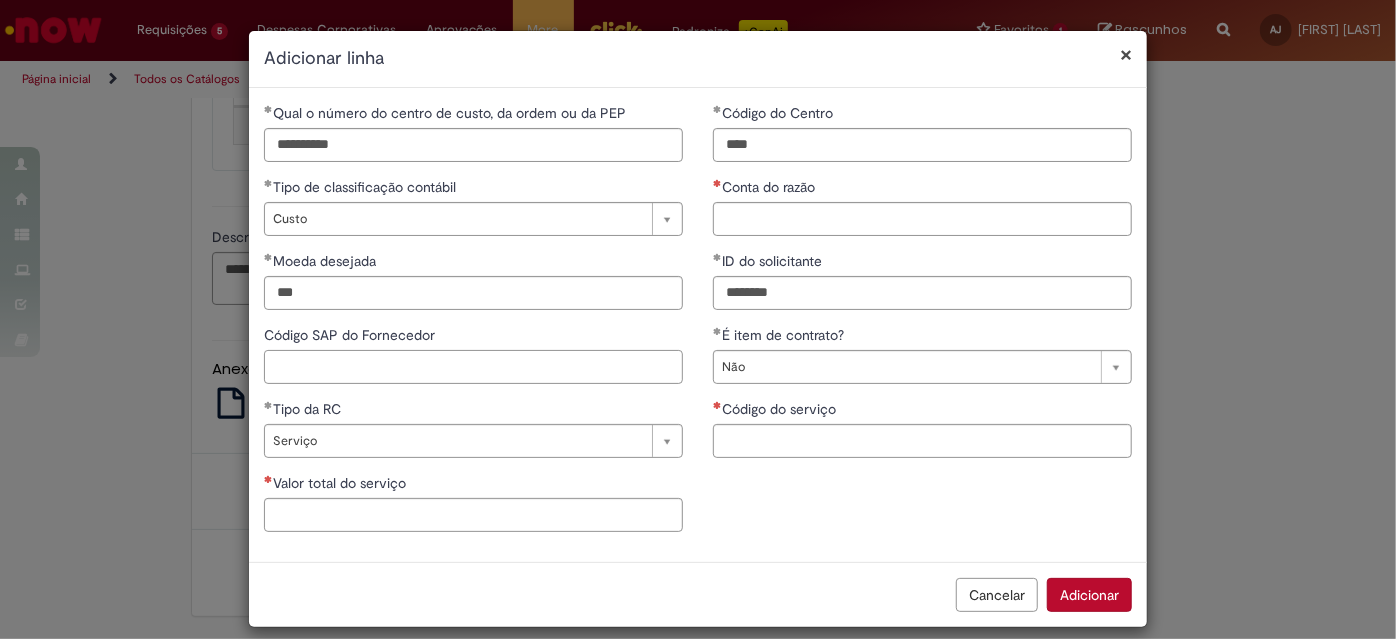 paste on "******" 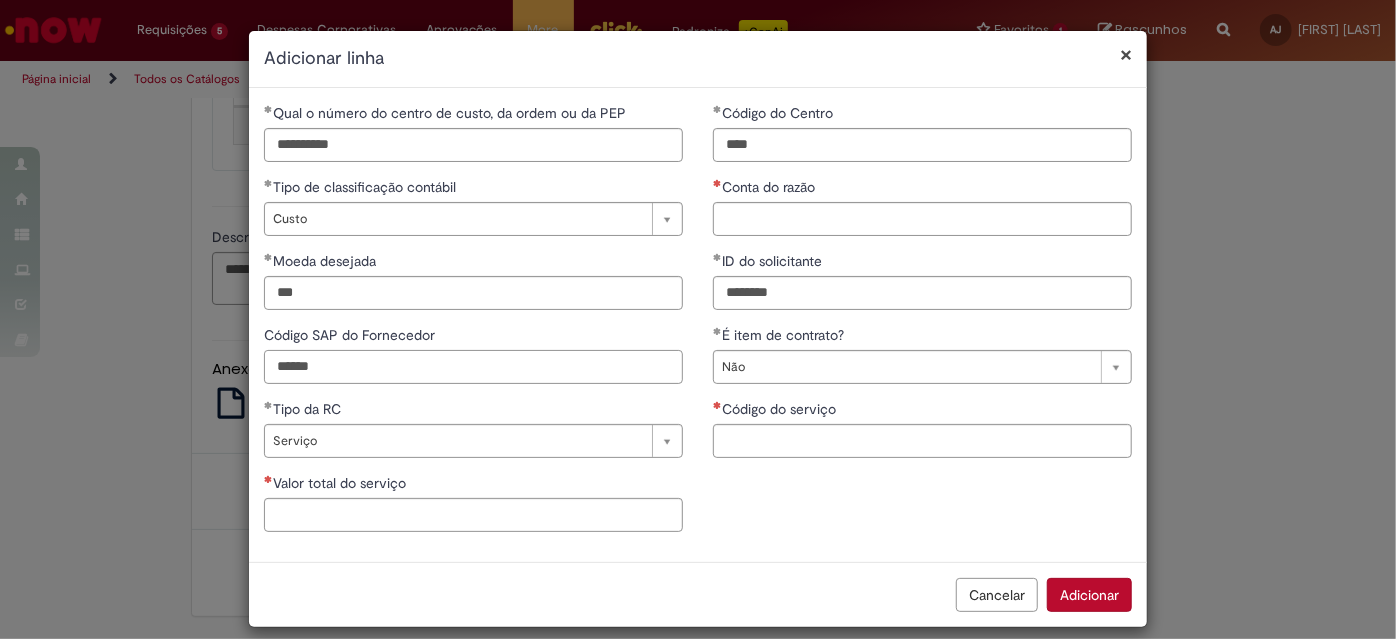 type on "******" 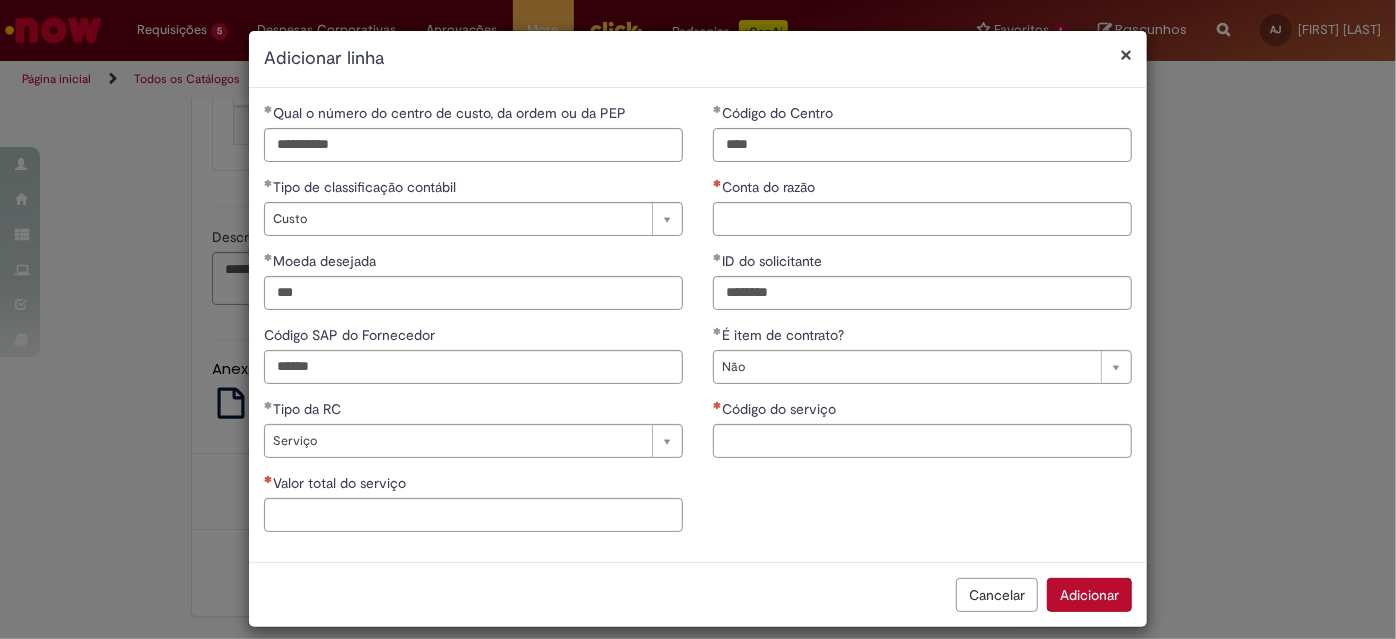 click on "Valor total do serviço" at bounding box center (473, 515) 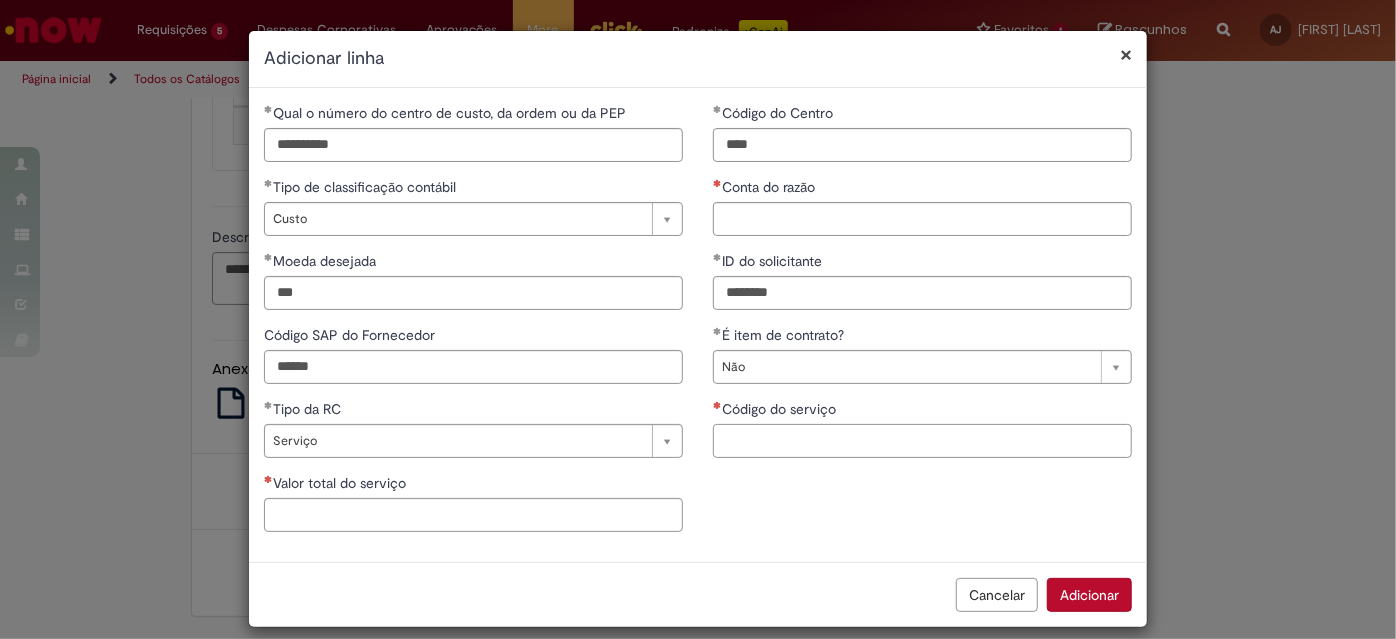 click on "Código do serviço" at bounding box center [922, 441] 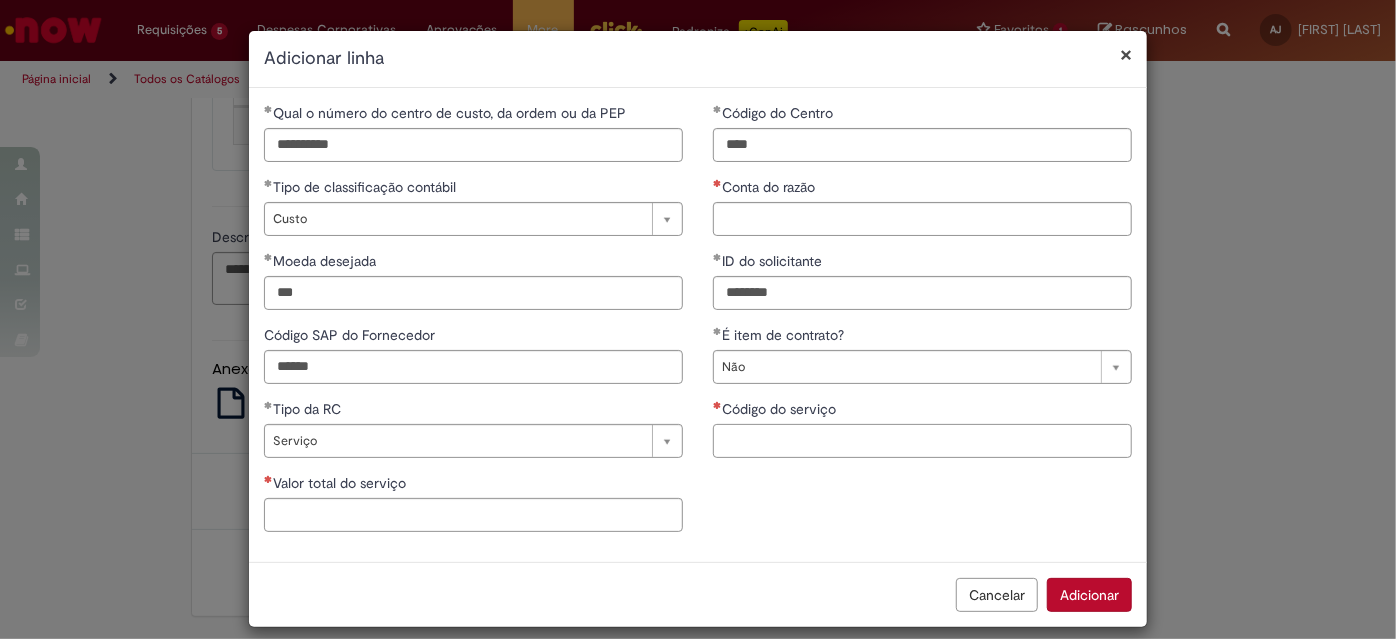 paste on "*******" 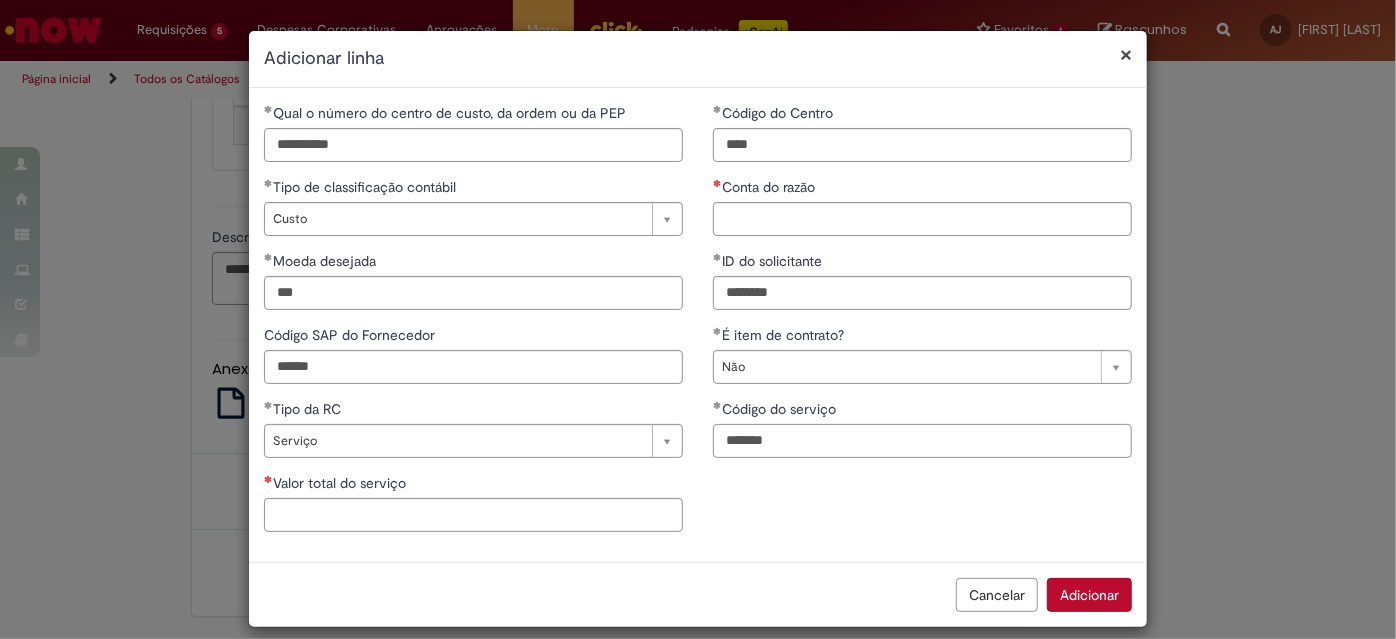 type on "*******" 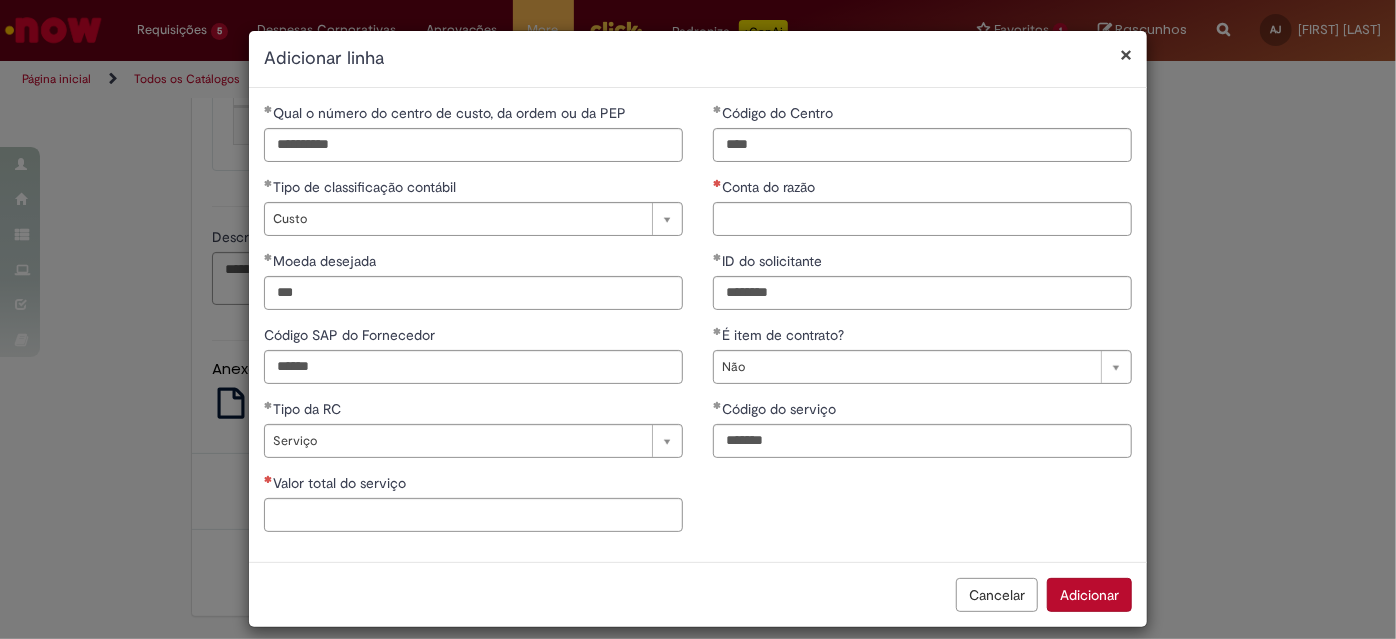 click on "Conta do razão" at bounding box center (922, 219) 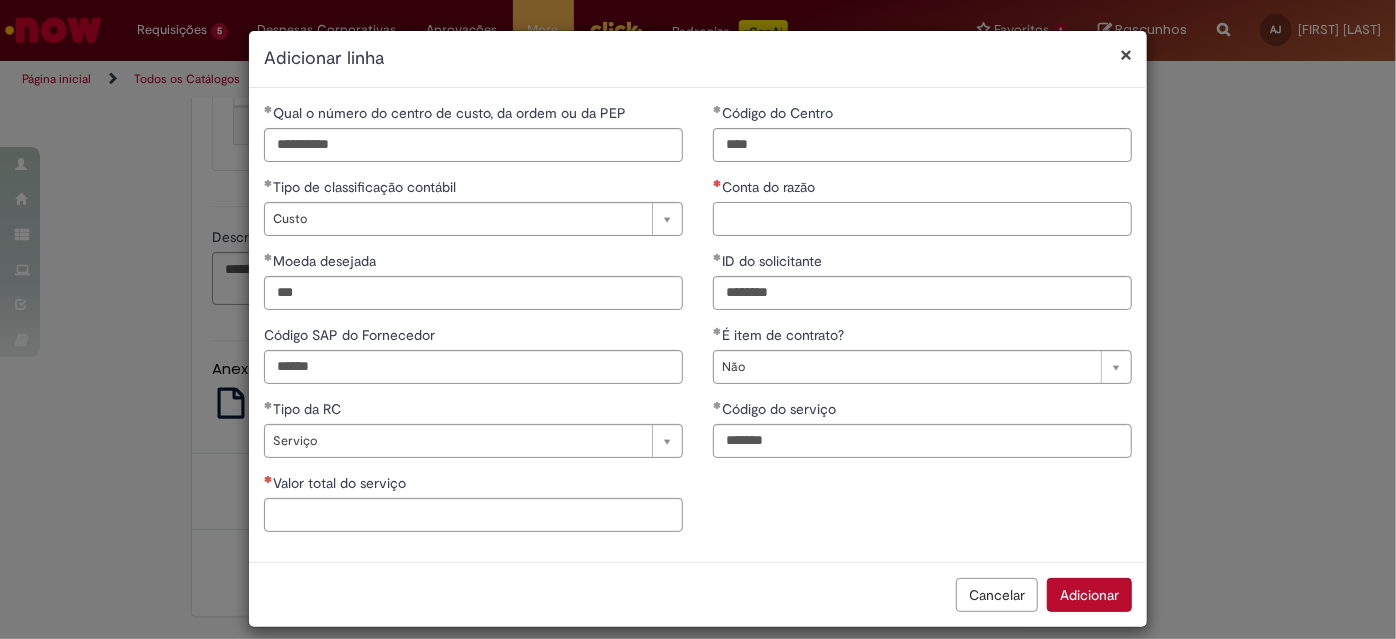 paste on "*******" 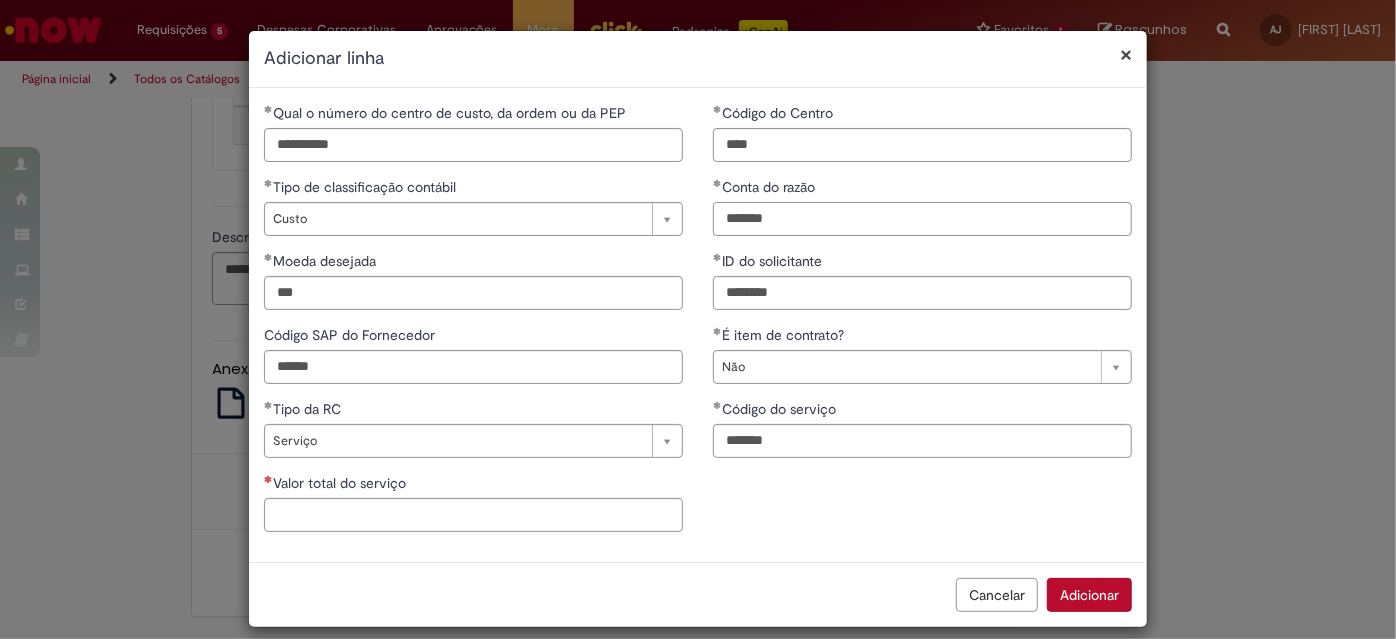 type on "*******" 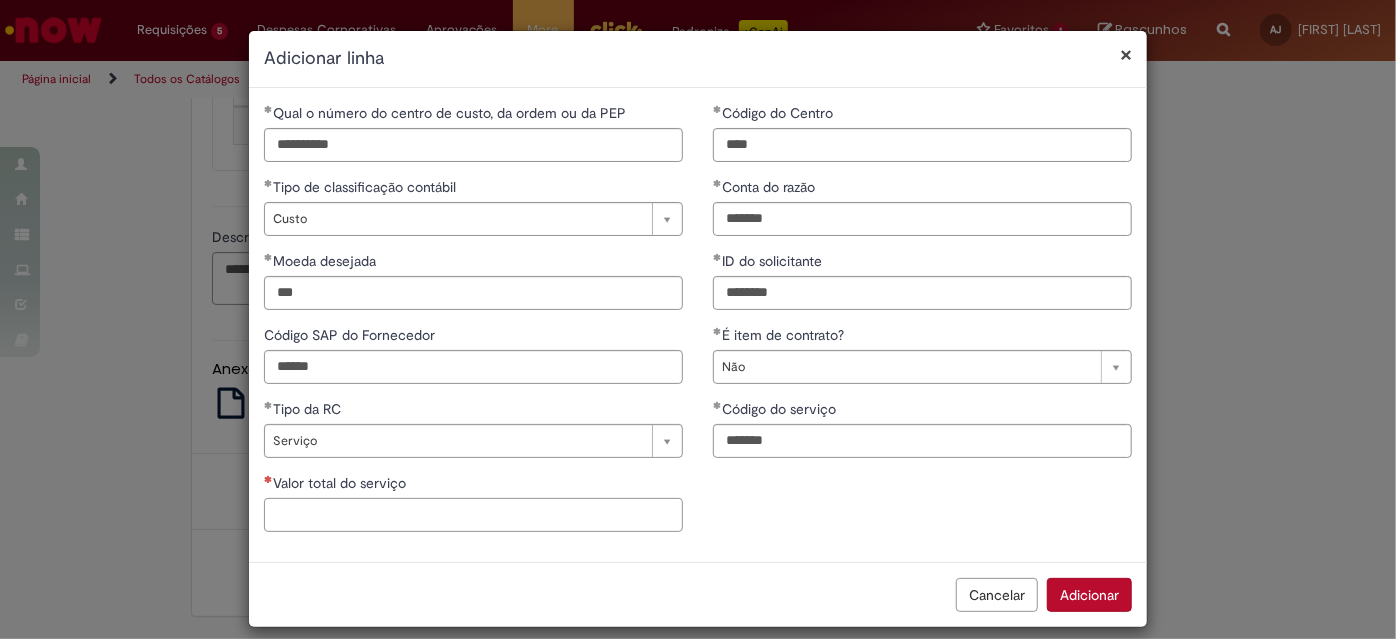 click on "Valor total do serviço" at bounding box center (473, 515) 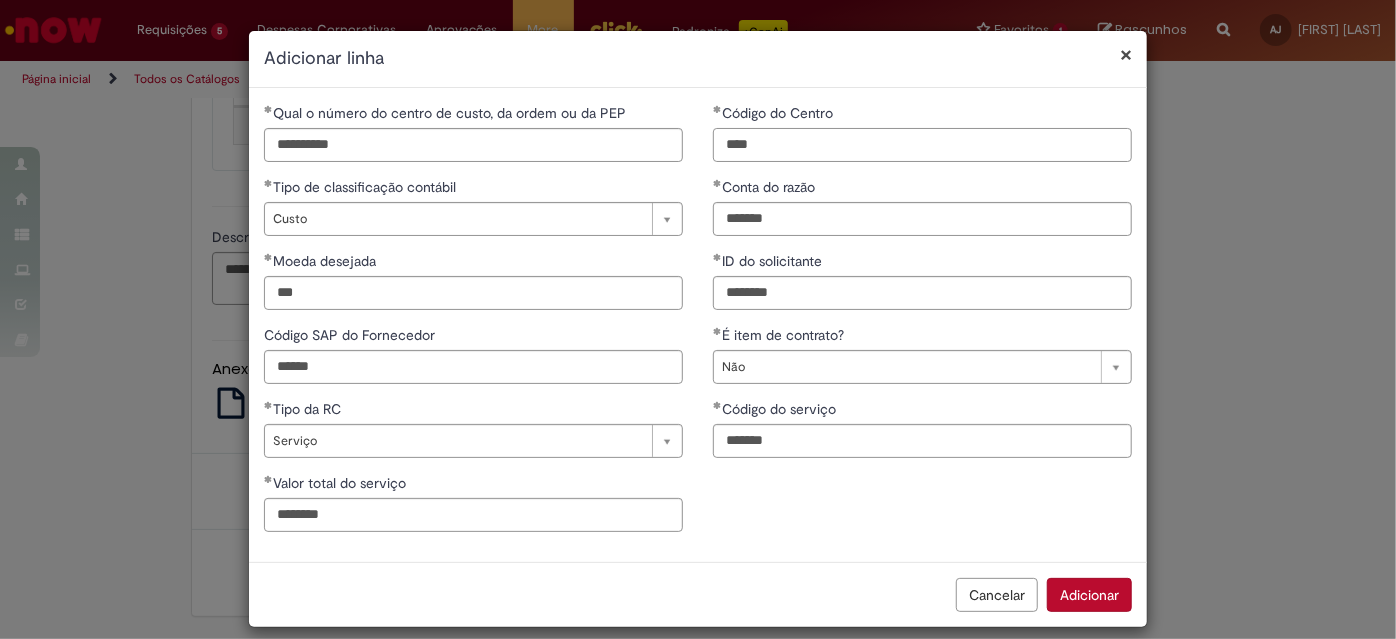 type on "**********" 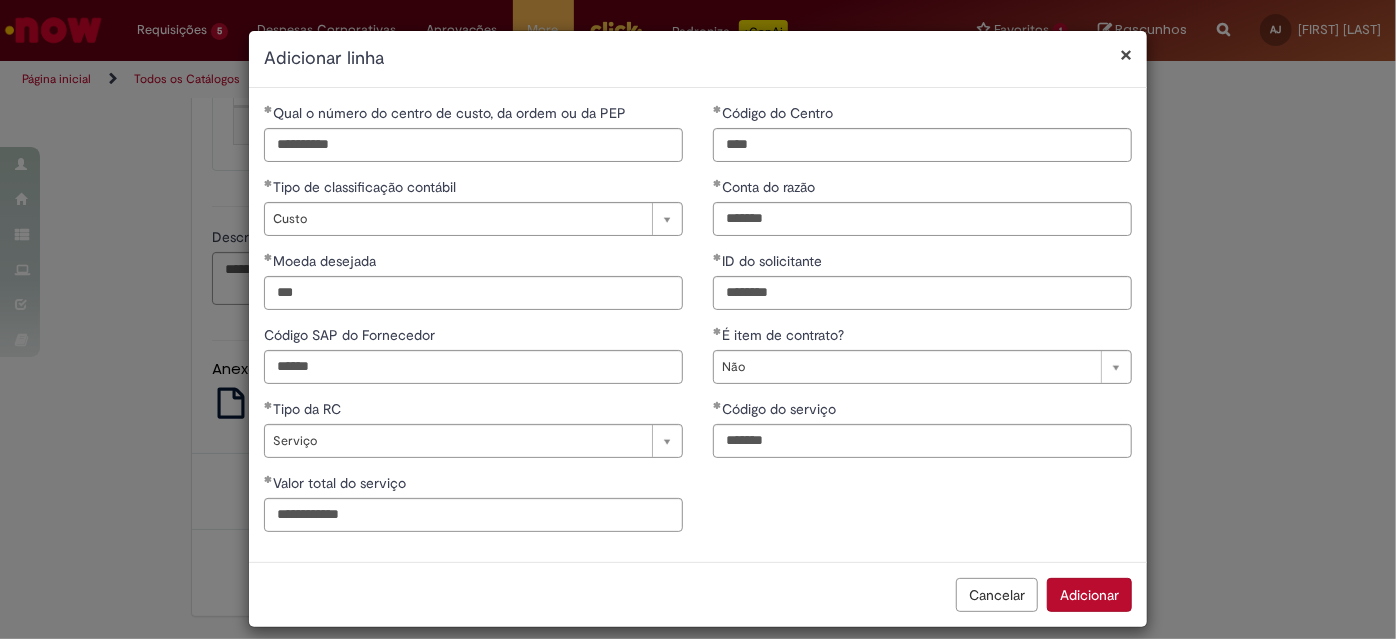 click on "Adicionar" at bounding box center (1089, 595) 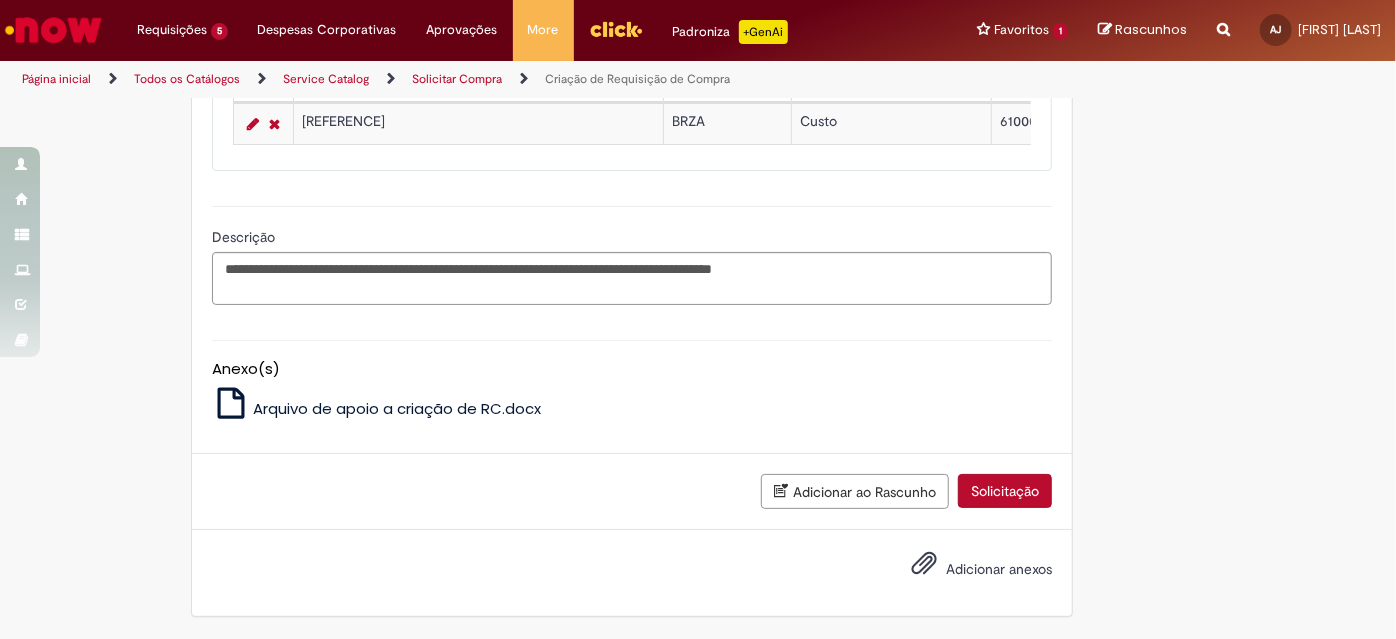scroll, scrollTop: 1962, scrollLeft: 0, axis: vertical 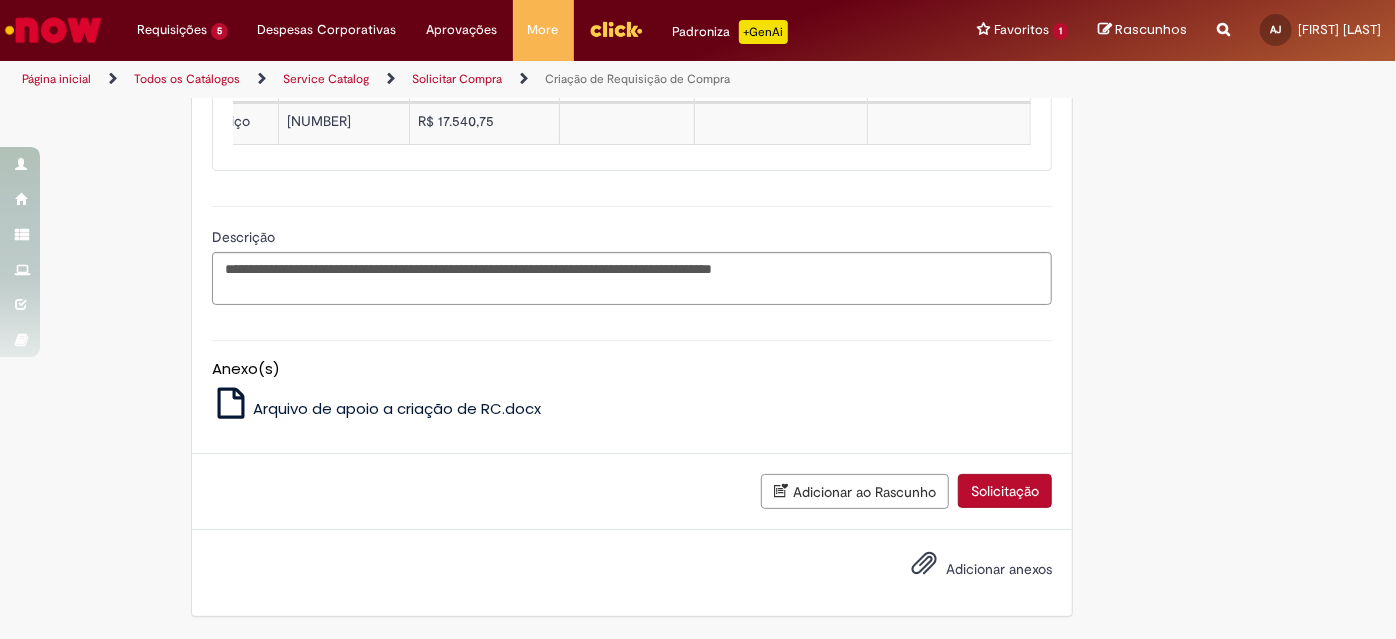 type 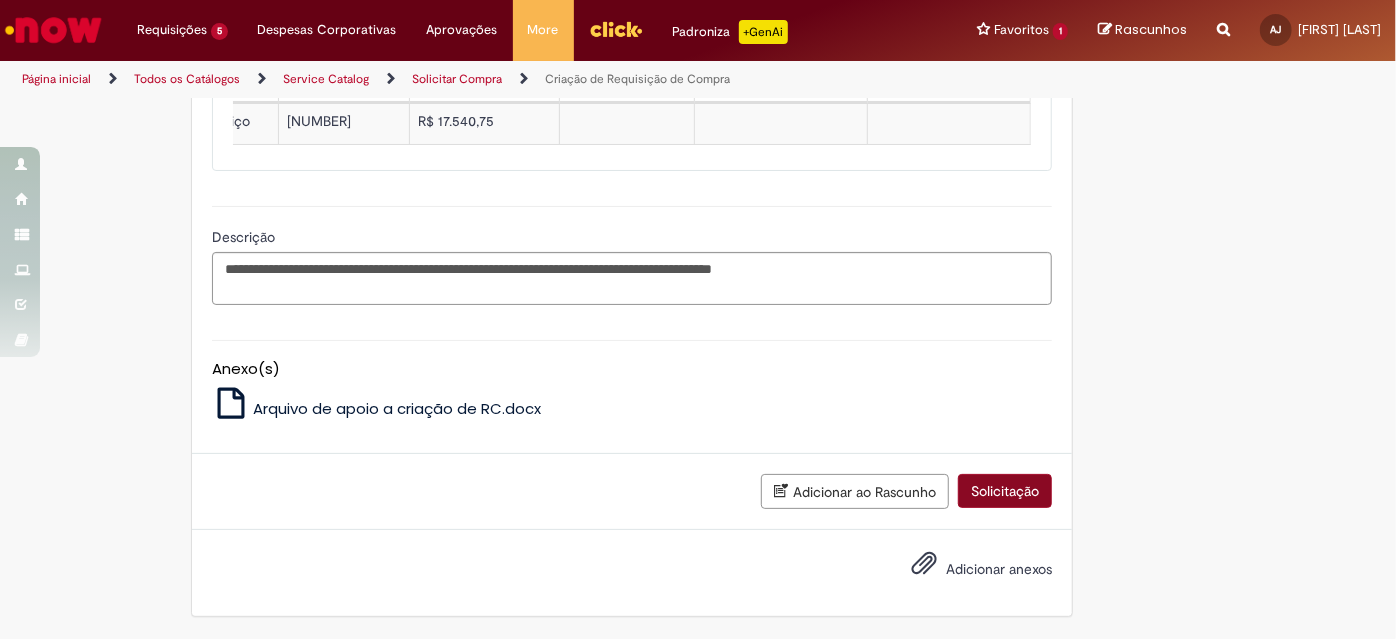 scroll, scrollTop: 2086, scrollLeft: 0, axis: vertical 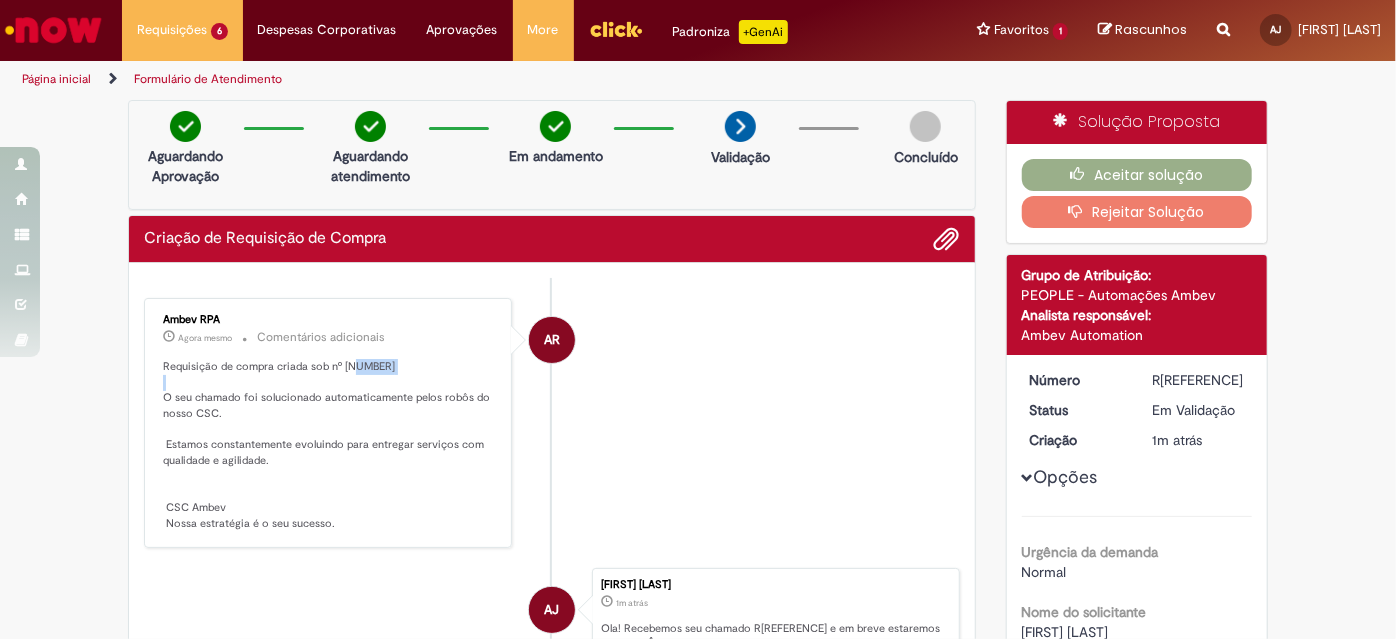 drag, startPoint x: 349, startPoint y: 362, endPoint x: 390, endPoint y: 365, distance: 41.109608 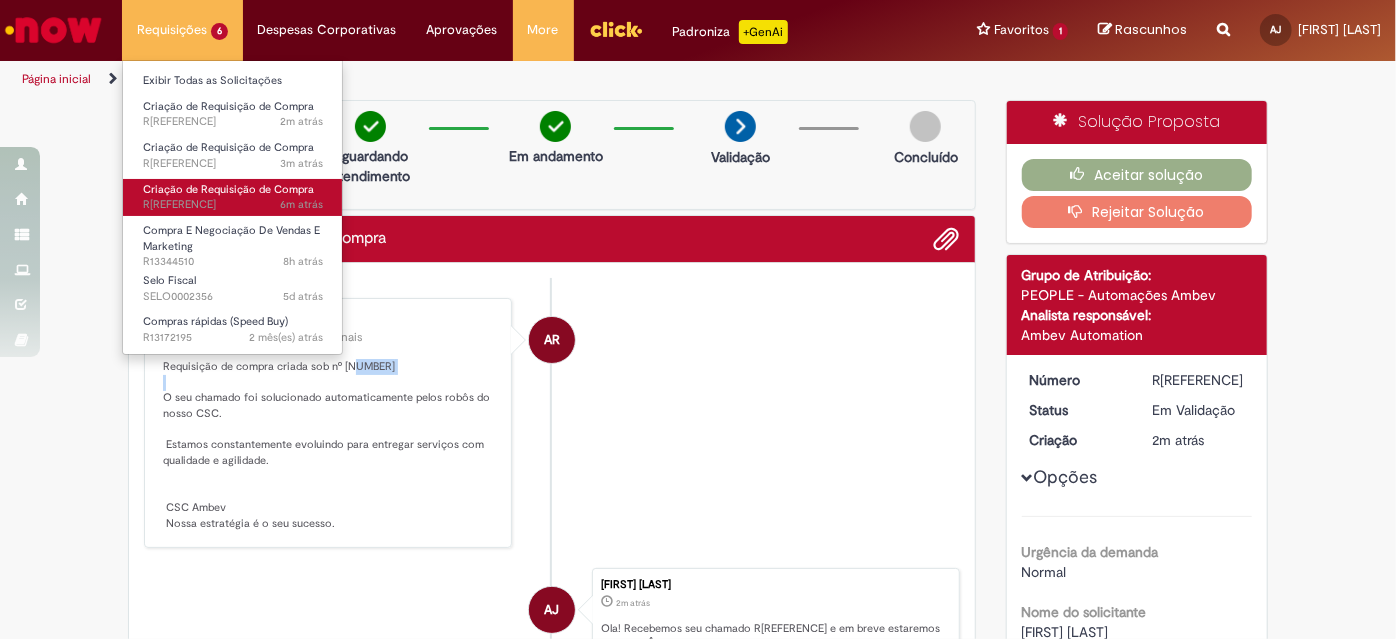 click on "Criação de Requisição de Compra" at bounding box center (228, 189) 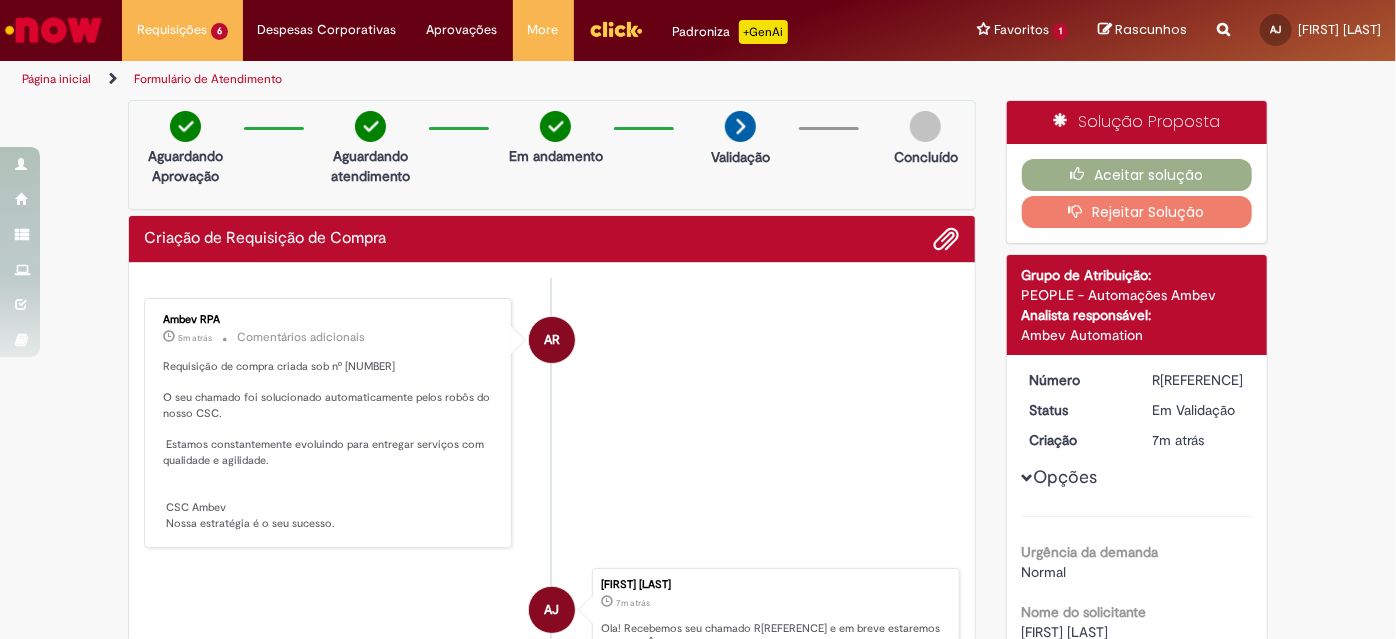 drag, startPoint x: 346, startPoint y: 252, endPoint x: 346, endPoint y: 362, distance: 110 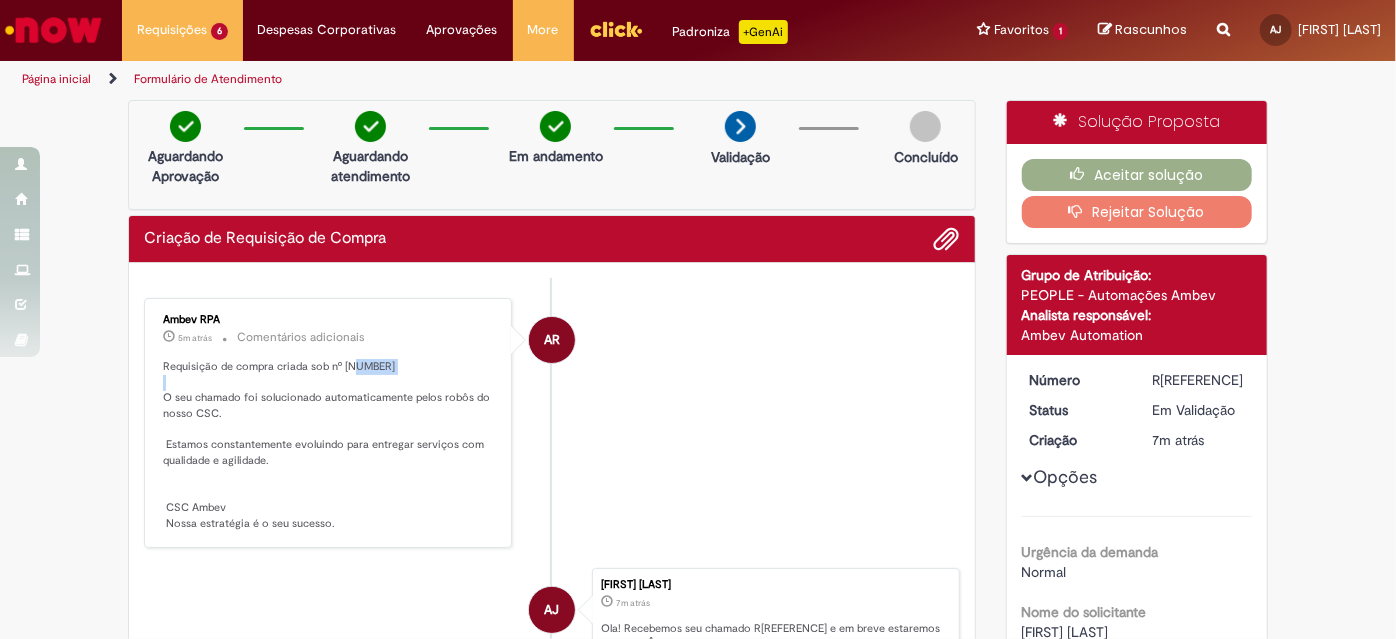 drag, startPoint x: 346, startPoint y: 362, endPoint x: 389, endPoint y: 363, distance: 43.011627 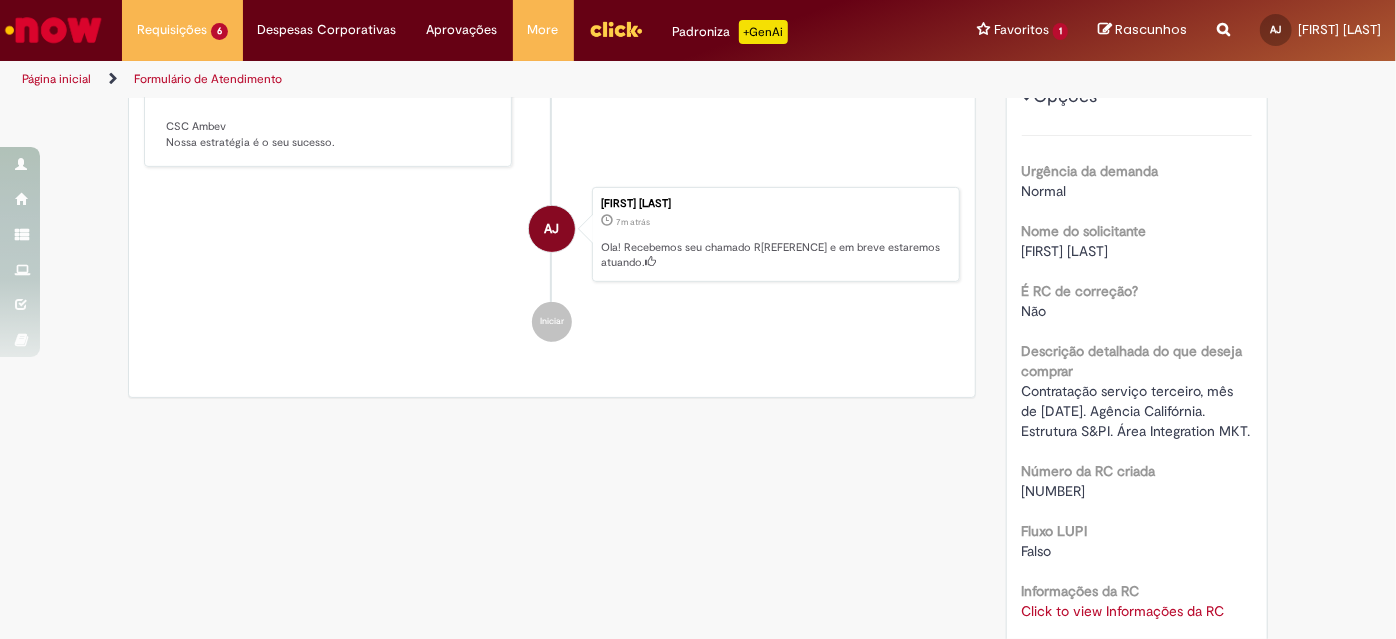 scroll, scrollTop: 384, scrollLeft: 0, axis: vertical 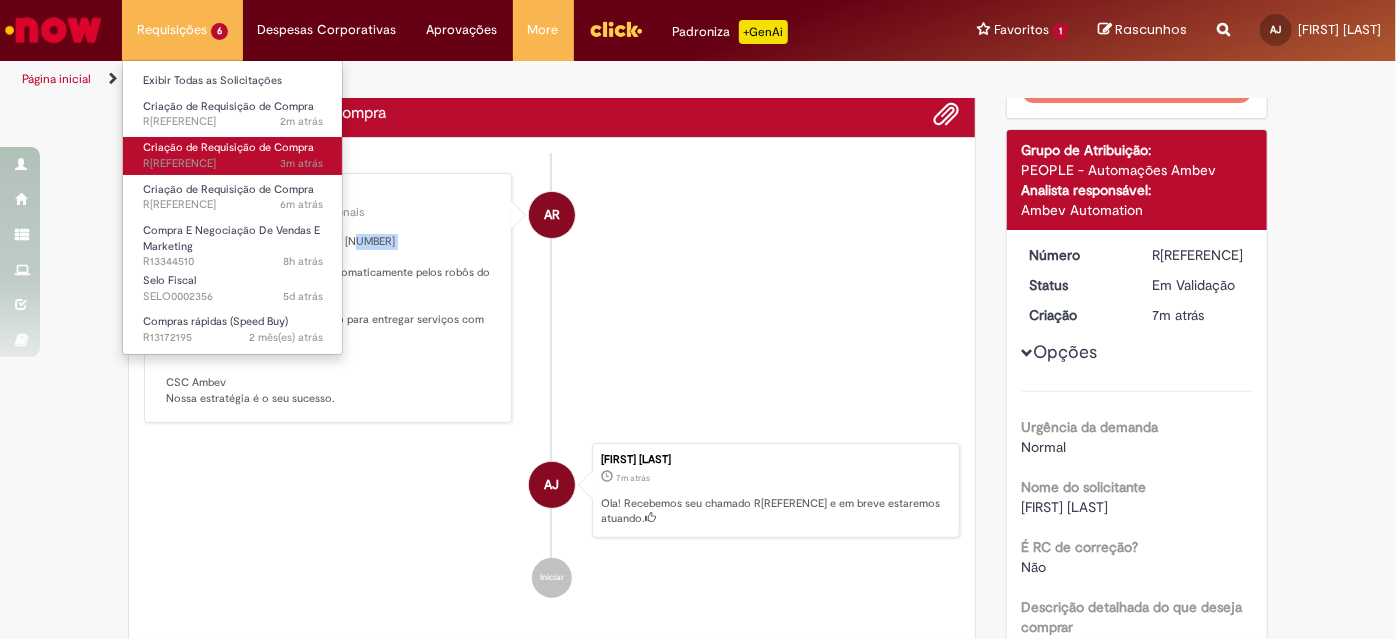 click on "Criação de Requisição de Compra" at bounding box center [228, 147] 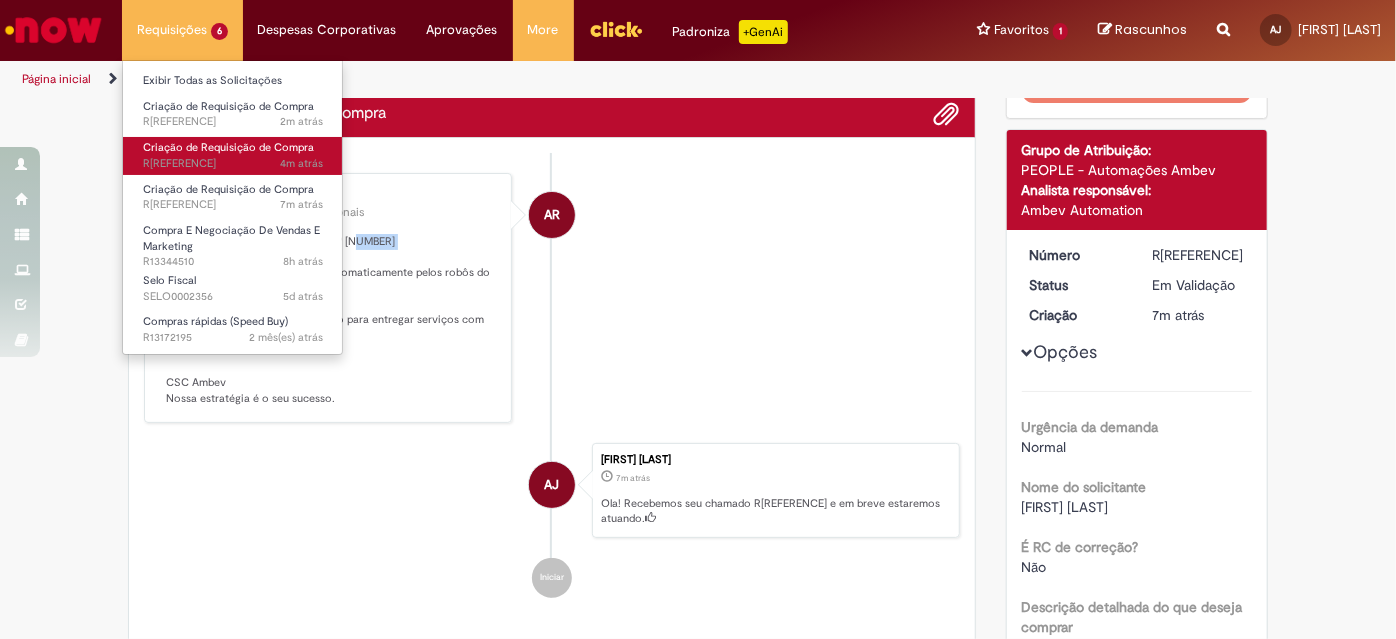 scroll, scrollTop: 0, scrollLeft: 0, axis: both 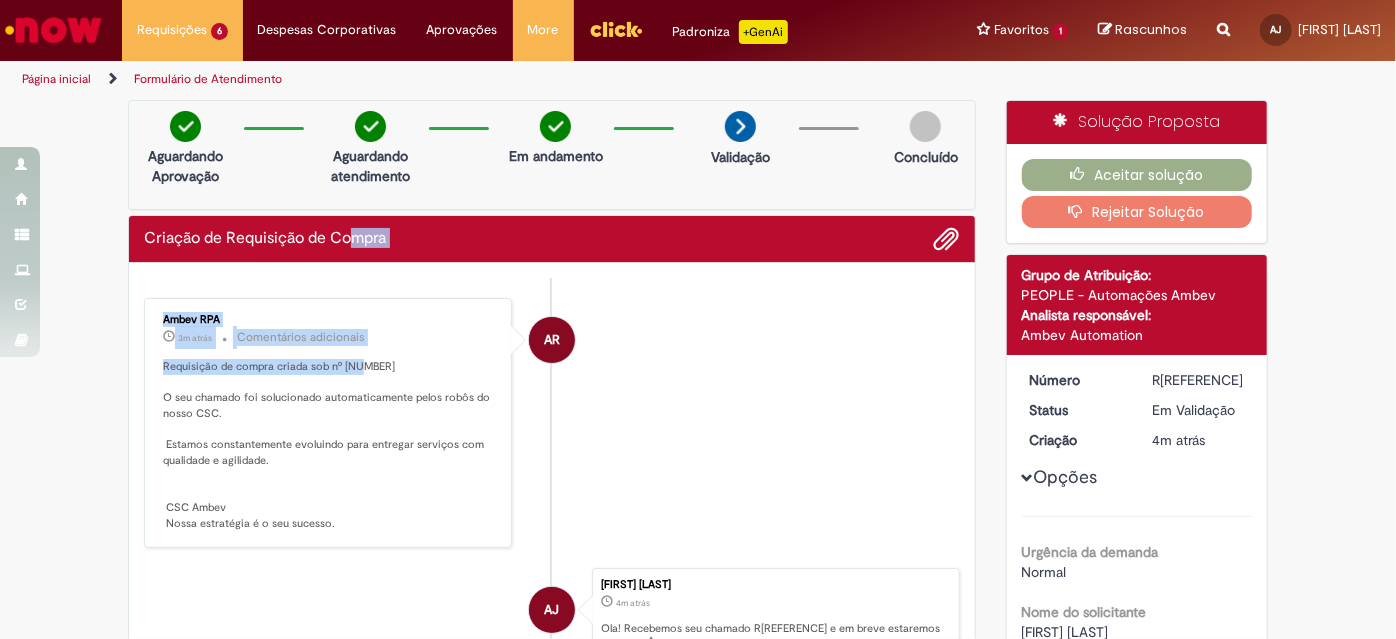 drag, startPoint x: 349, startPoint y: 247, endPoint x: 354, endPoint y: 362, distance: 115.10864 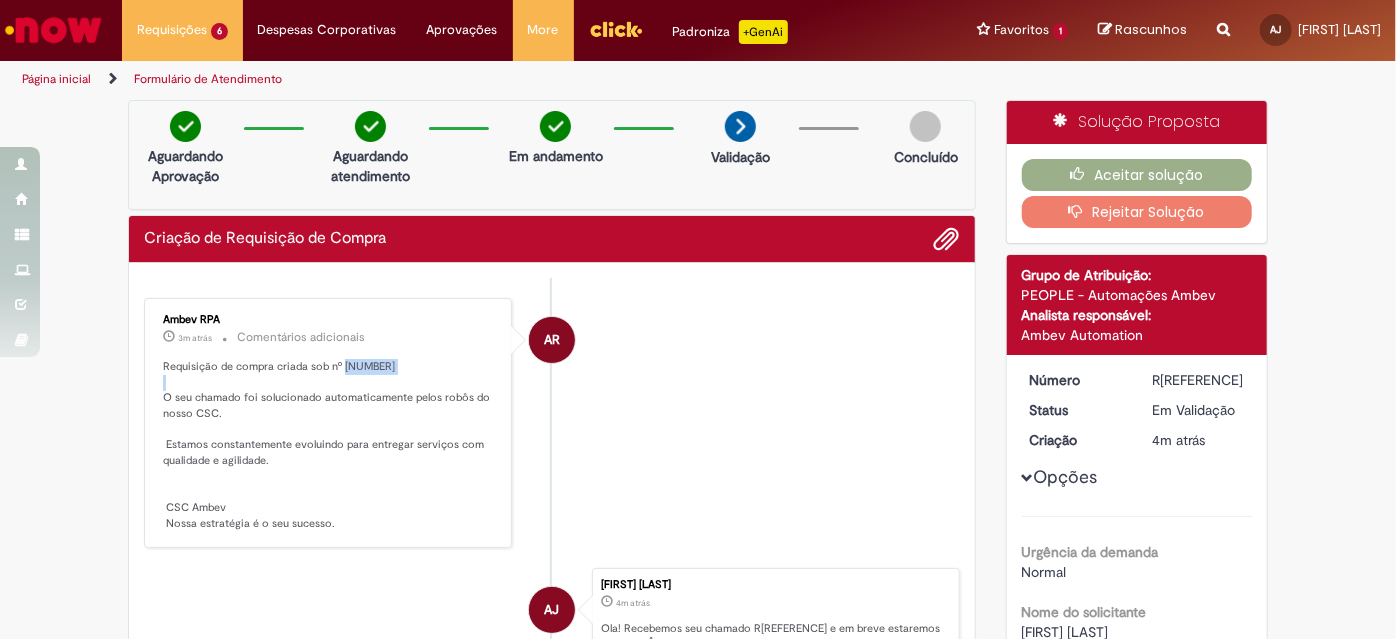 click on "Requisição de compra criada sob nº 0081913942
O seu chamado foi solucionado automaticamente pelos robôs do nosso CSC.
Estamos constantemente evoluindo para entregar serviços com qualidade e agilidade.
CSC Ambev
Nossa estratégia é o seu sucesso." at bounding box center (329, 445) 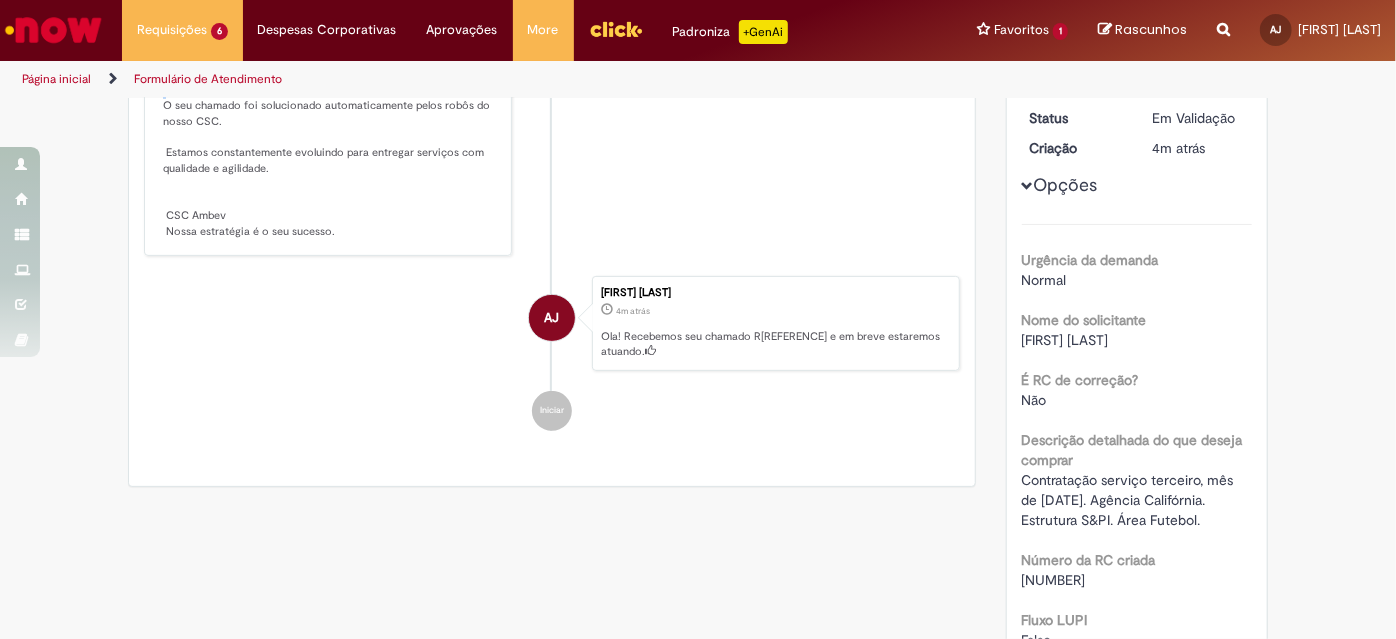 scroll, scrollTop: 293, scrollLeft: 0, axis: vertical 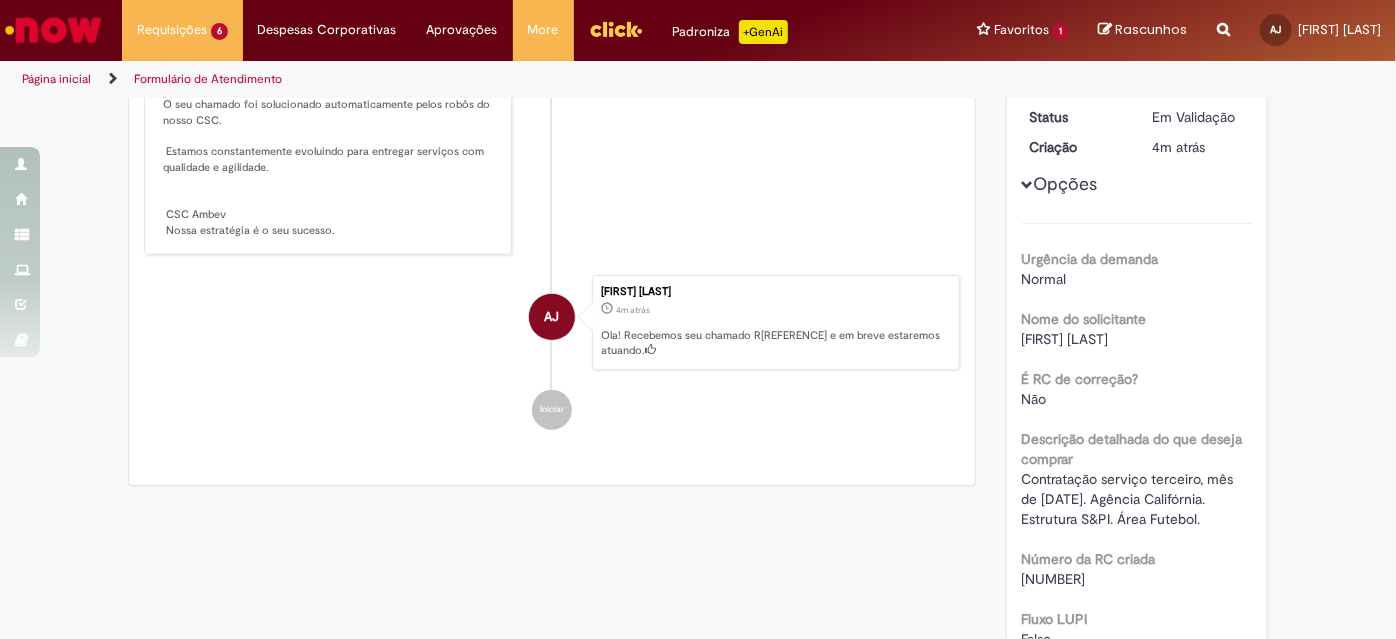click at bounding box center (53, 30) 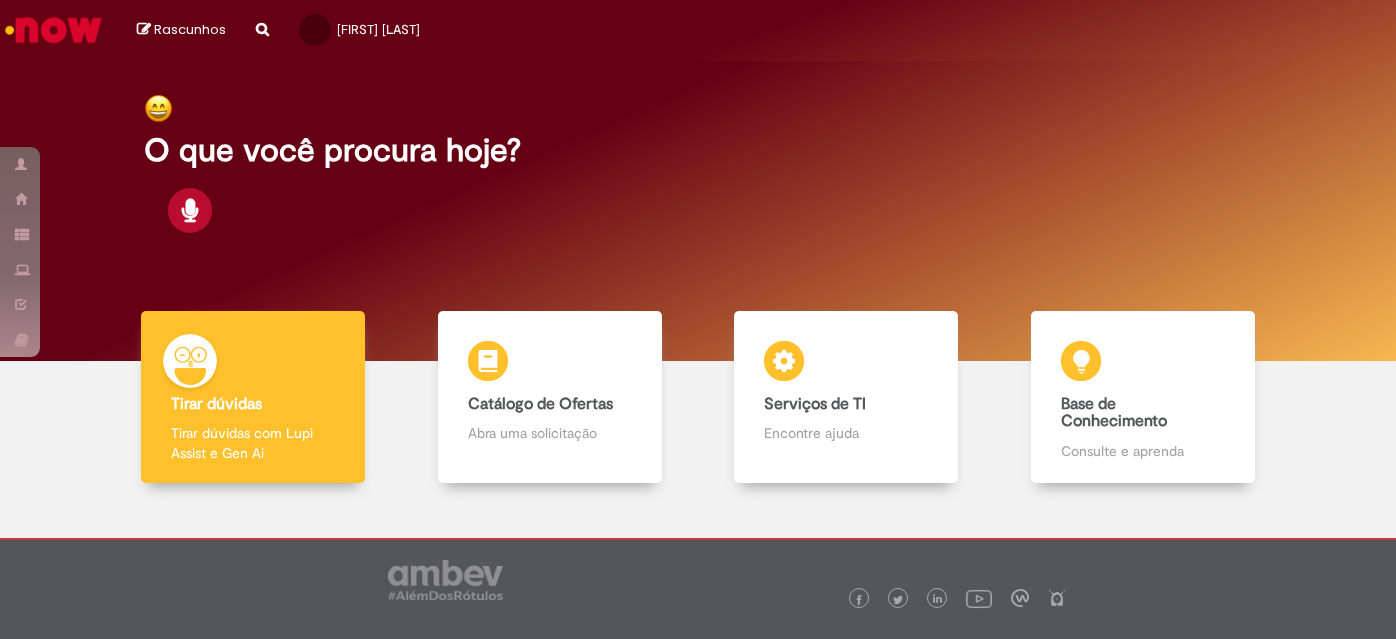 scroll, scrollTop: 0, scrollLeft: 0, axis: both 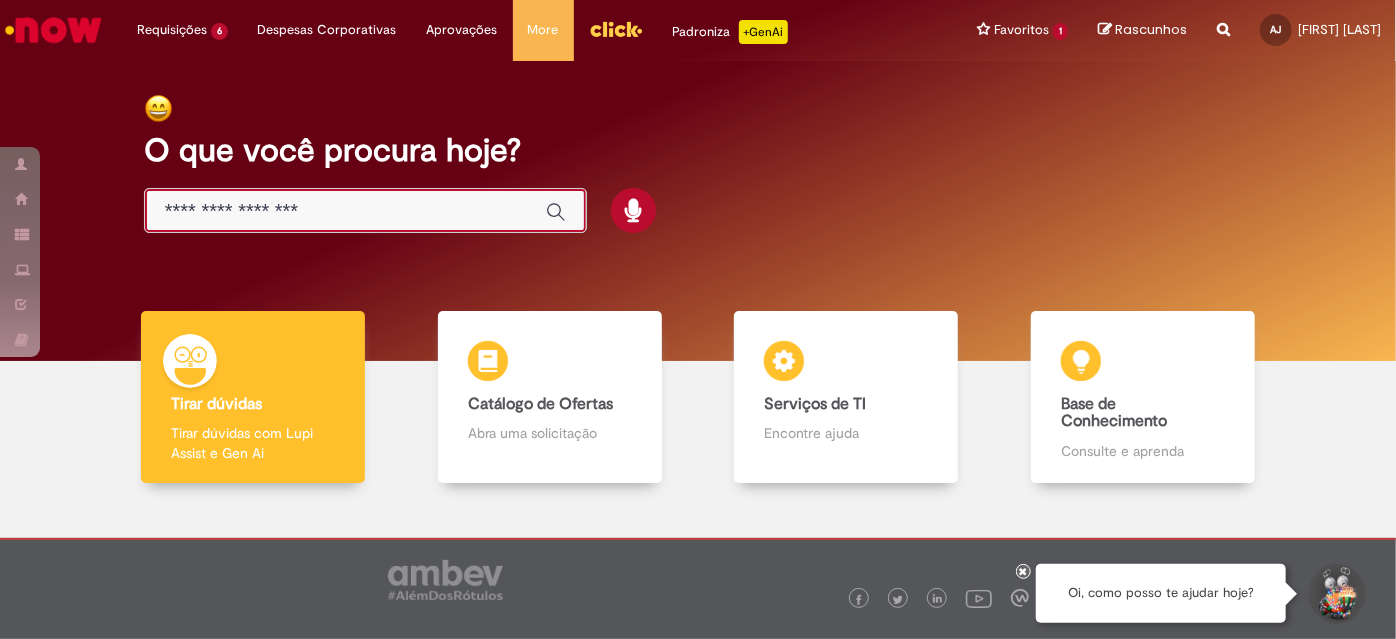click at bounding box center (345, 211) 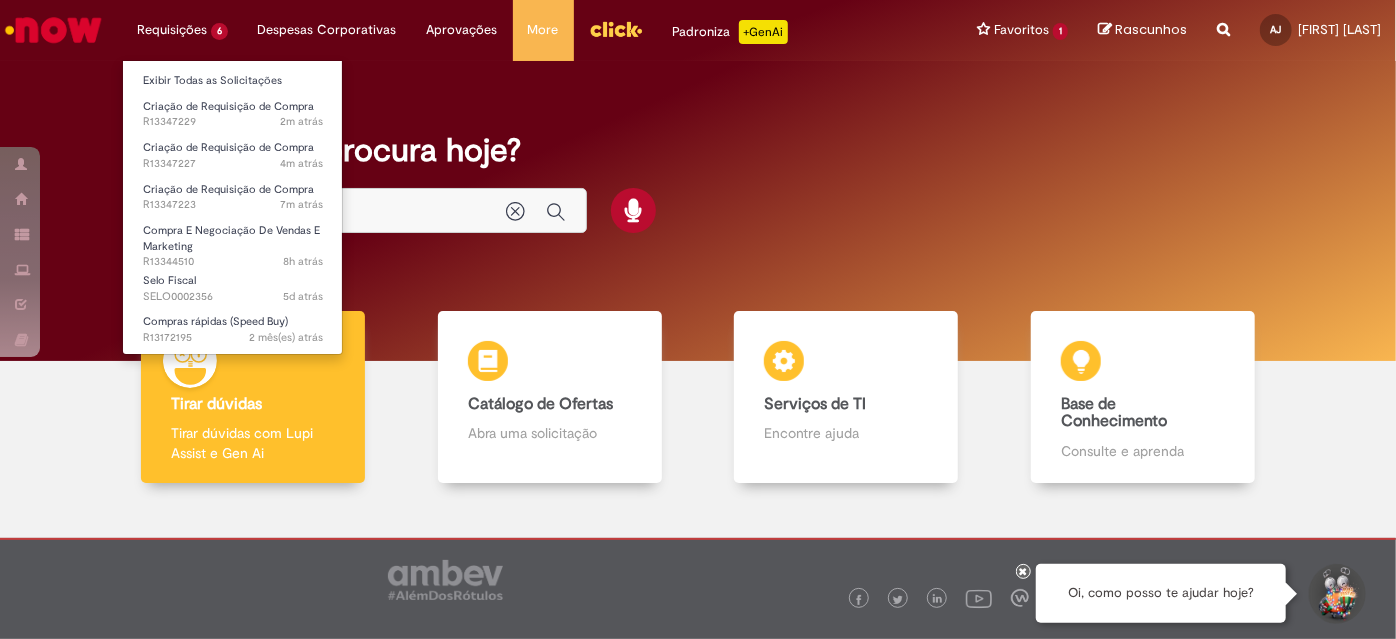 type on "*******" 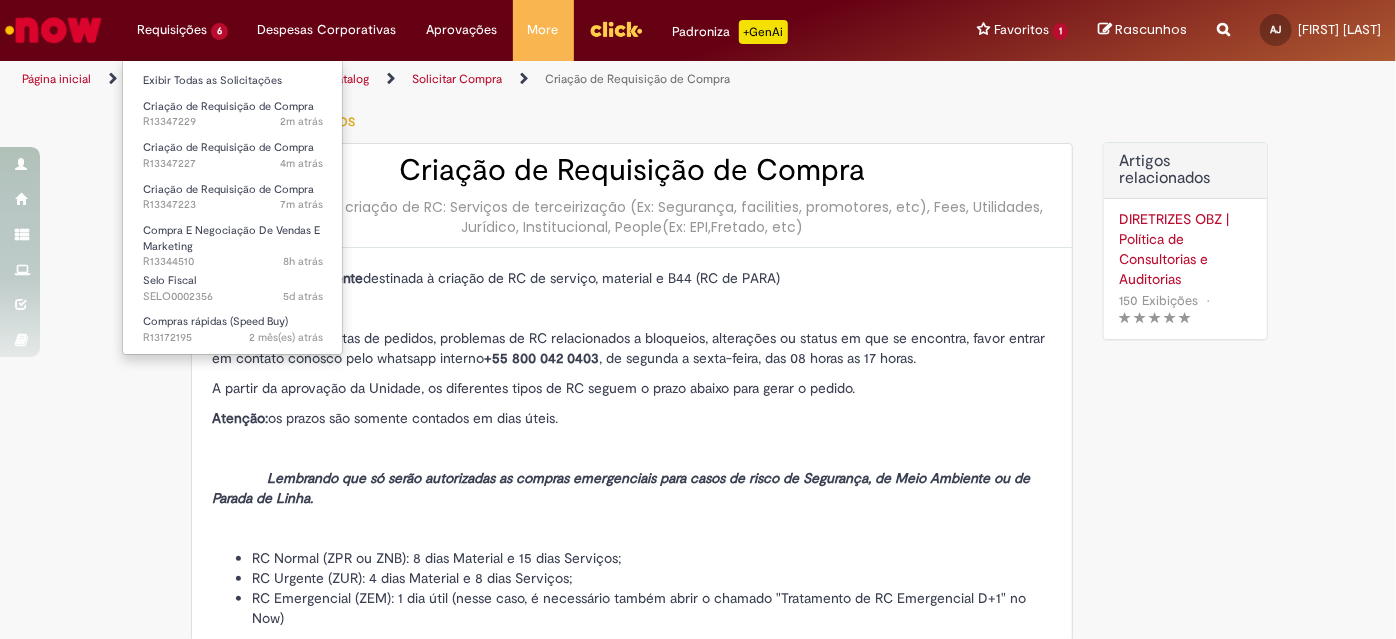 type on "********" 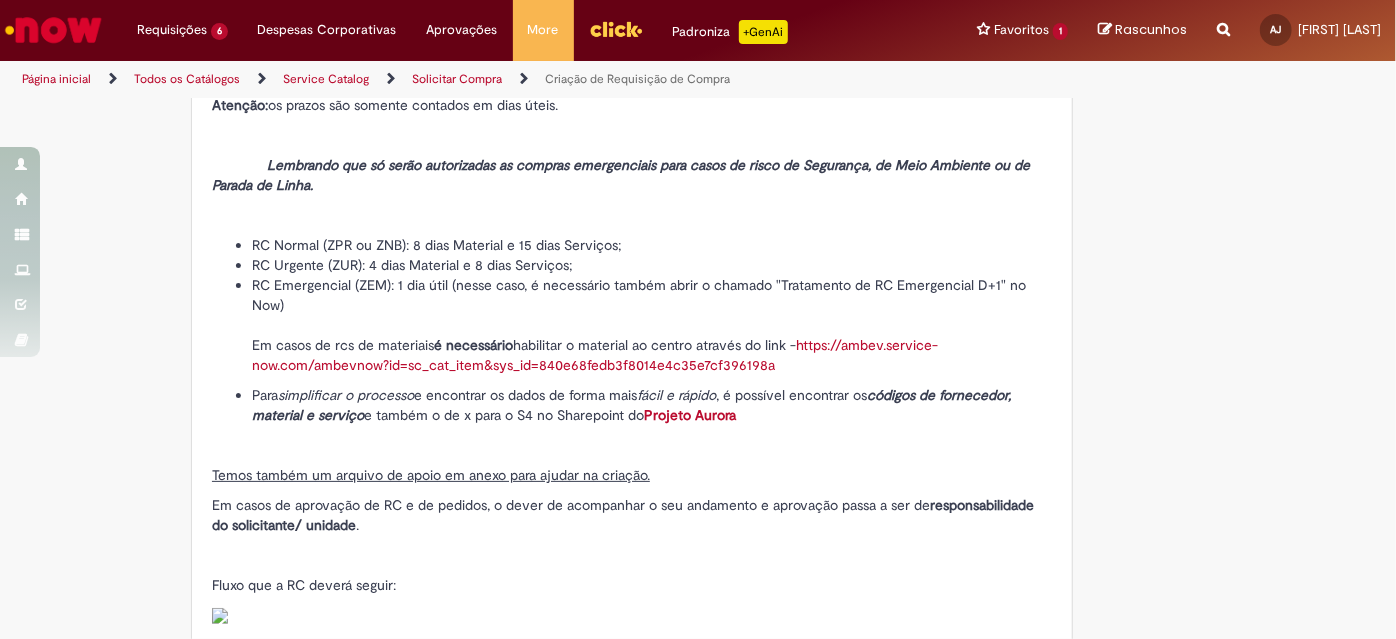 scroll, scrollTop: 314, scrollLeft: 0, axis: vertical 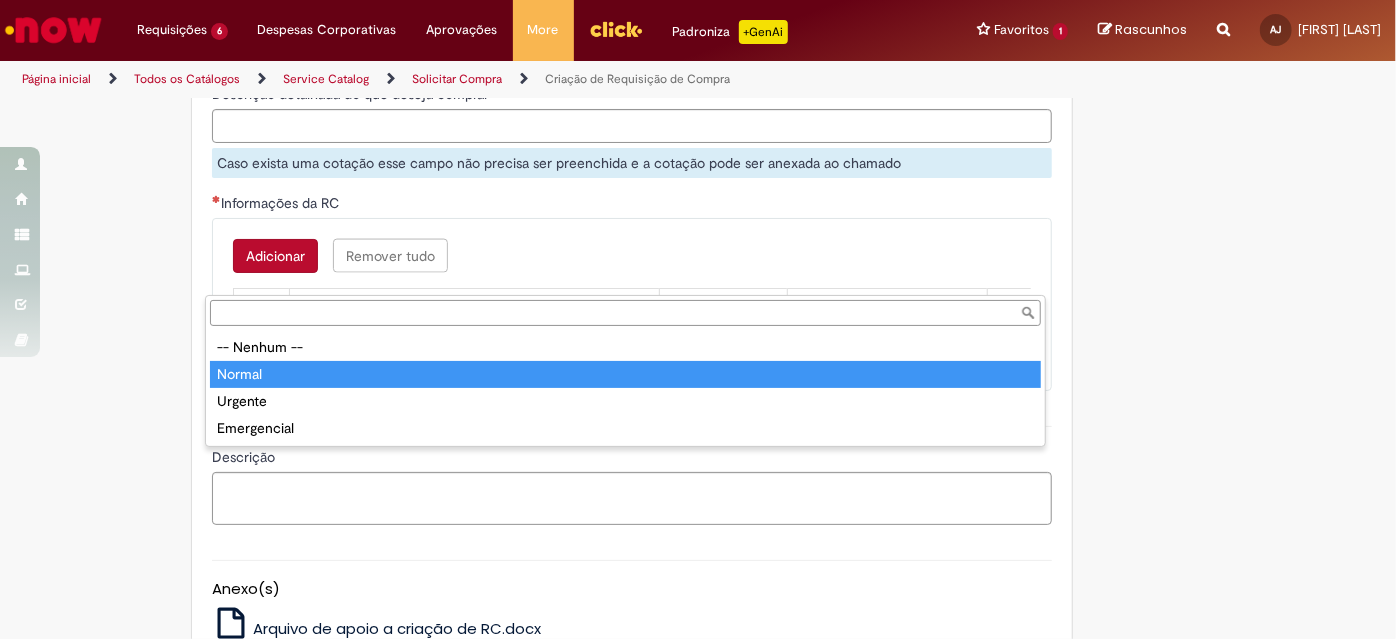 type on "******" 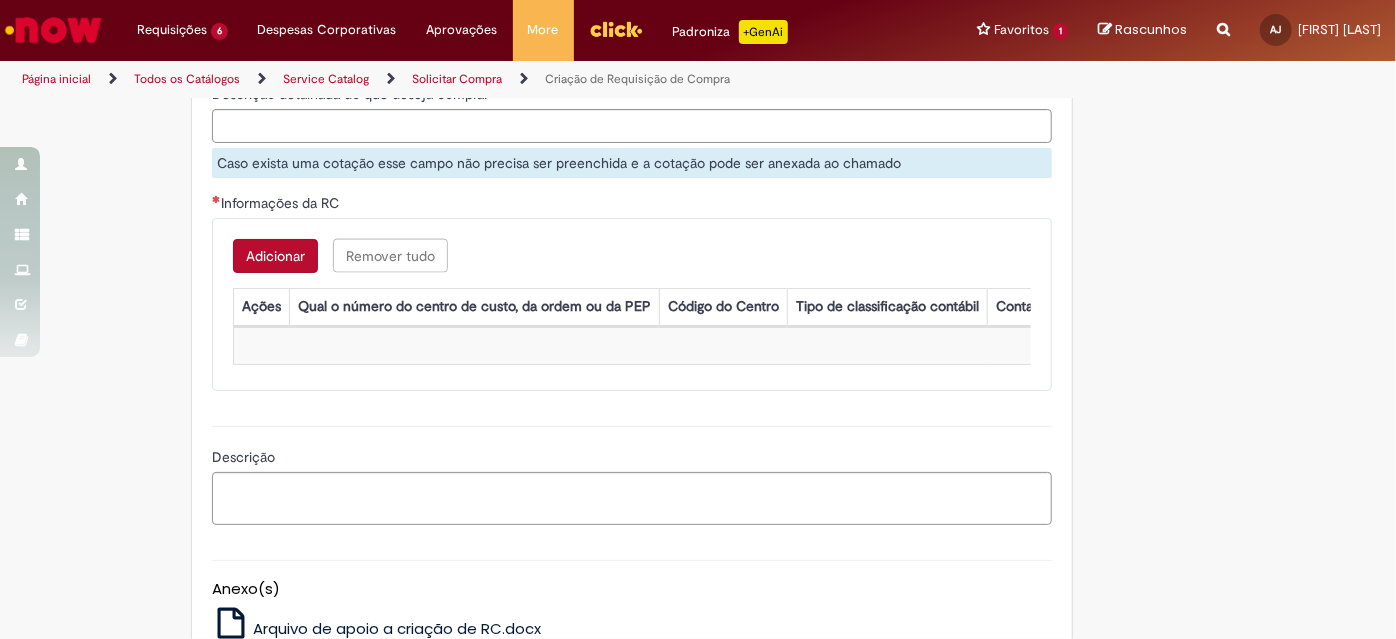 click on "Nome do solicitante" at bounding box center [849, -22] 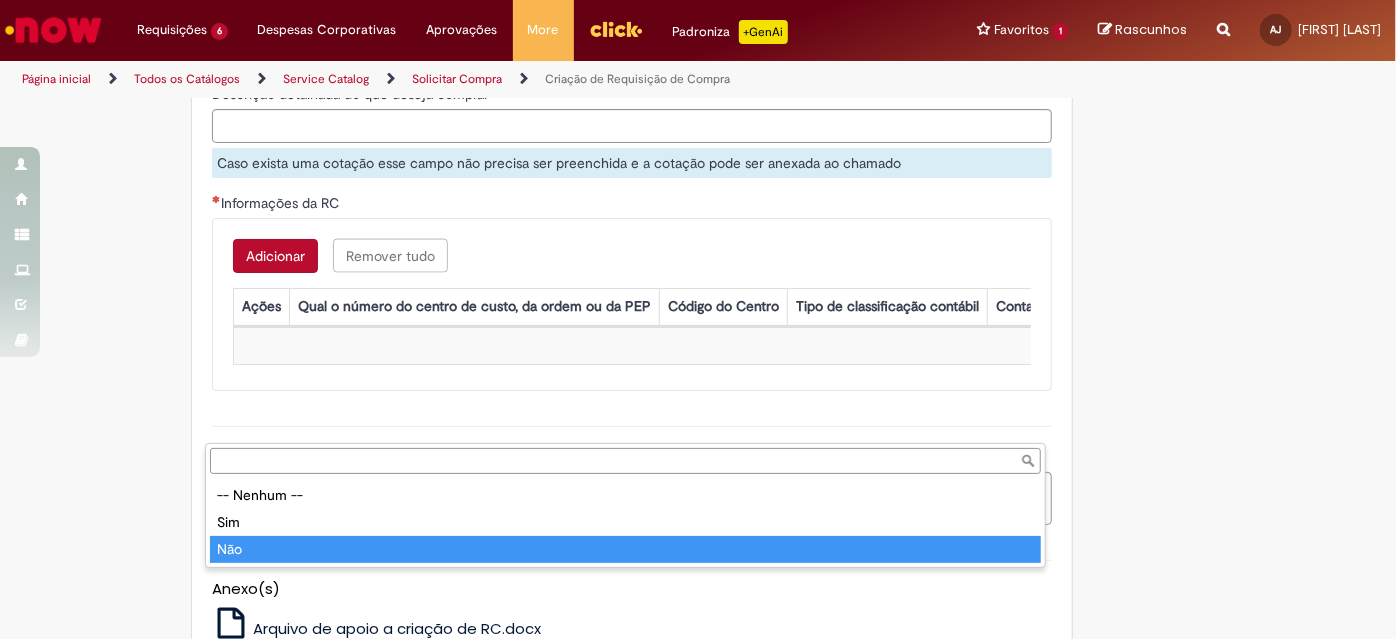 type on "***" 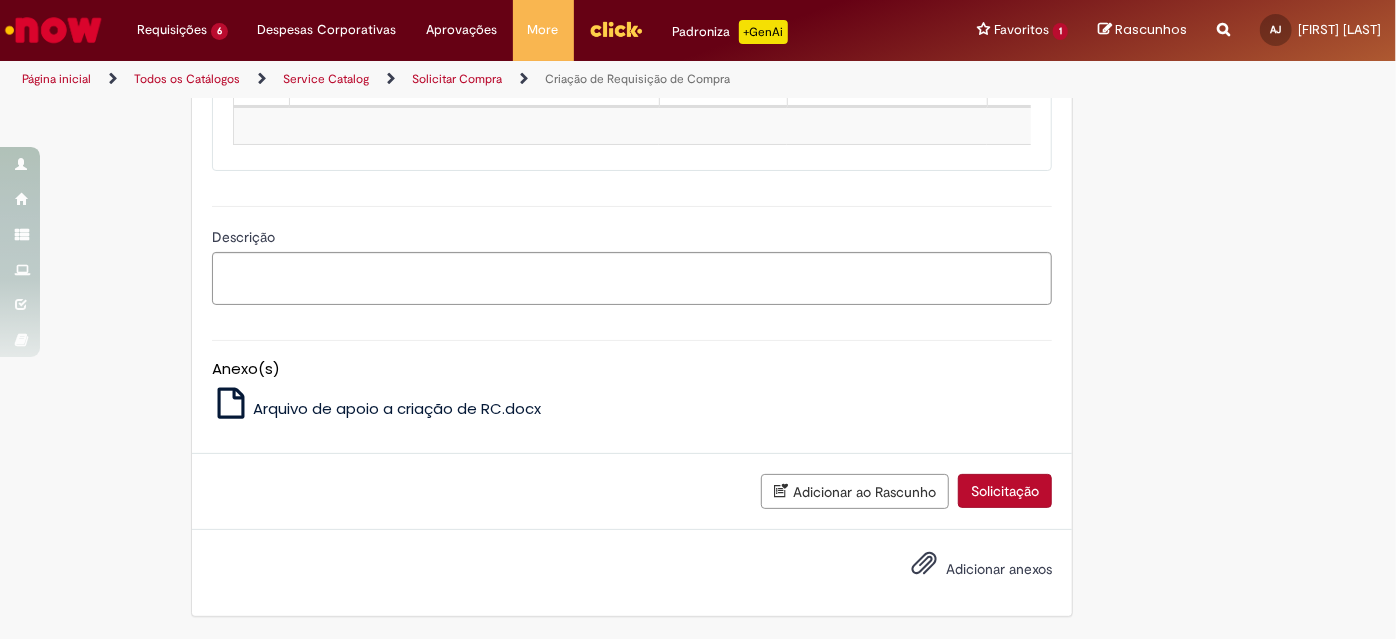 scroll, scrollTop: 1816, scrollLeft: 0, axis: vertical 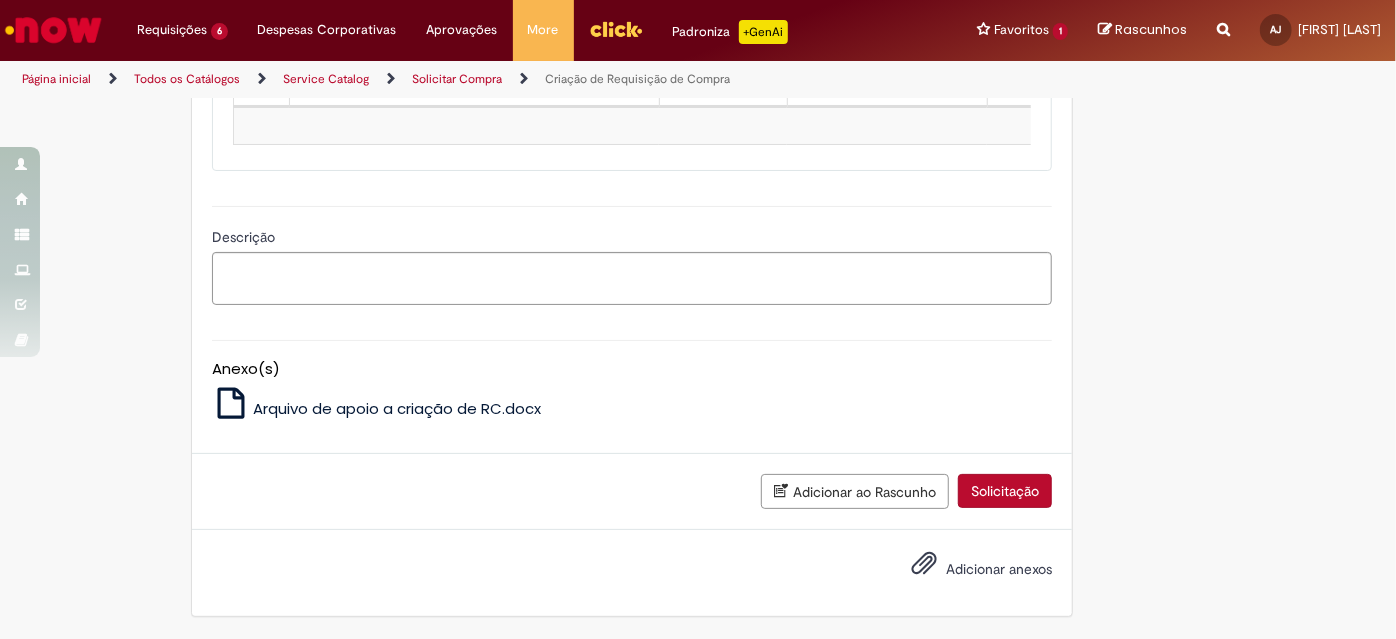 paste on "**********" 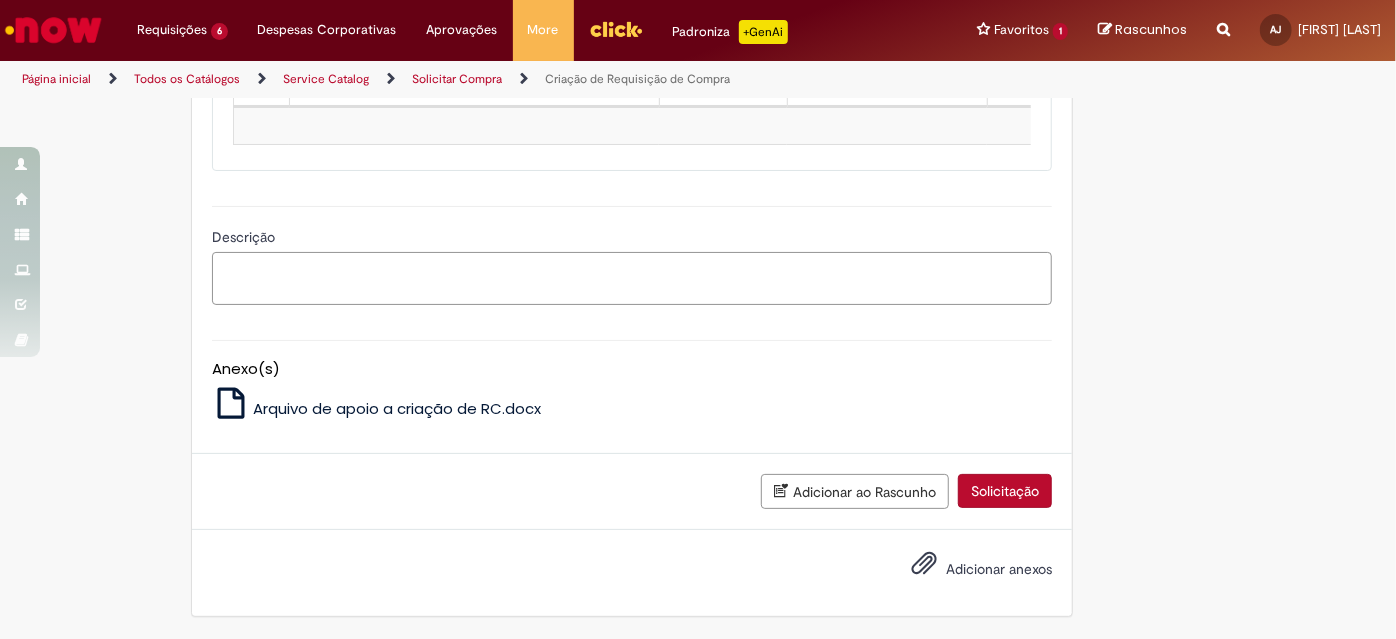 paste on "**********" 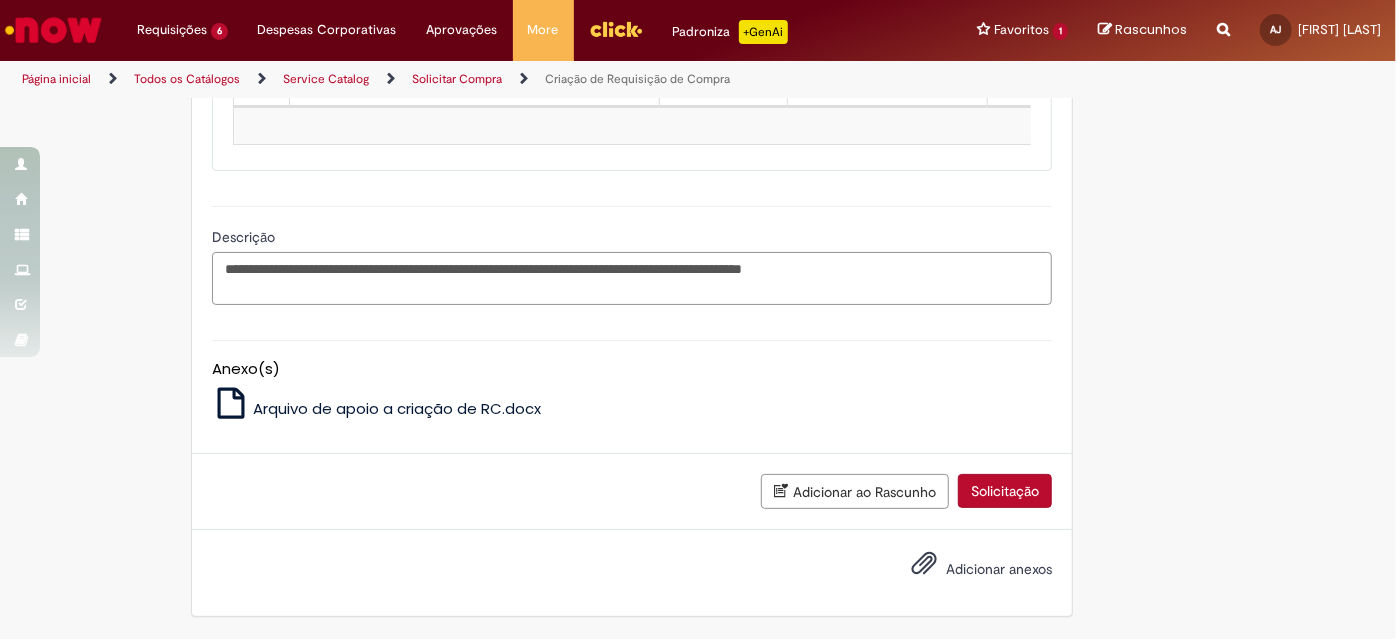 type on "**********" 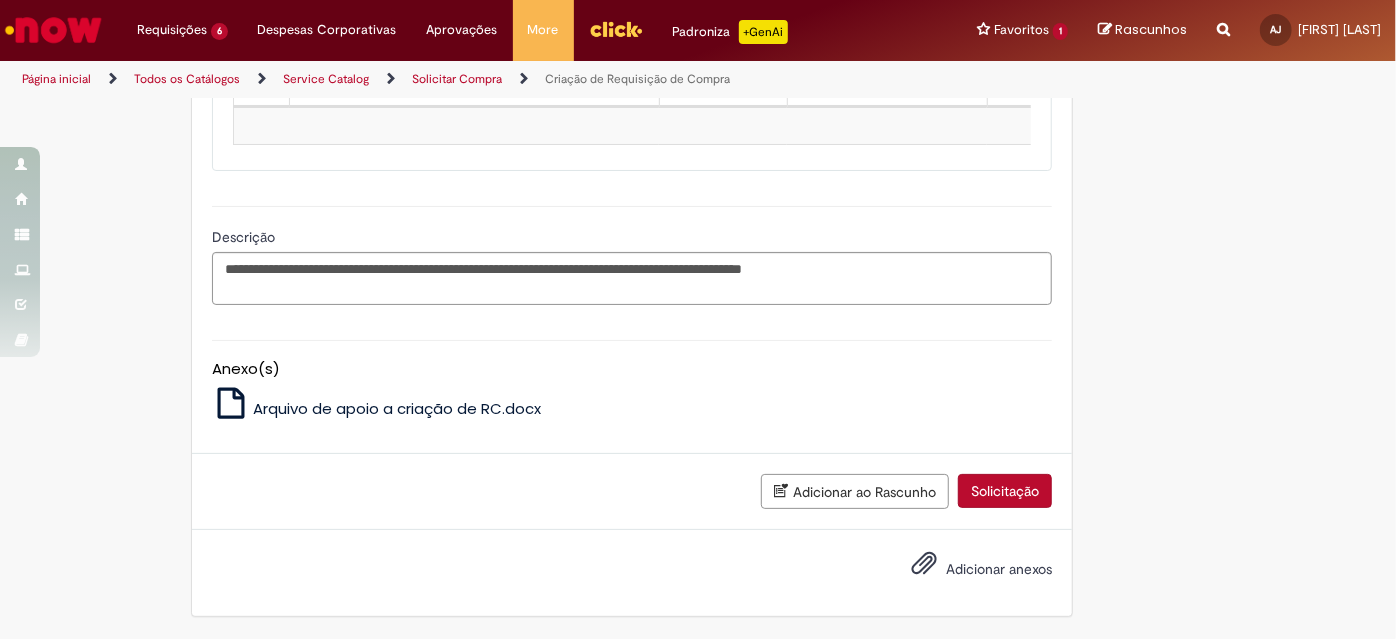 click on "Adicionar" at bounding box center (275, 36) 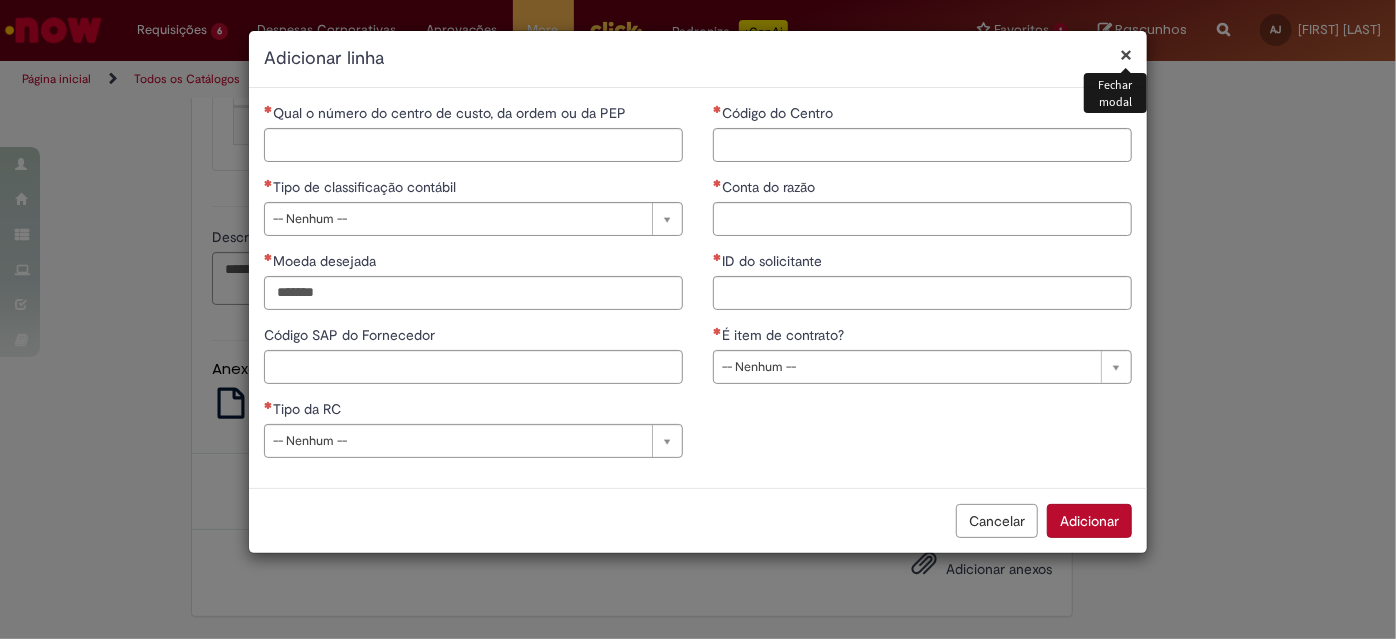 type 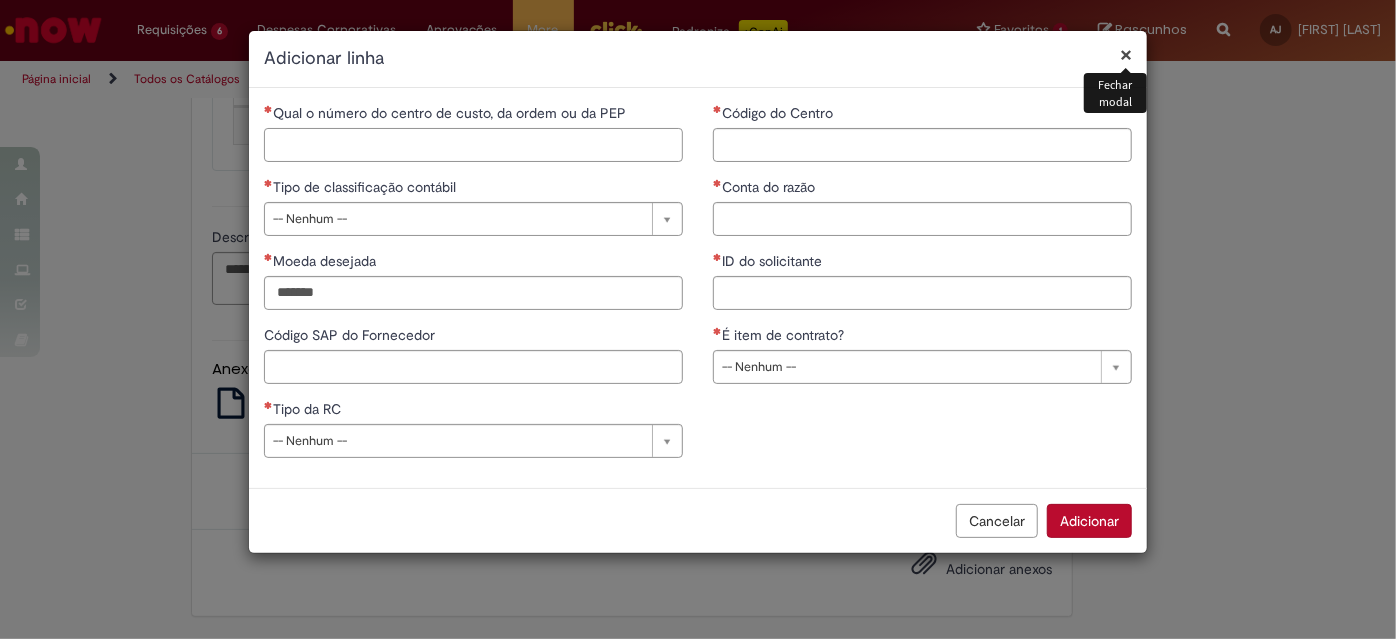 paste on "**********" 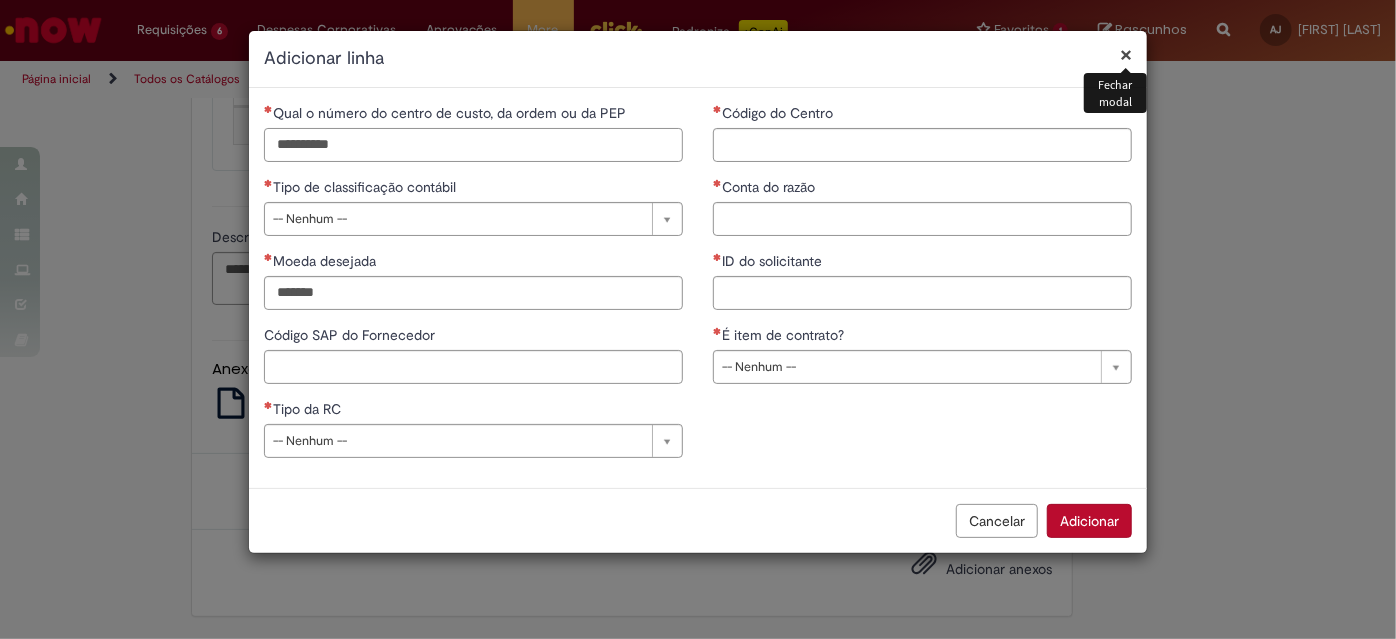 click on "**********" at bounding box center [473, 145] 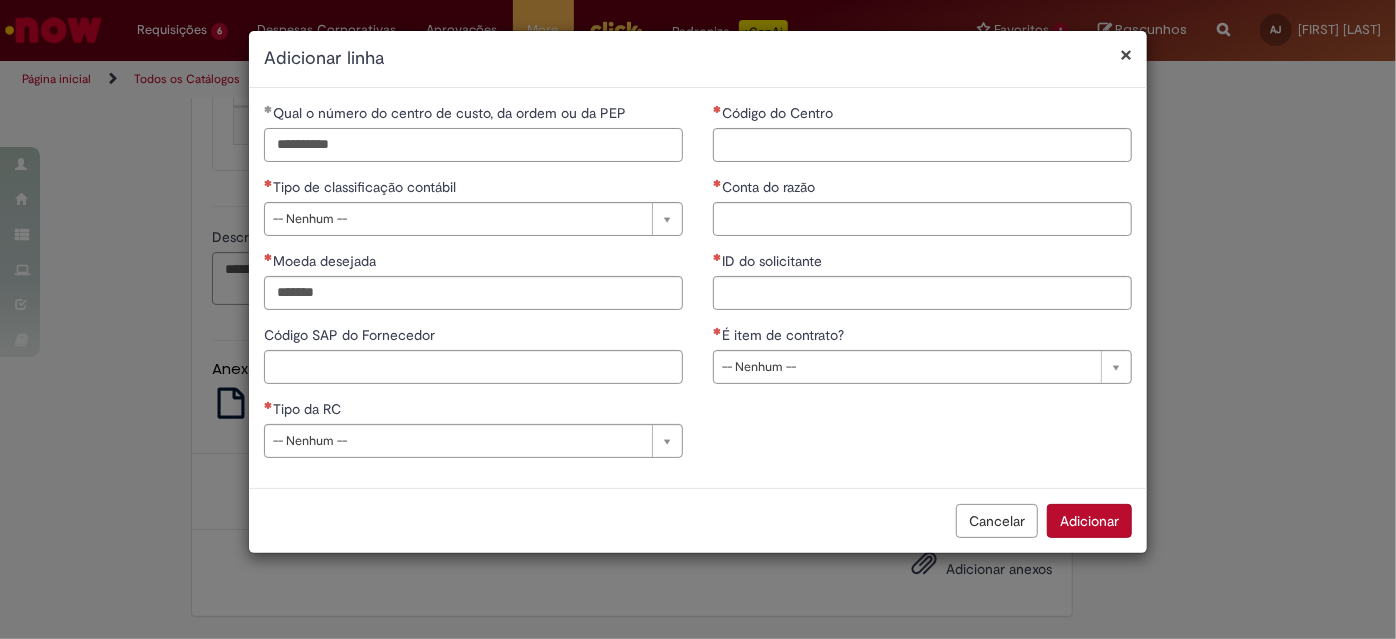 type on "**********" 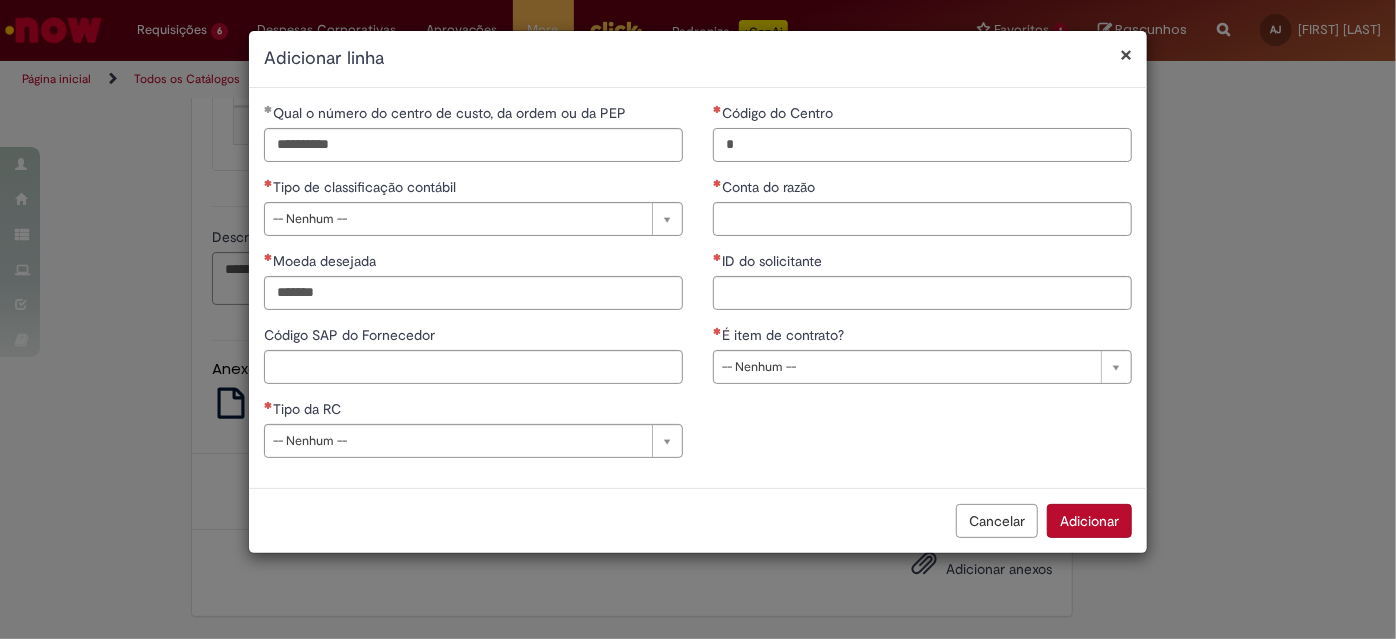 click on "*" at bounding box center (922, 145) 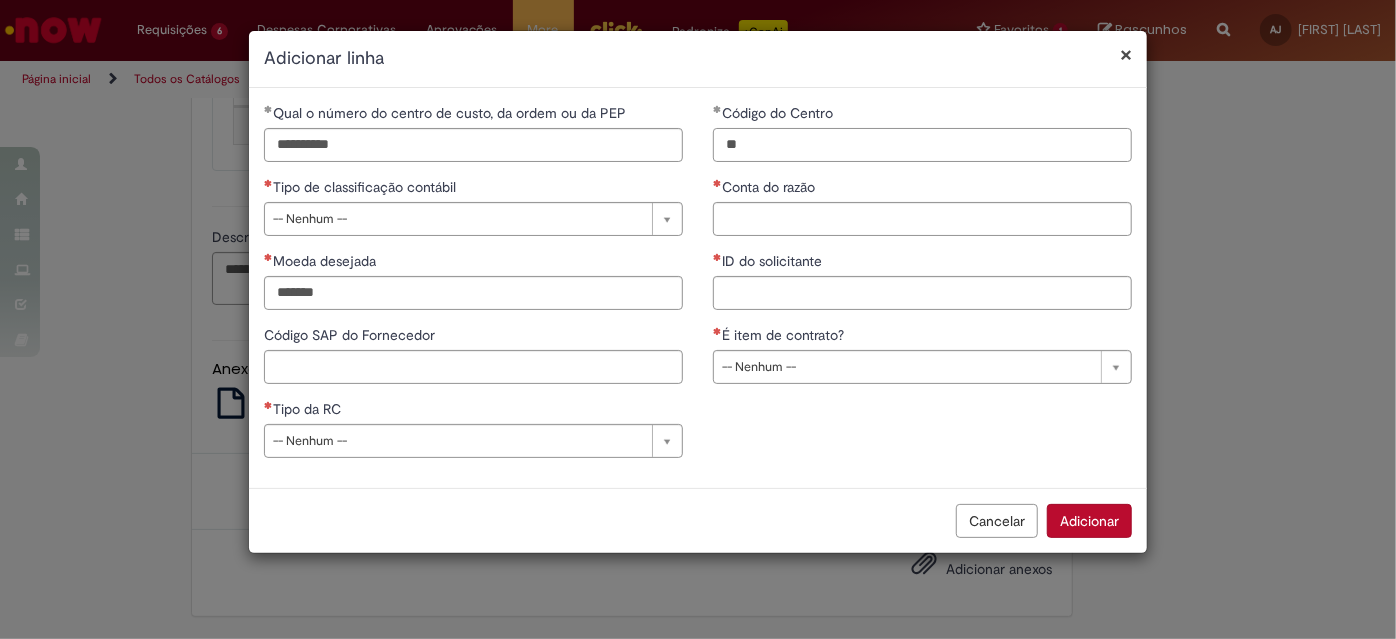 type on "*" 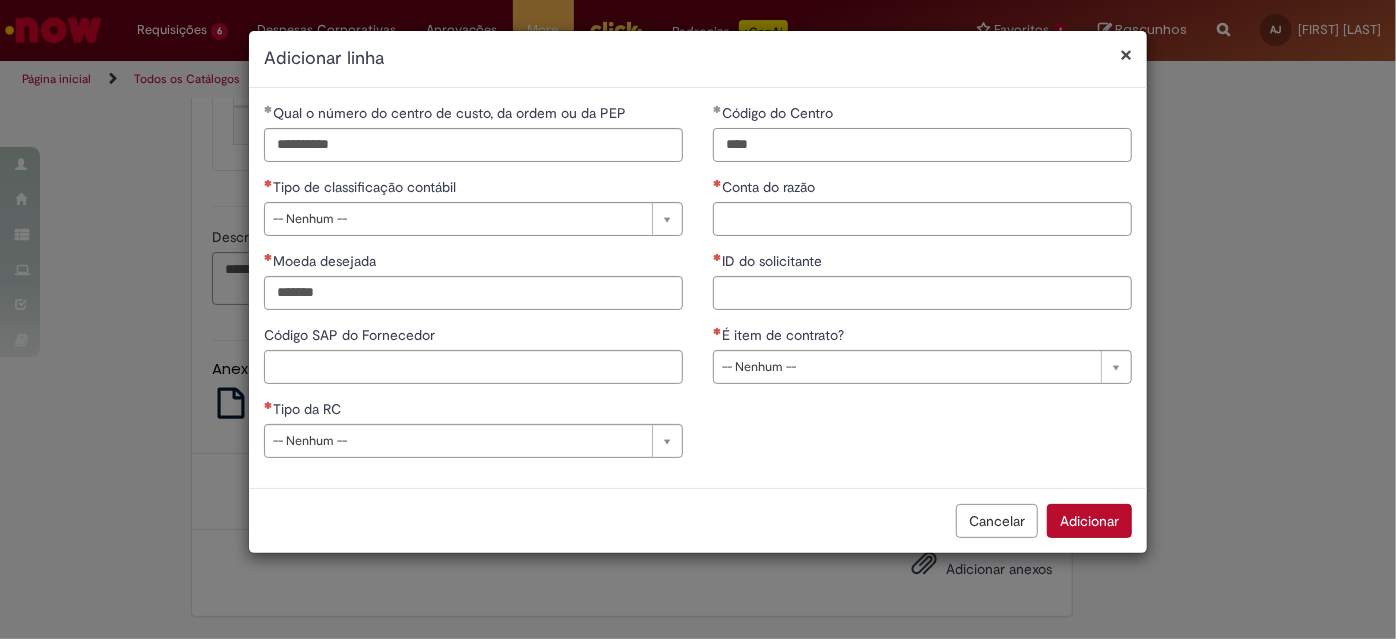 type on "****" 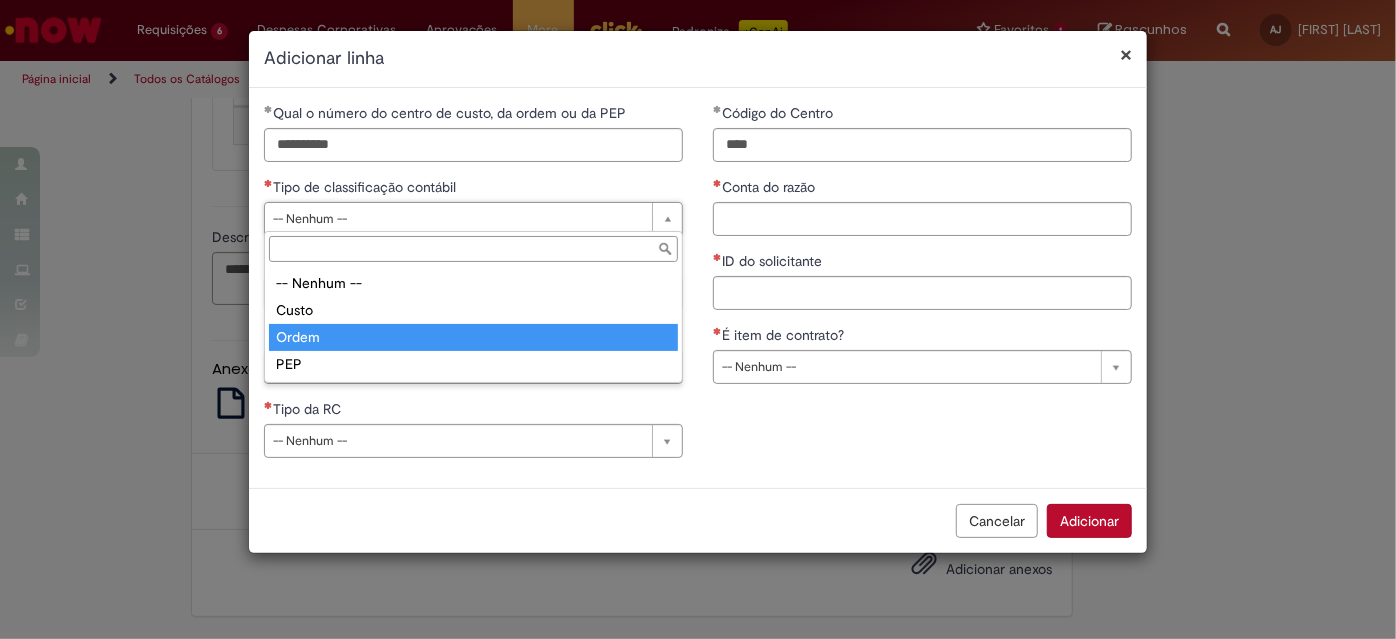 drag, startPoint x: 568, startPoint y: 213, endPoint x: 415, endPoint y: 314, distance: 183.3303 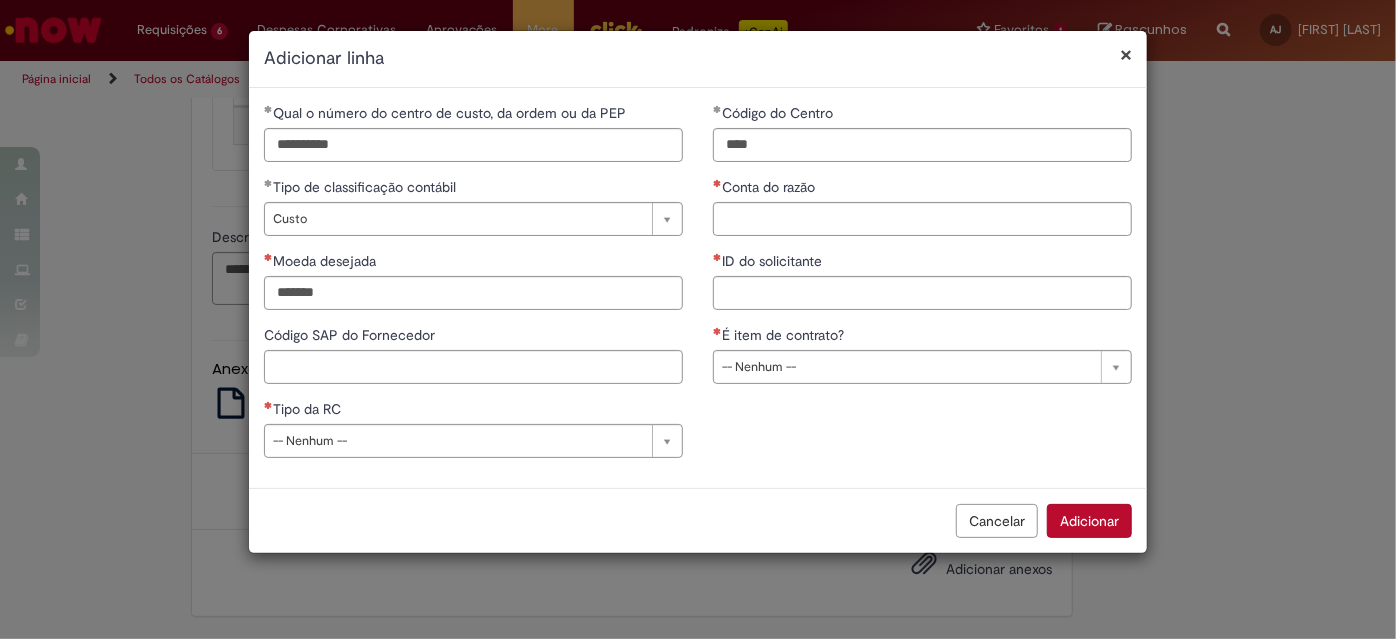 click on "**********" at bounding box center (473, 288) 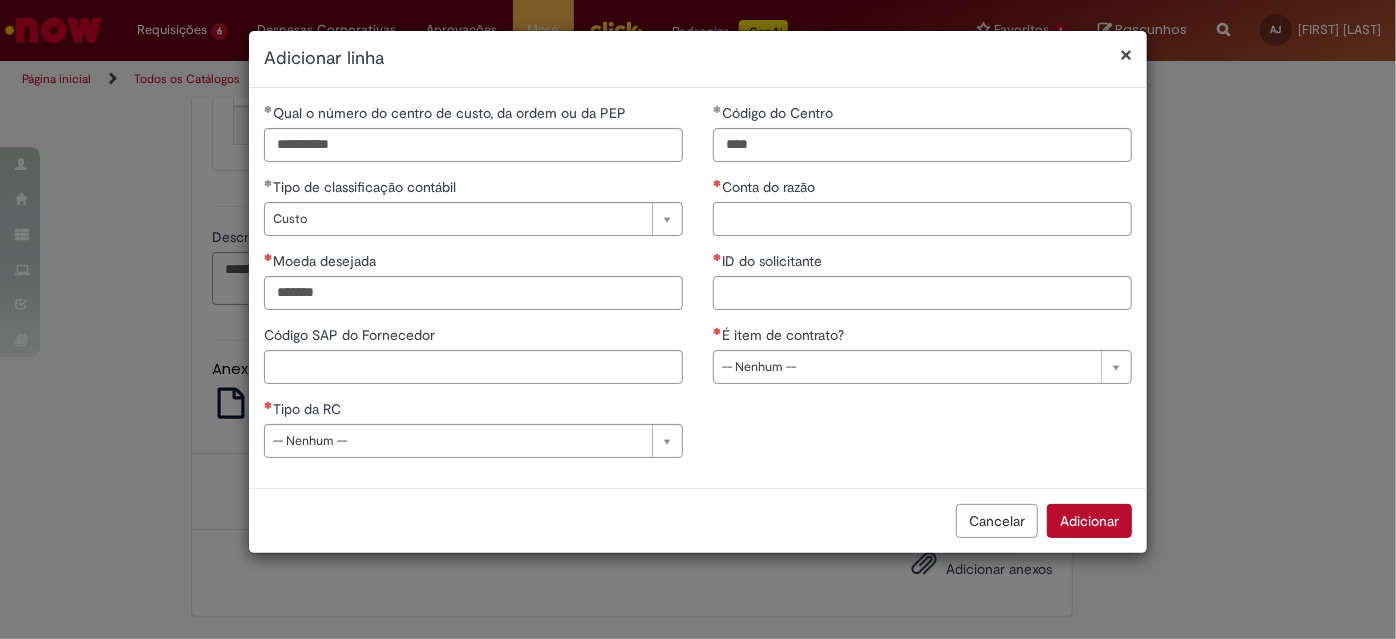 click on "Conta do razão" at bounding box center (922, 219) 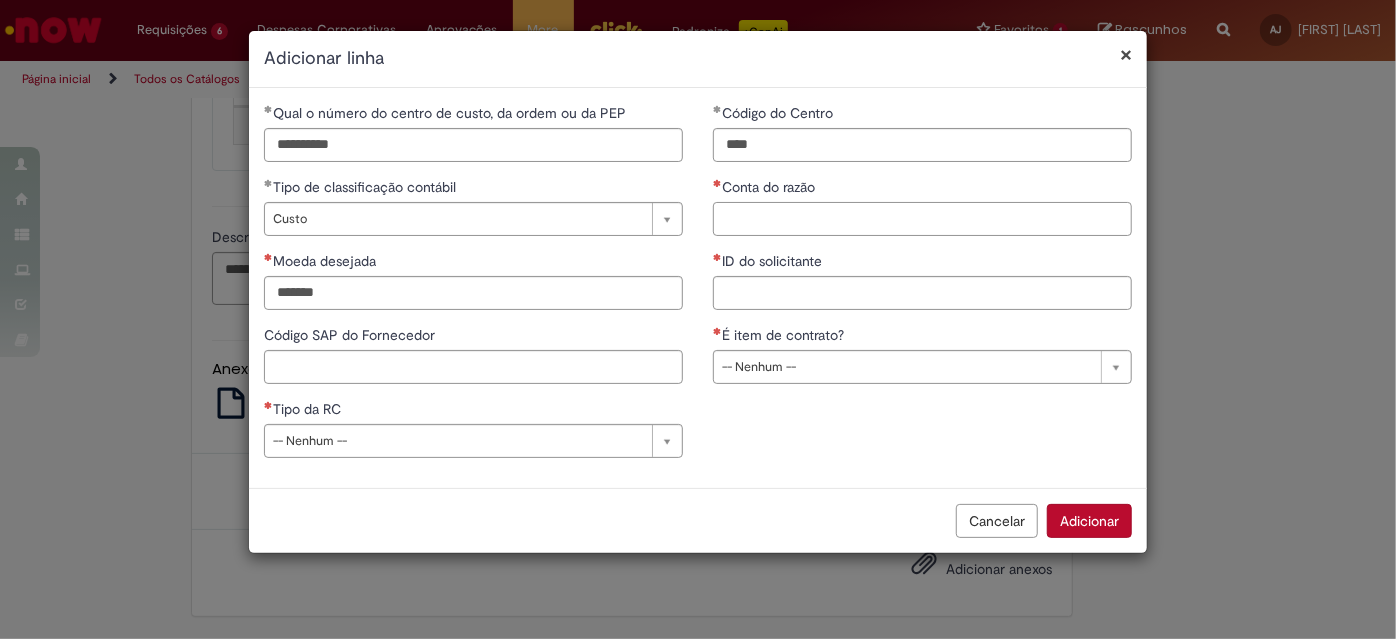paste on "*******" 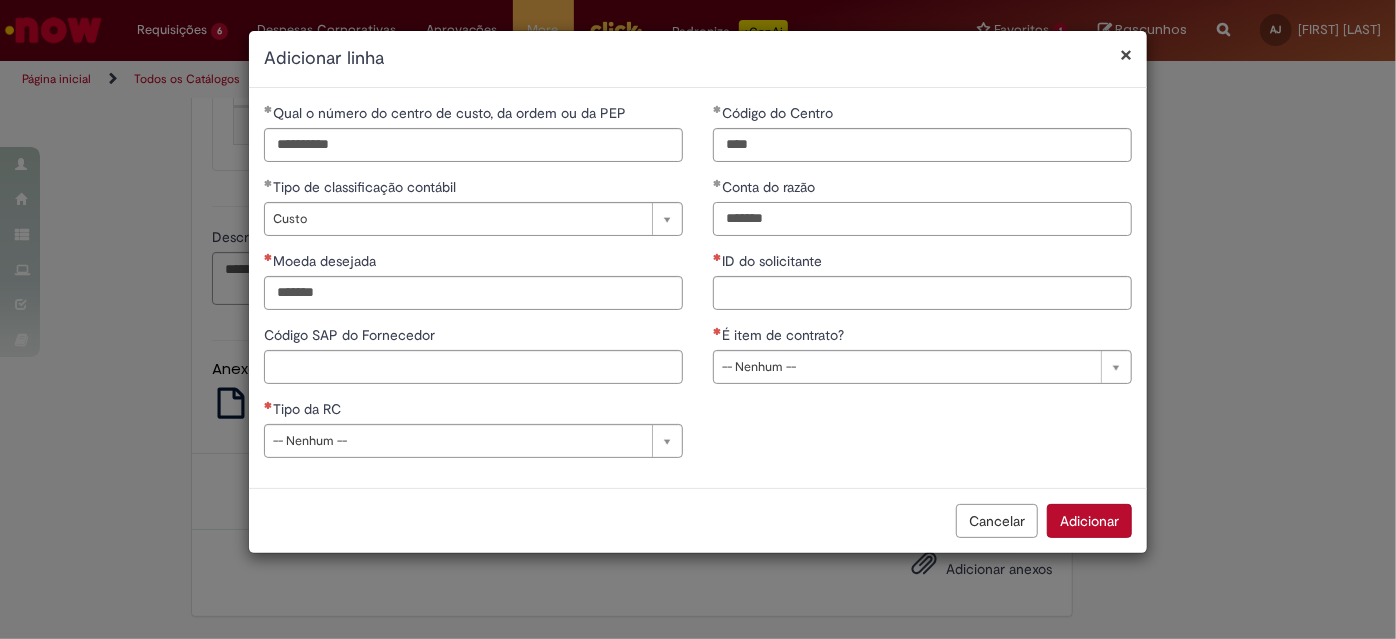 type on "*******" 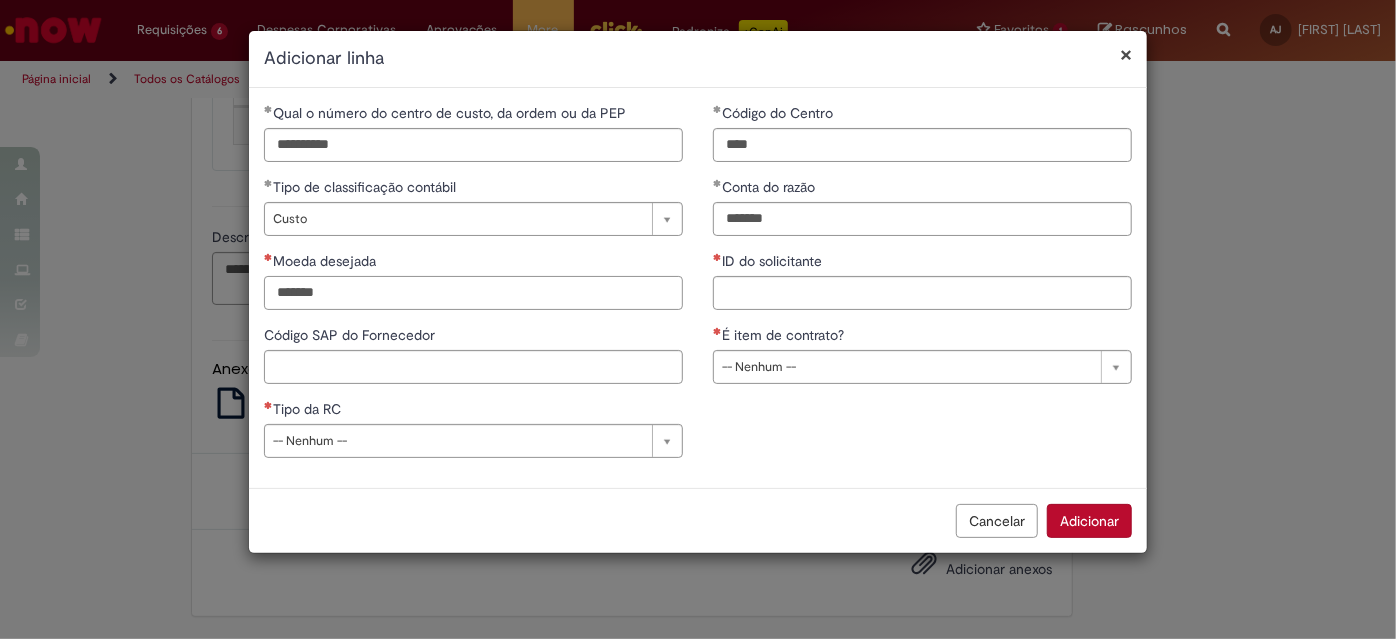 click on "Moeda desejada" at bounding box center [473, 293] 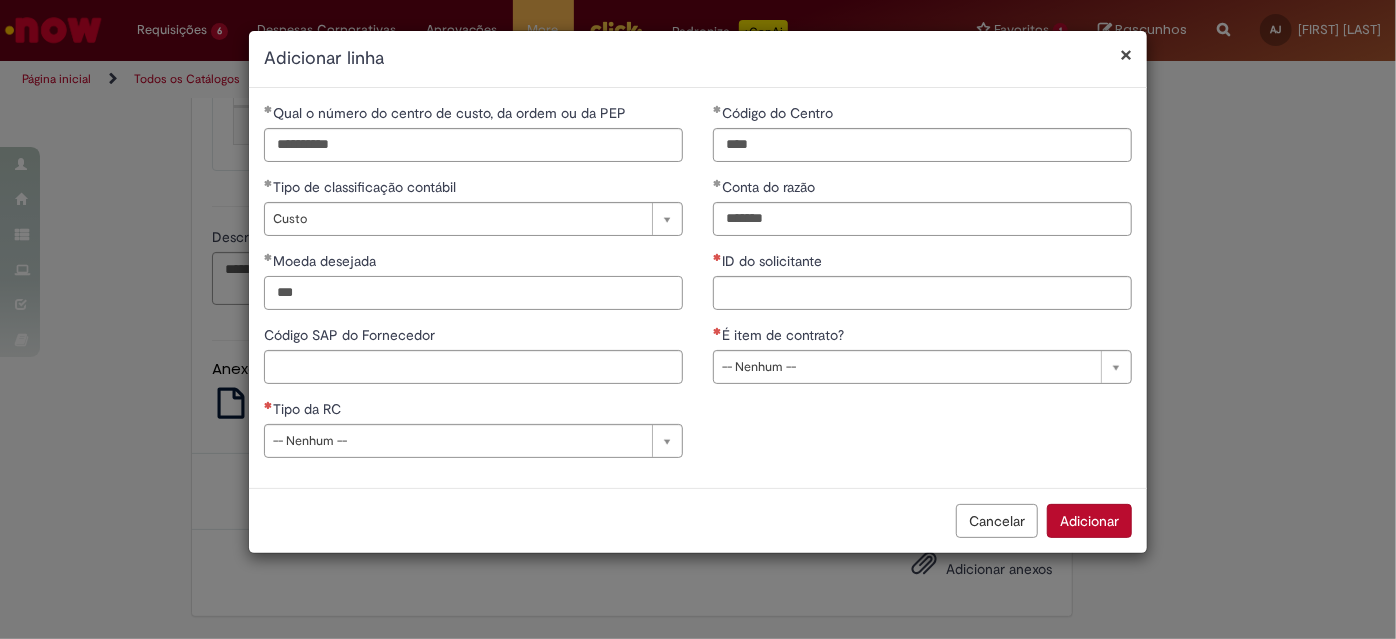 type on "***" 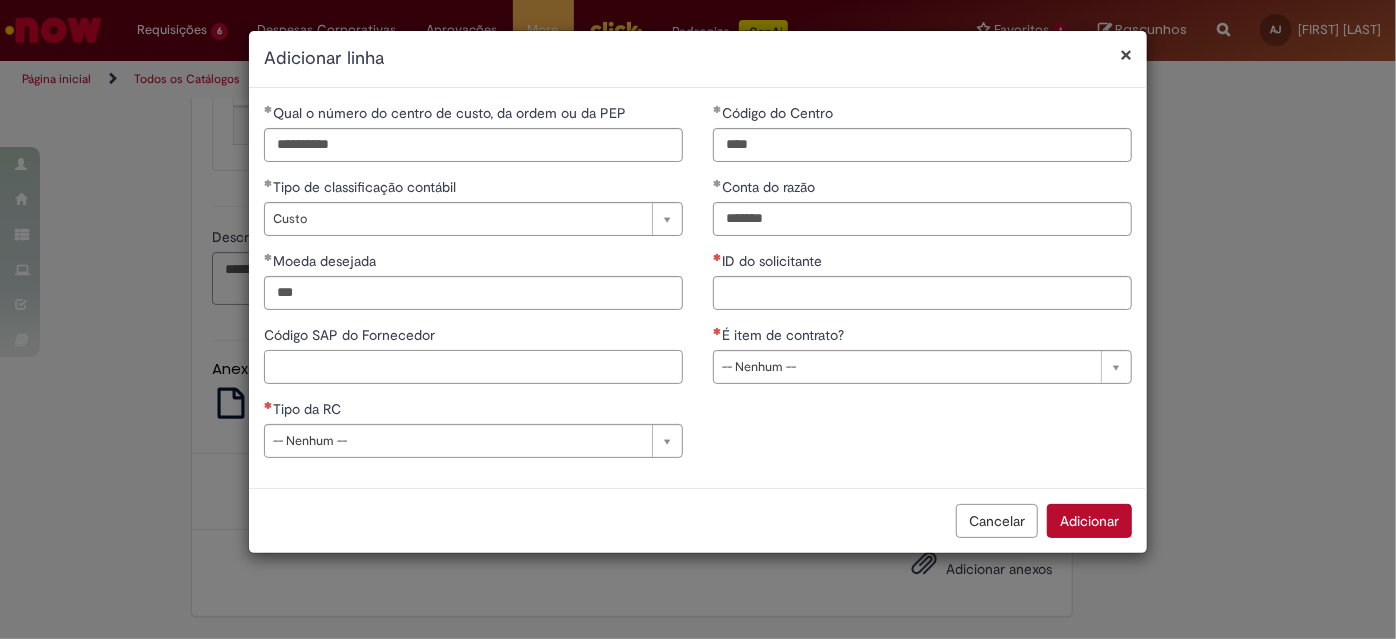 paste on "******" 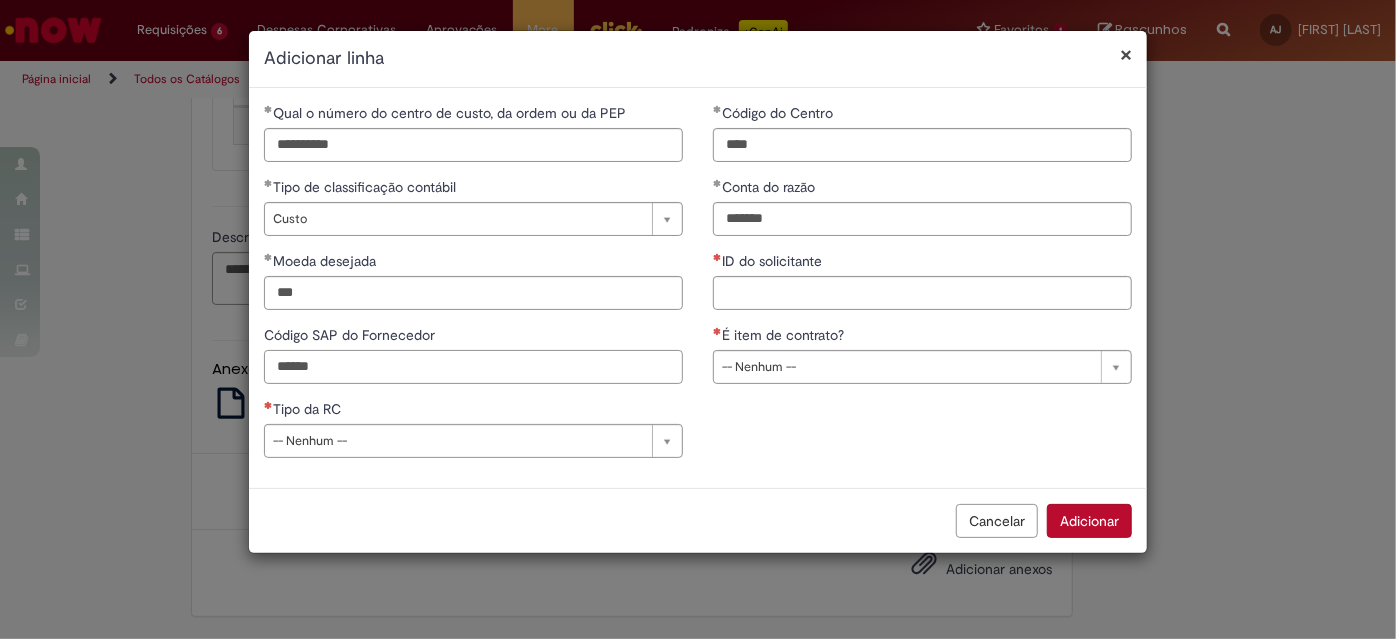 type on "******" 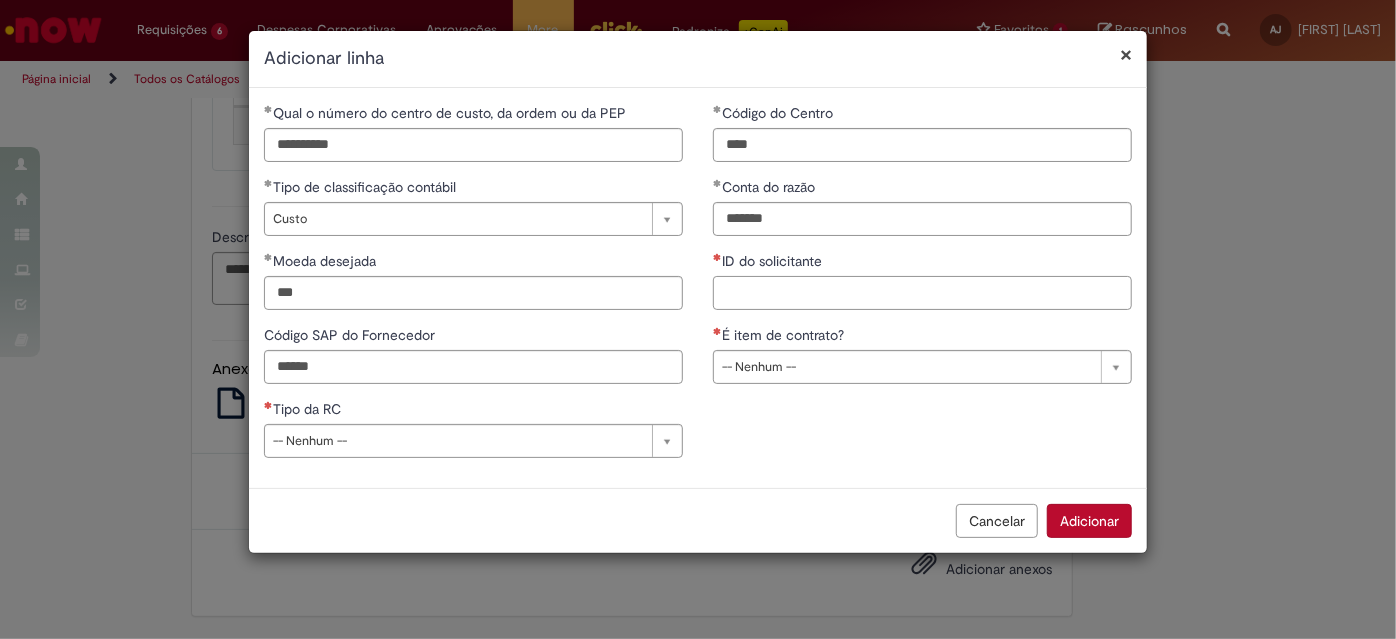click on "ID do solicitante" at bounding box center (922, 293) 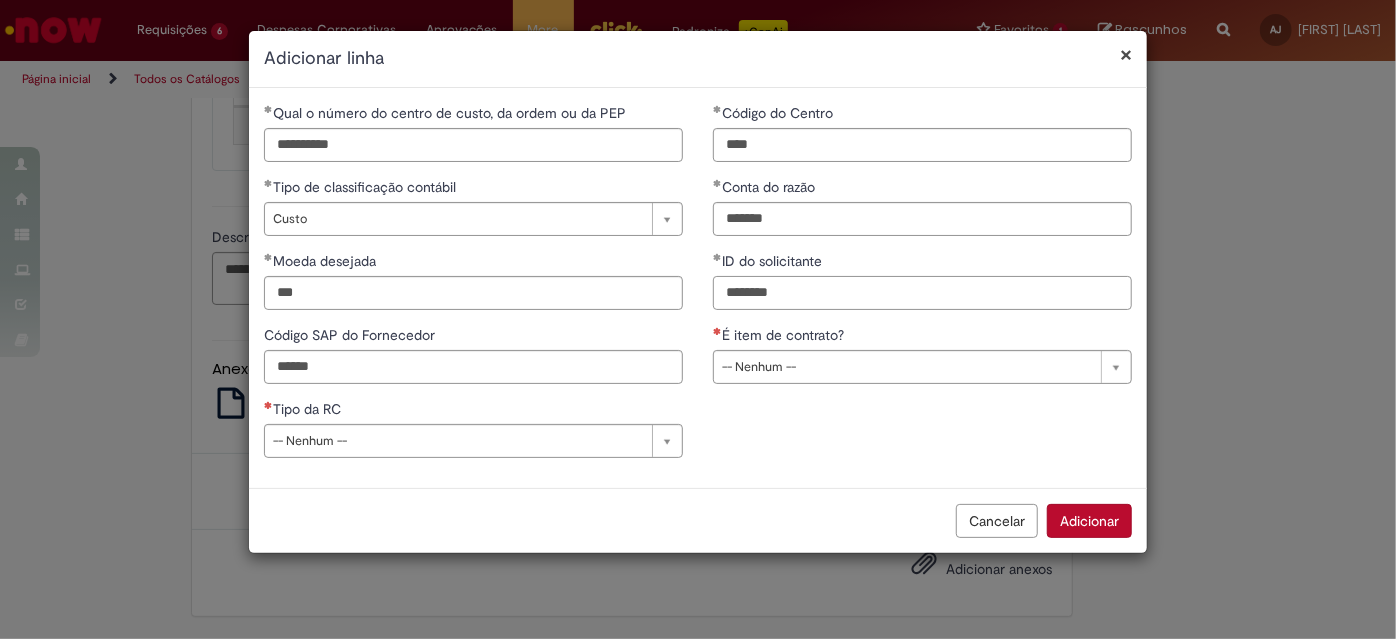 type on "********" 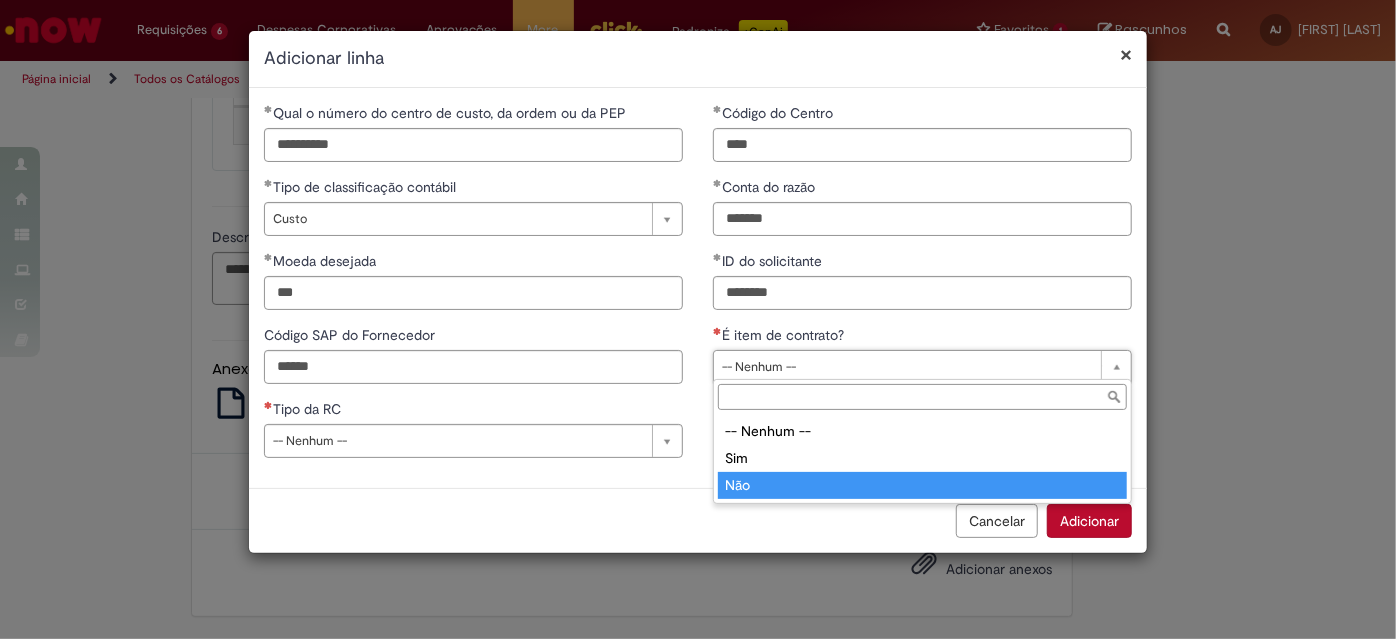 type on "***" 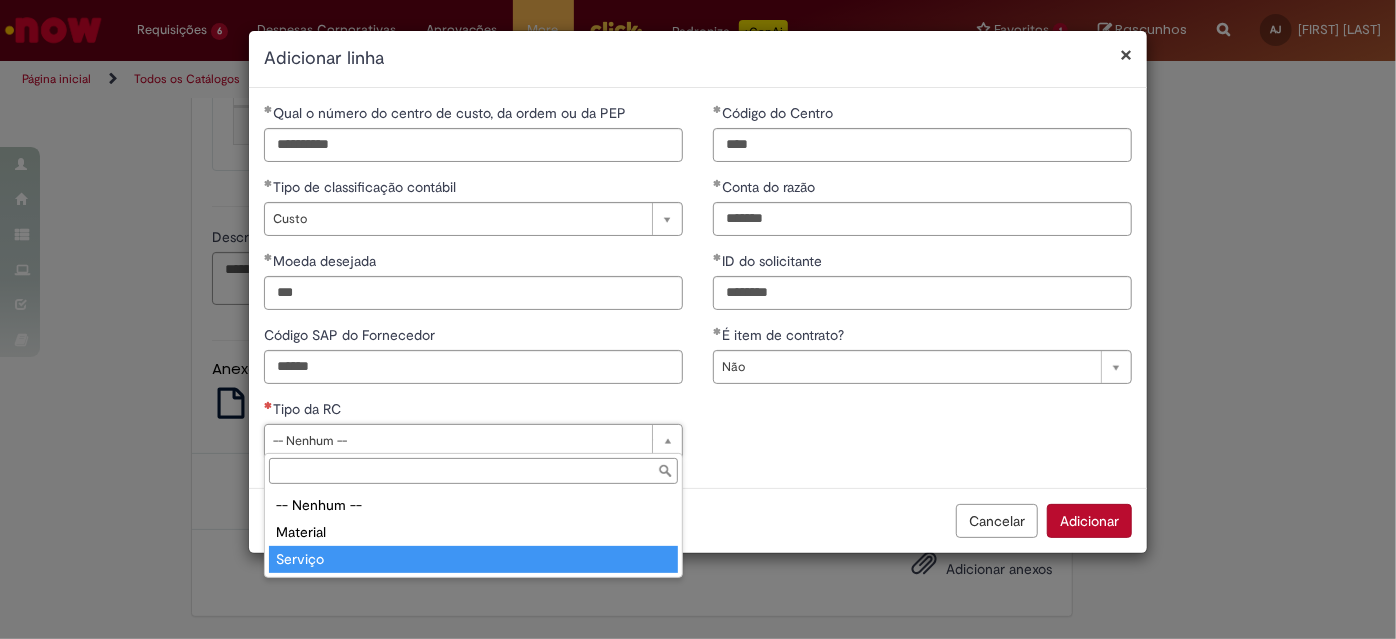 drag, startPoint x: 624, startPoint y: 452, endPoint x: 486, endPoint y: 560, distance: 175.23698 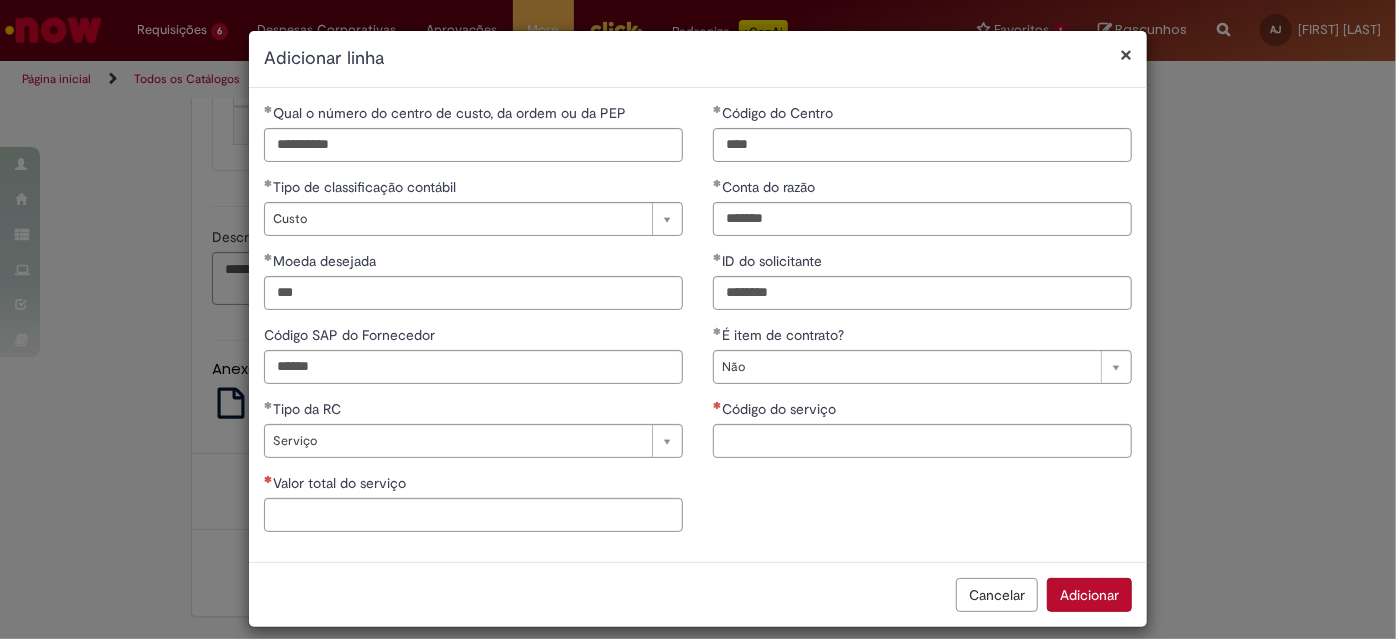 click on "**********" at bounding box center [698, 325] 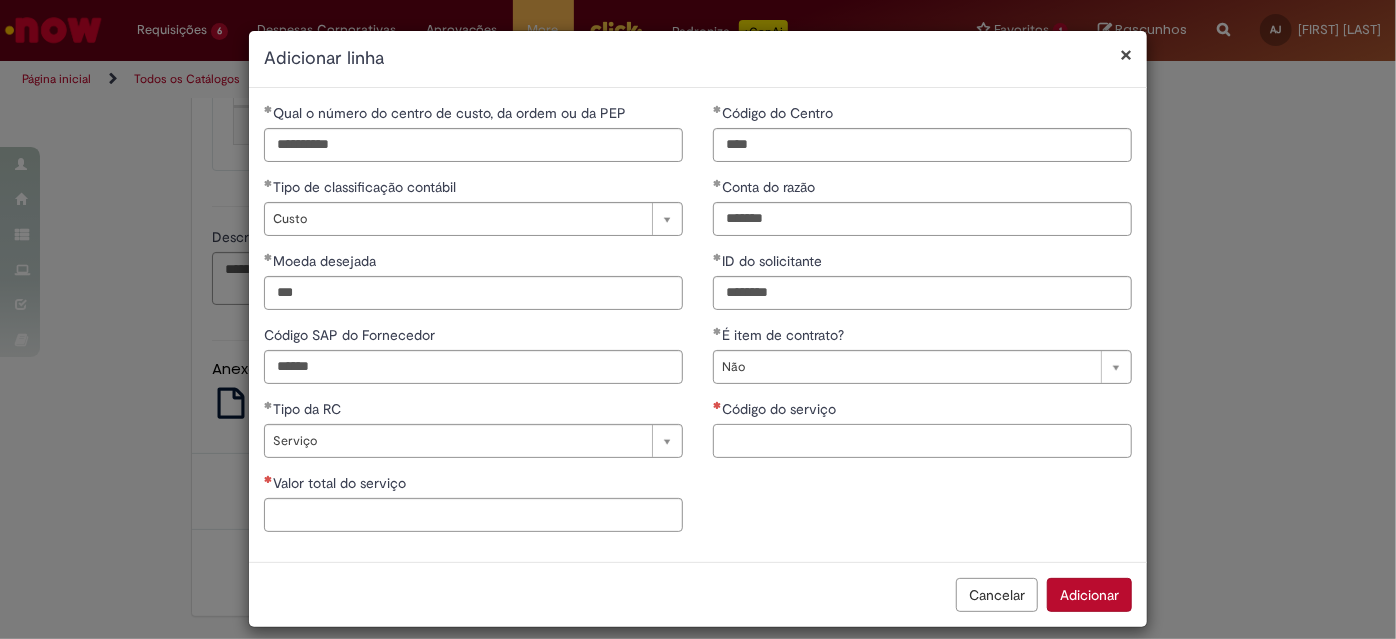 click on "Código do serviço" at bounding box center (922, 441) 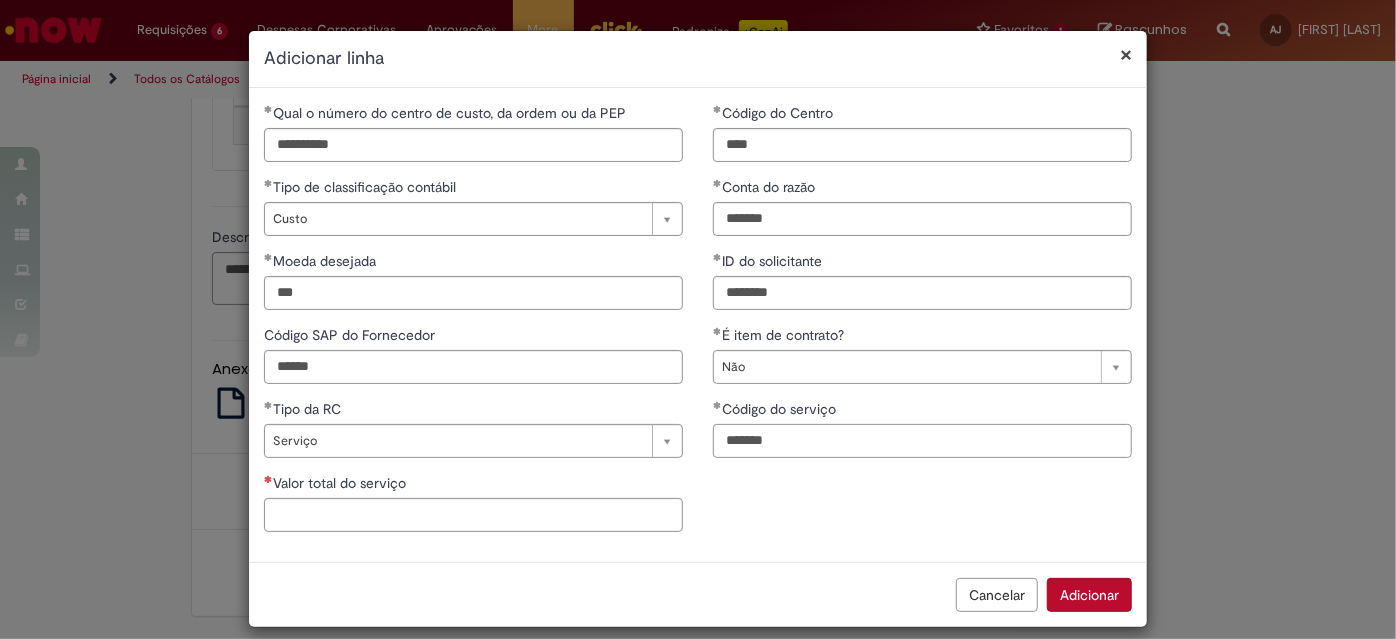 type on "*******" 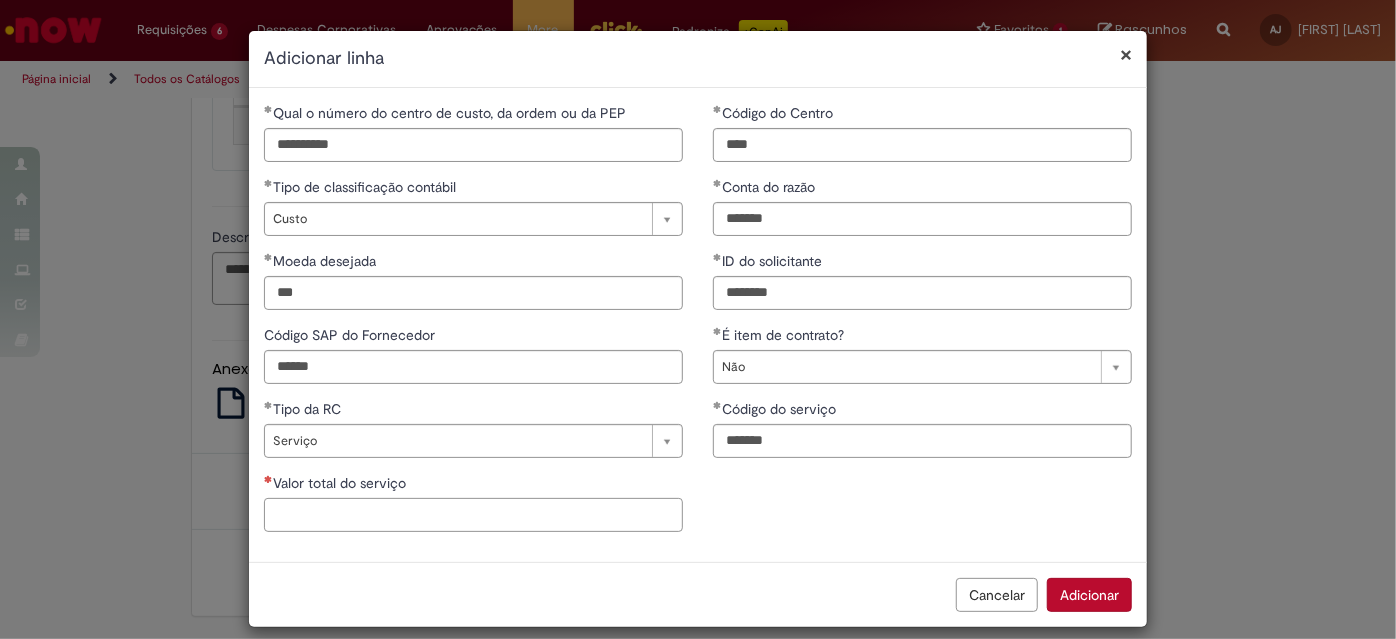 click on "Valor total do serviço" at bounding box center [473, 515] 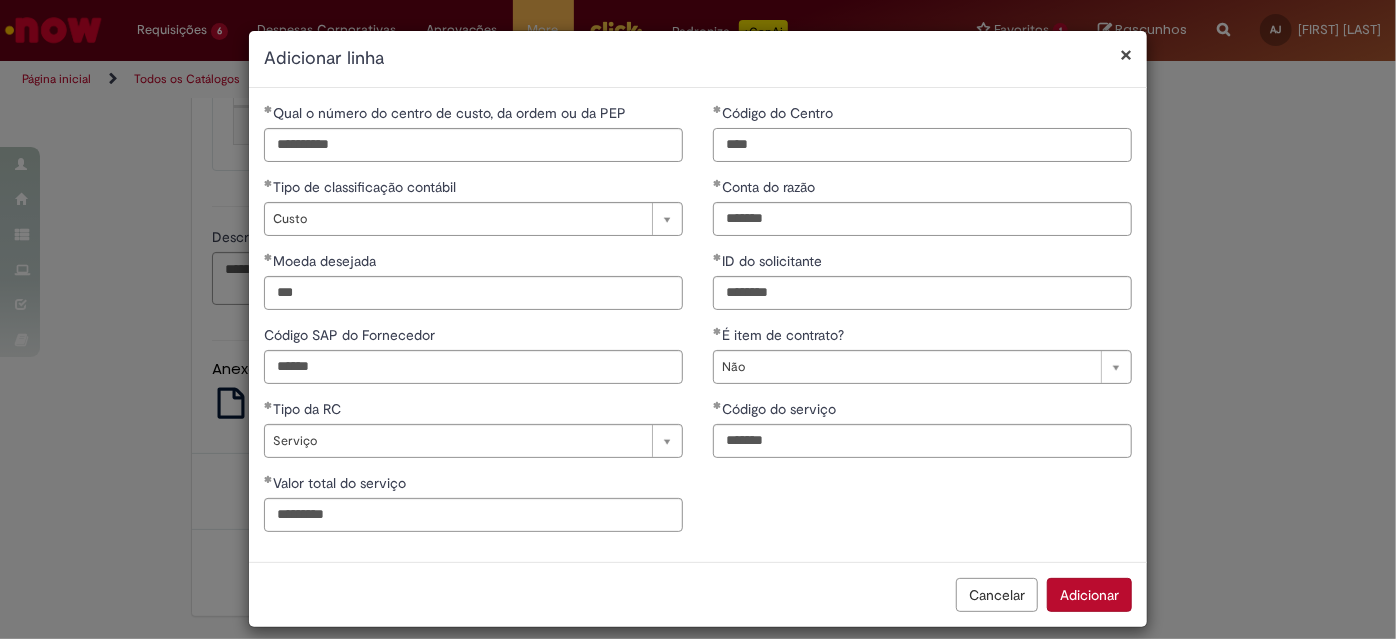 type on "**********" 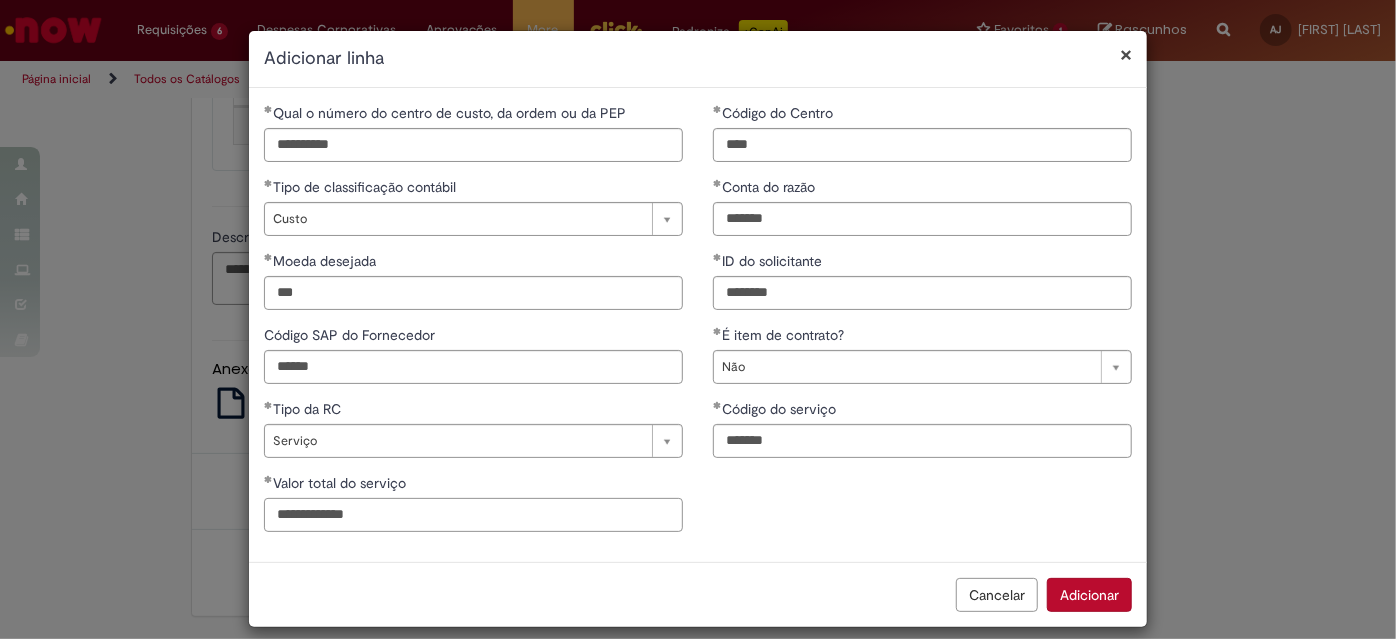 click on "**********" at bounding box center [473, 515] 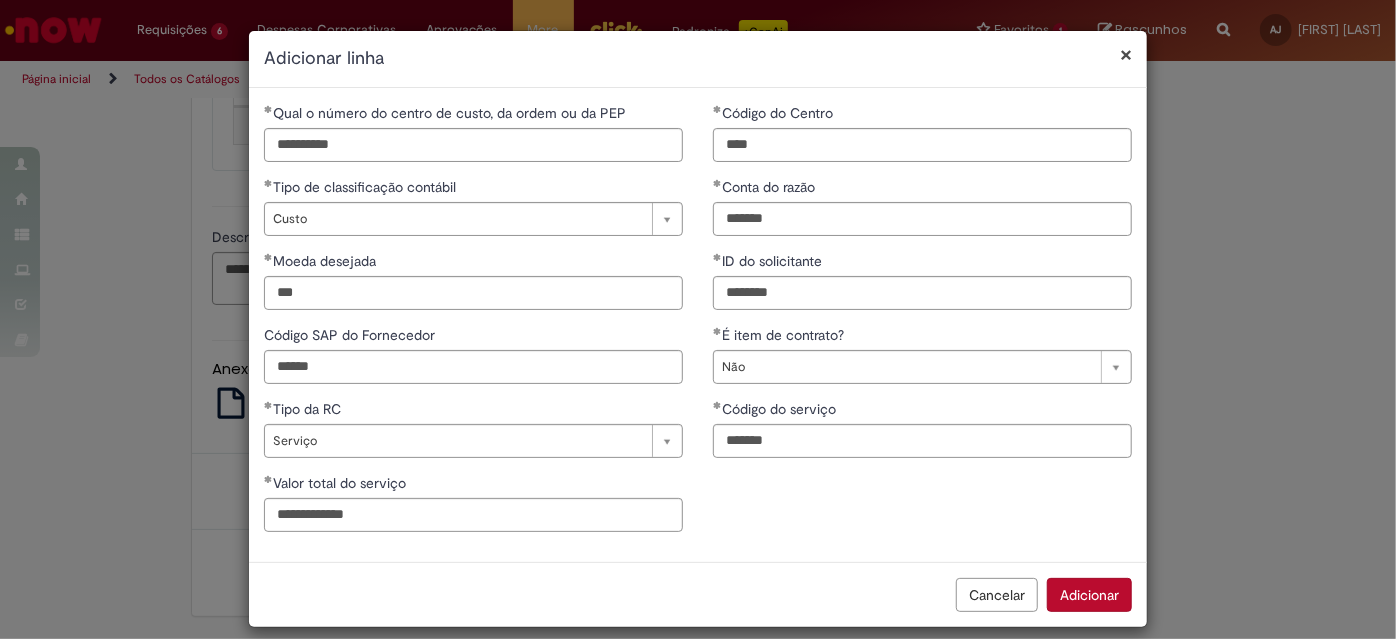 click on "Adicionar" at bounding box center (1089, 595) 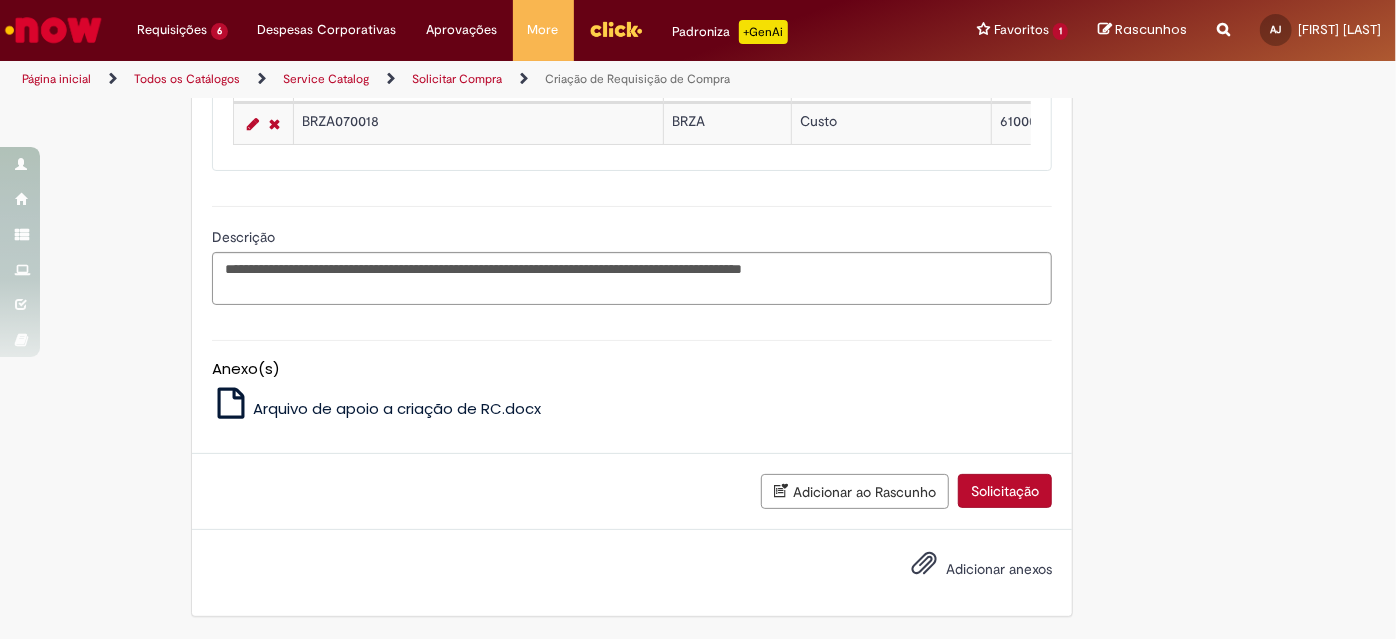 scroll, scrollTop: 2132, scrollLeft: 0, axis: vertical 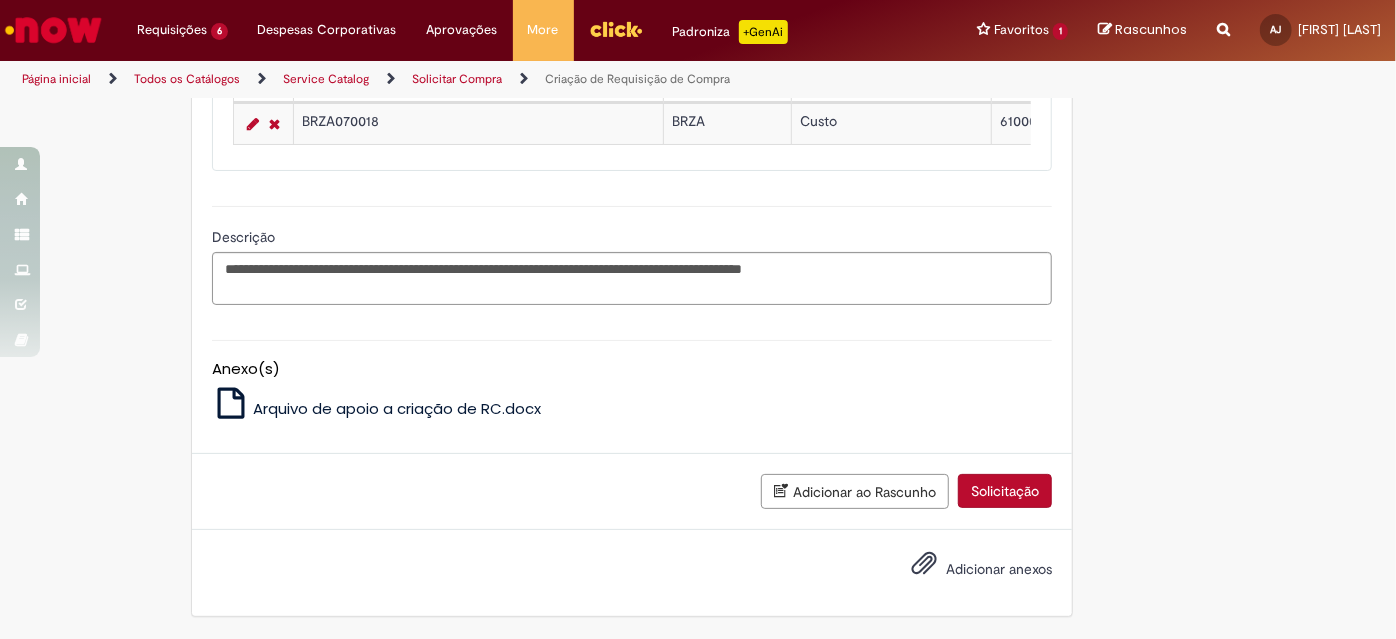 click on "Solicitação" at bounding box center (1005, 491) 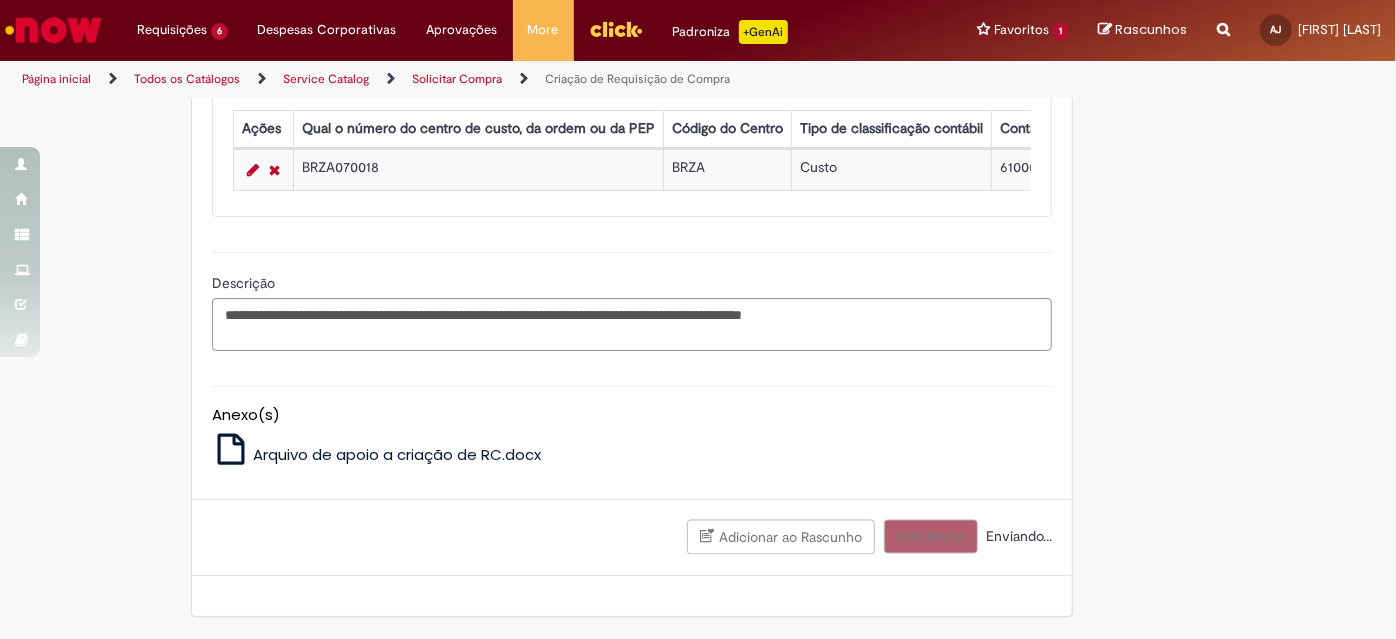 scroll, scrollTop: 2086, scrollLeft: 0, axis: vertical 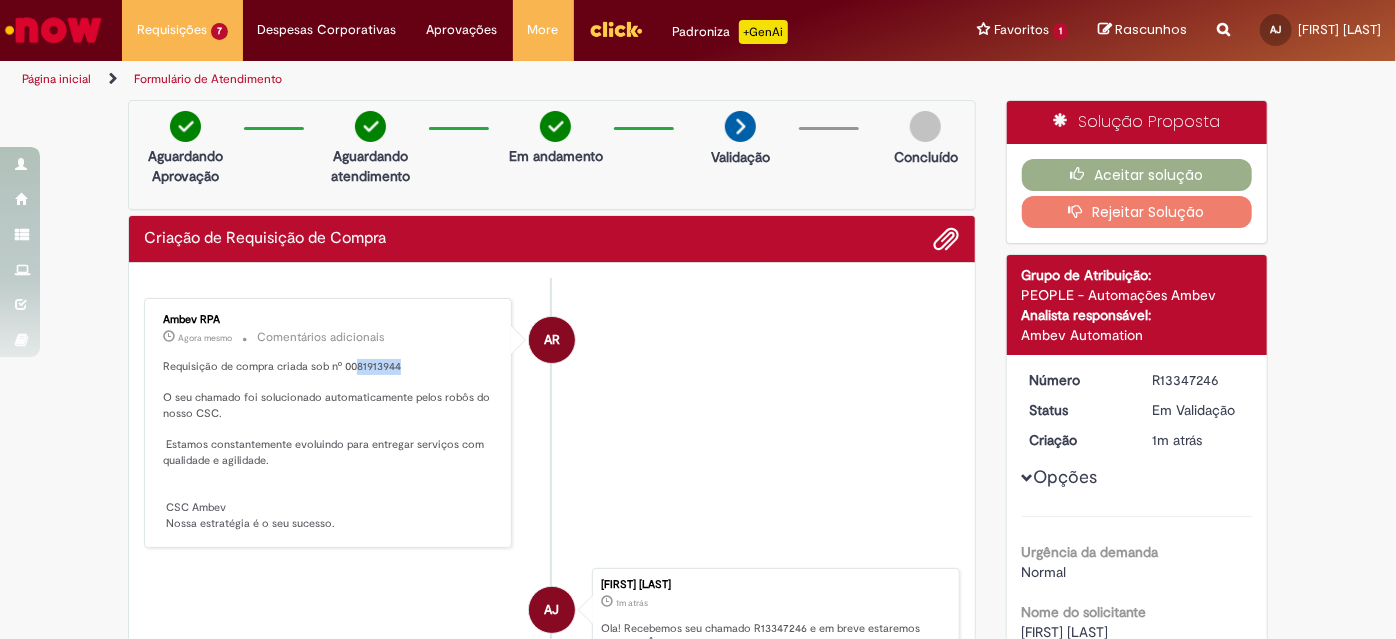drag, startPoint x: 347, startPoint y: 363, endPoint x: 392, endPoint y: 362, distance: 45.01111 